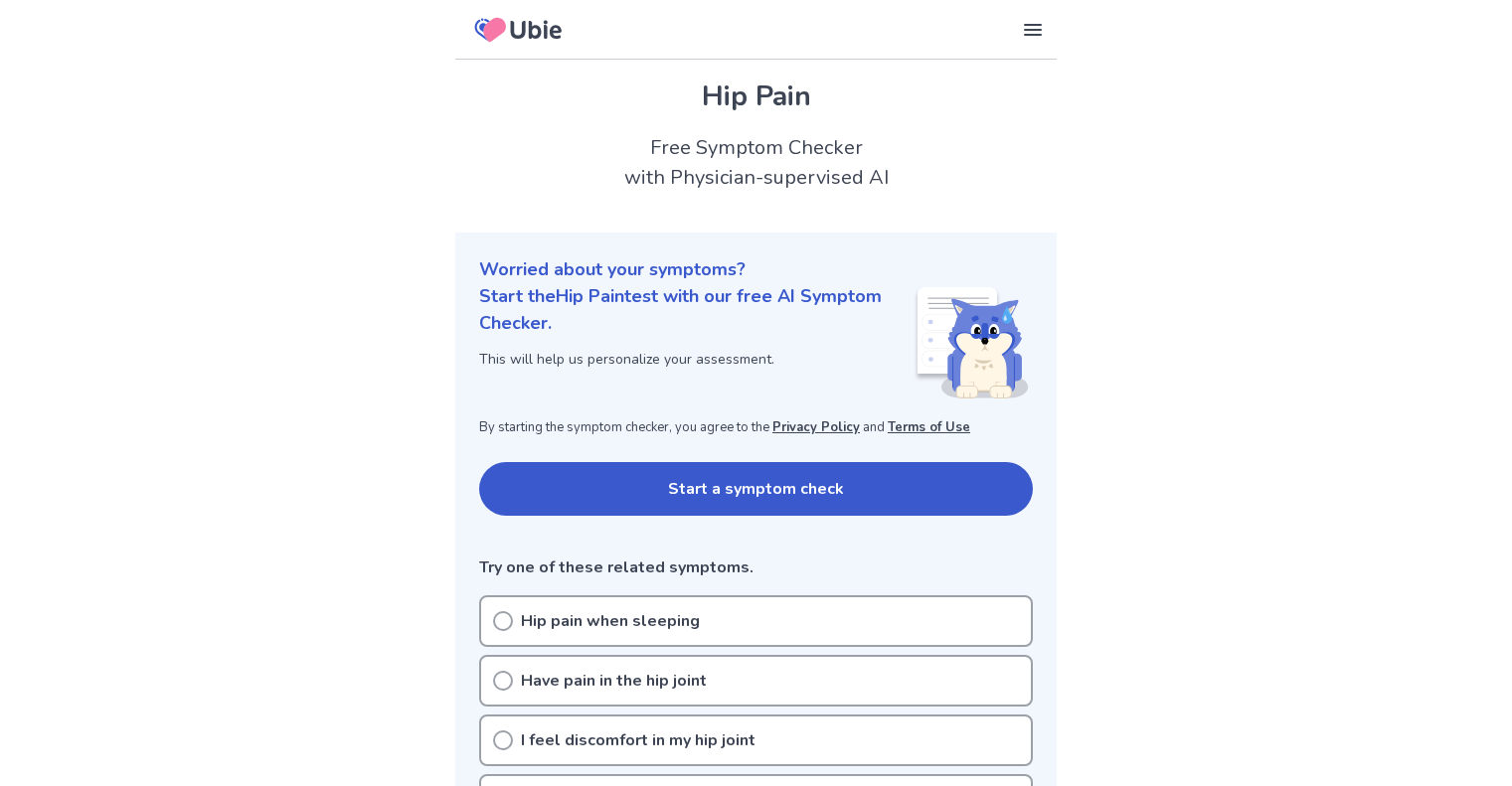 scroll, scrollTop: 0, scrollLeft: 0, axis: both 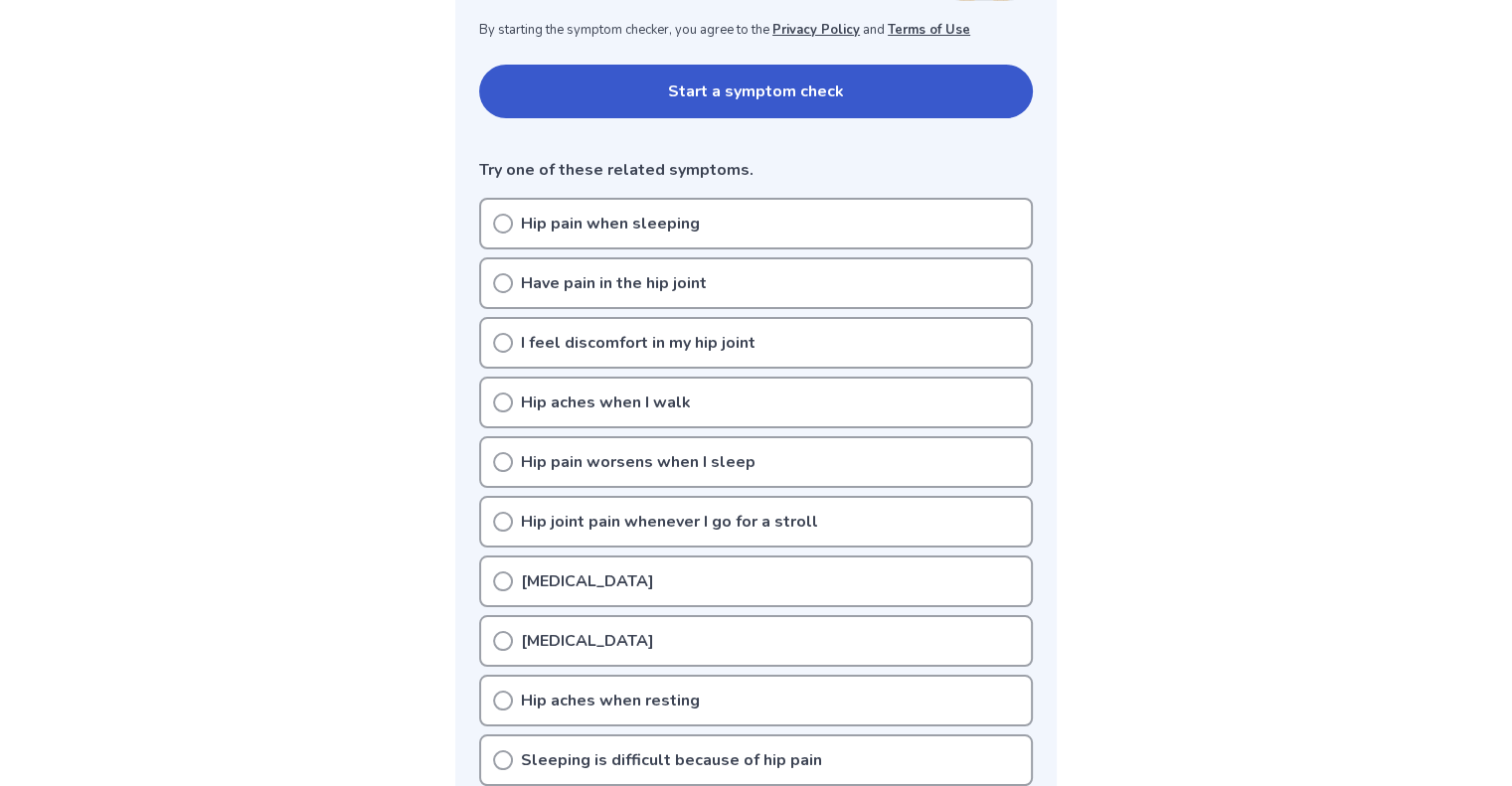 click on "Hip pain when sleeping" at bounding box center (610, 224) 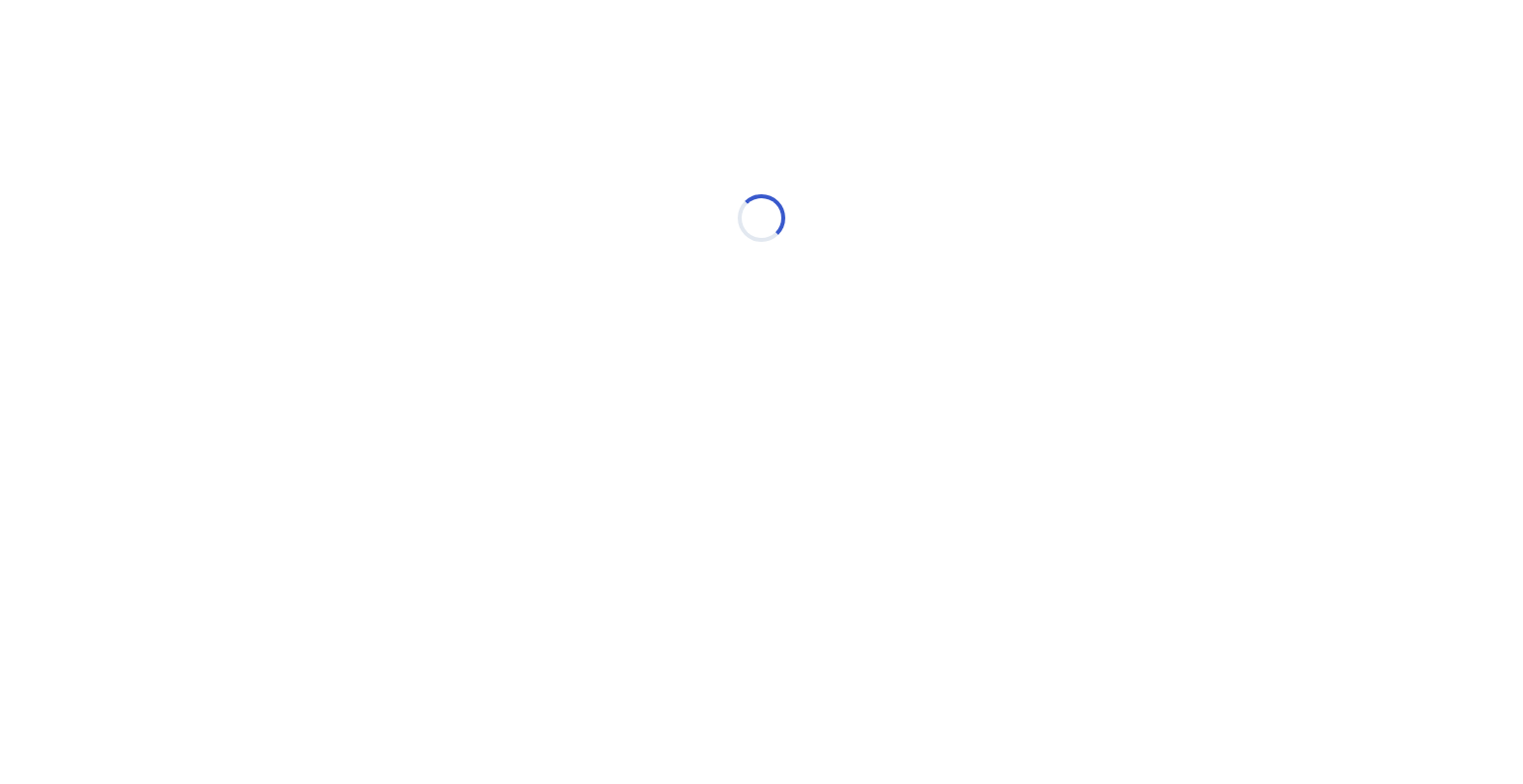scroll, scrollTop: 0, scrollLeft: 0, axis: both 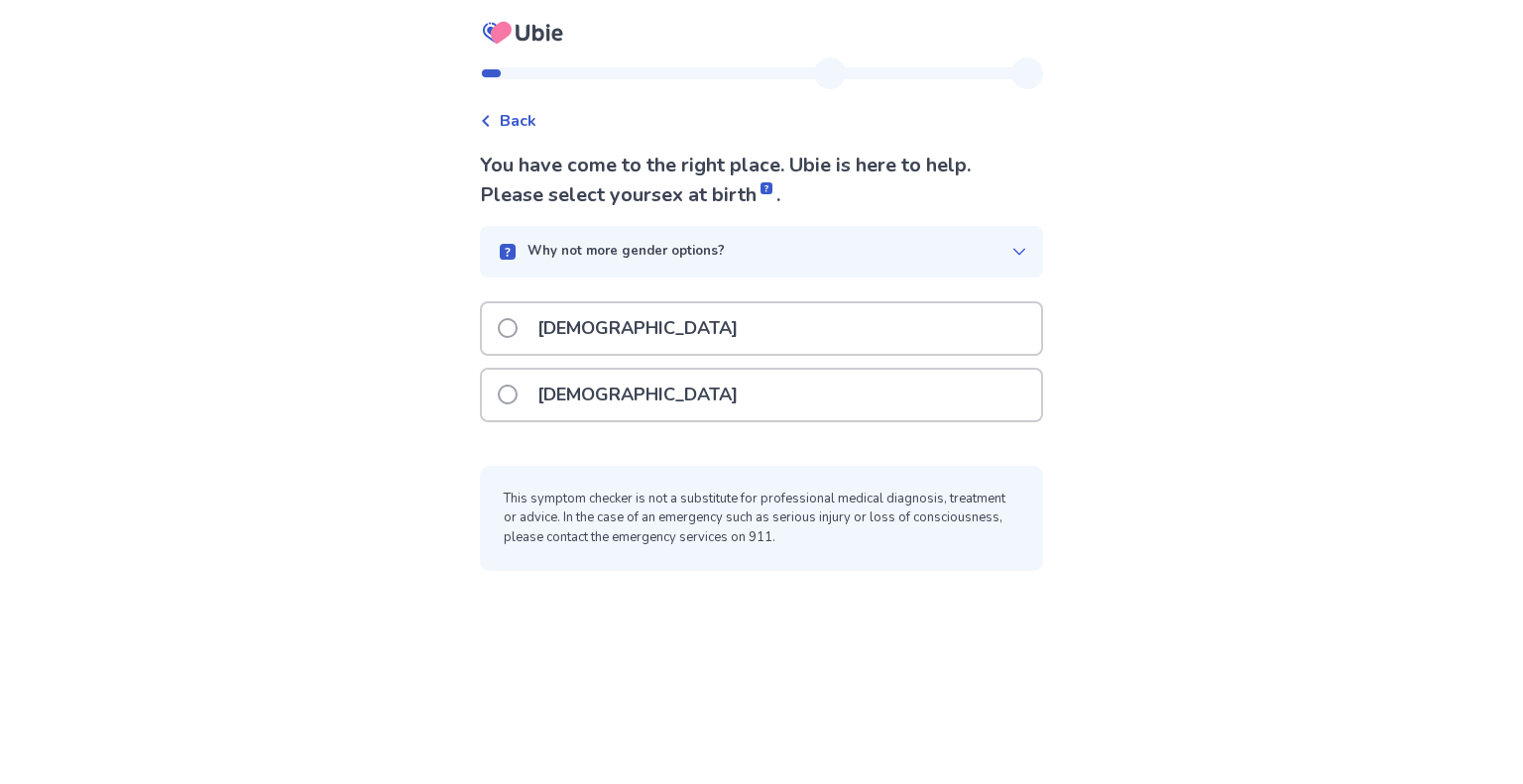 click on "Male" at bounding box center (762, 328) 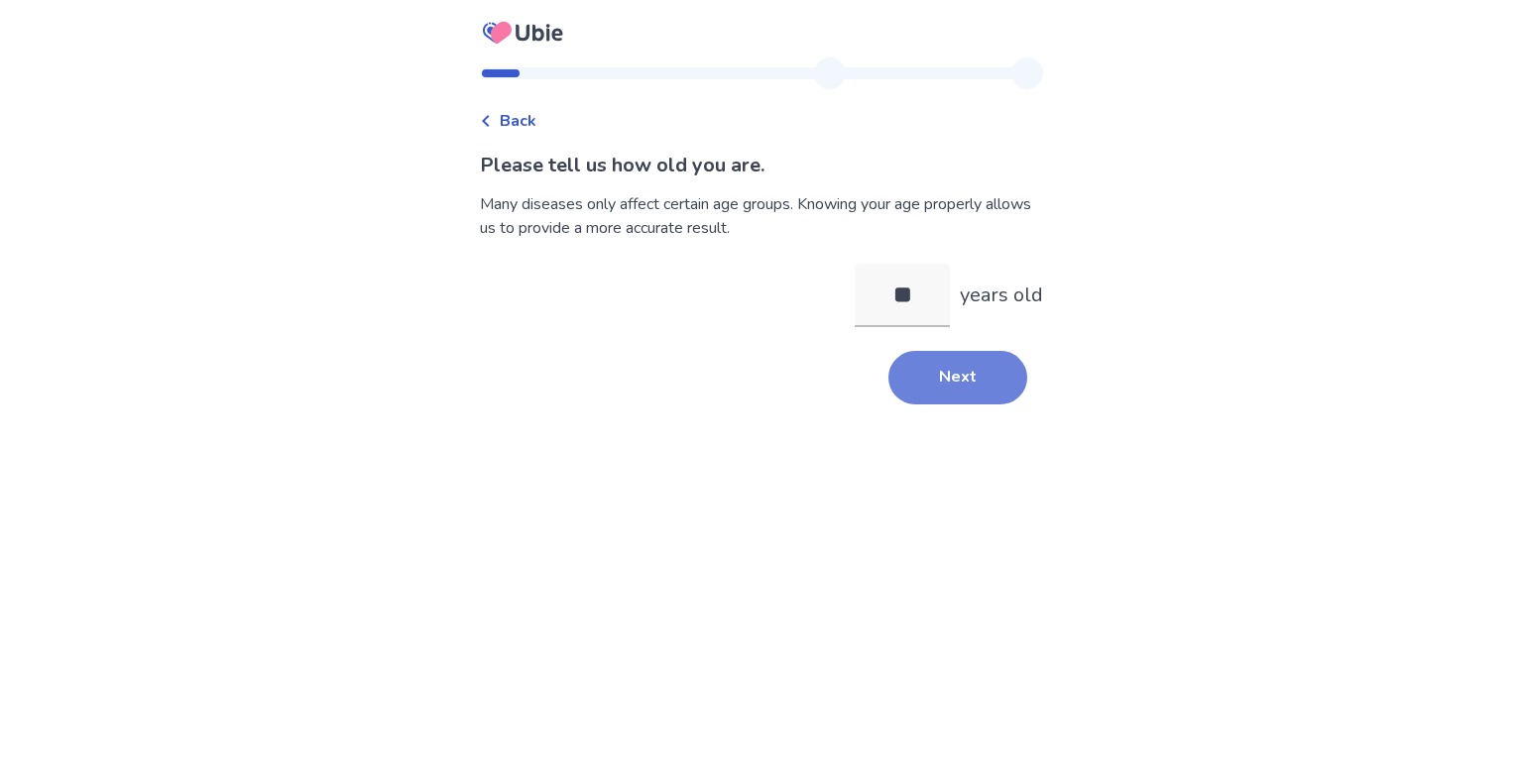 type on "**" 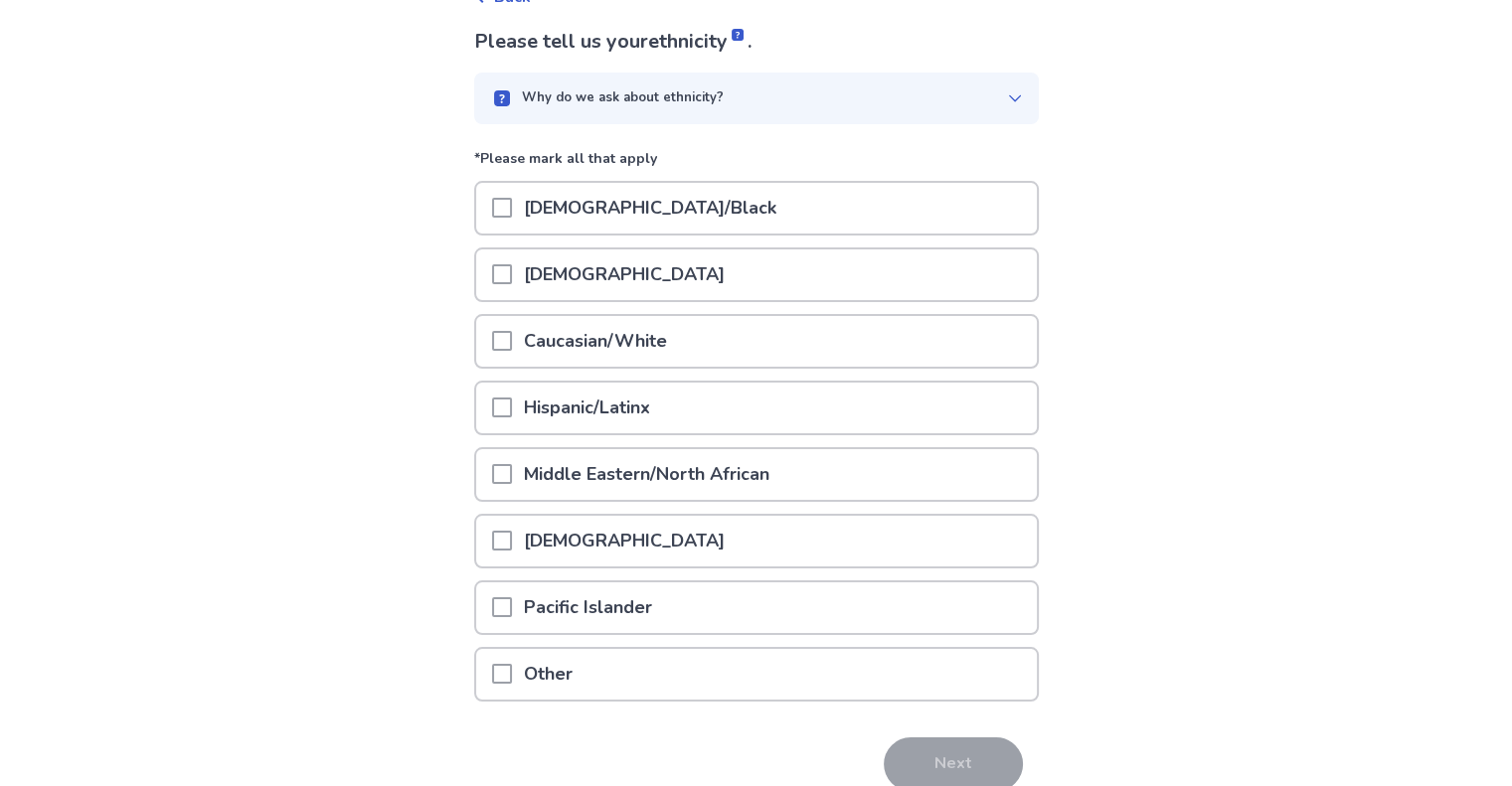 scroll, scrollTop: 199, scrollLeft: 0, axis: vertical 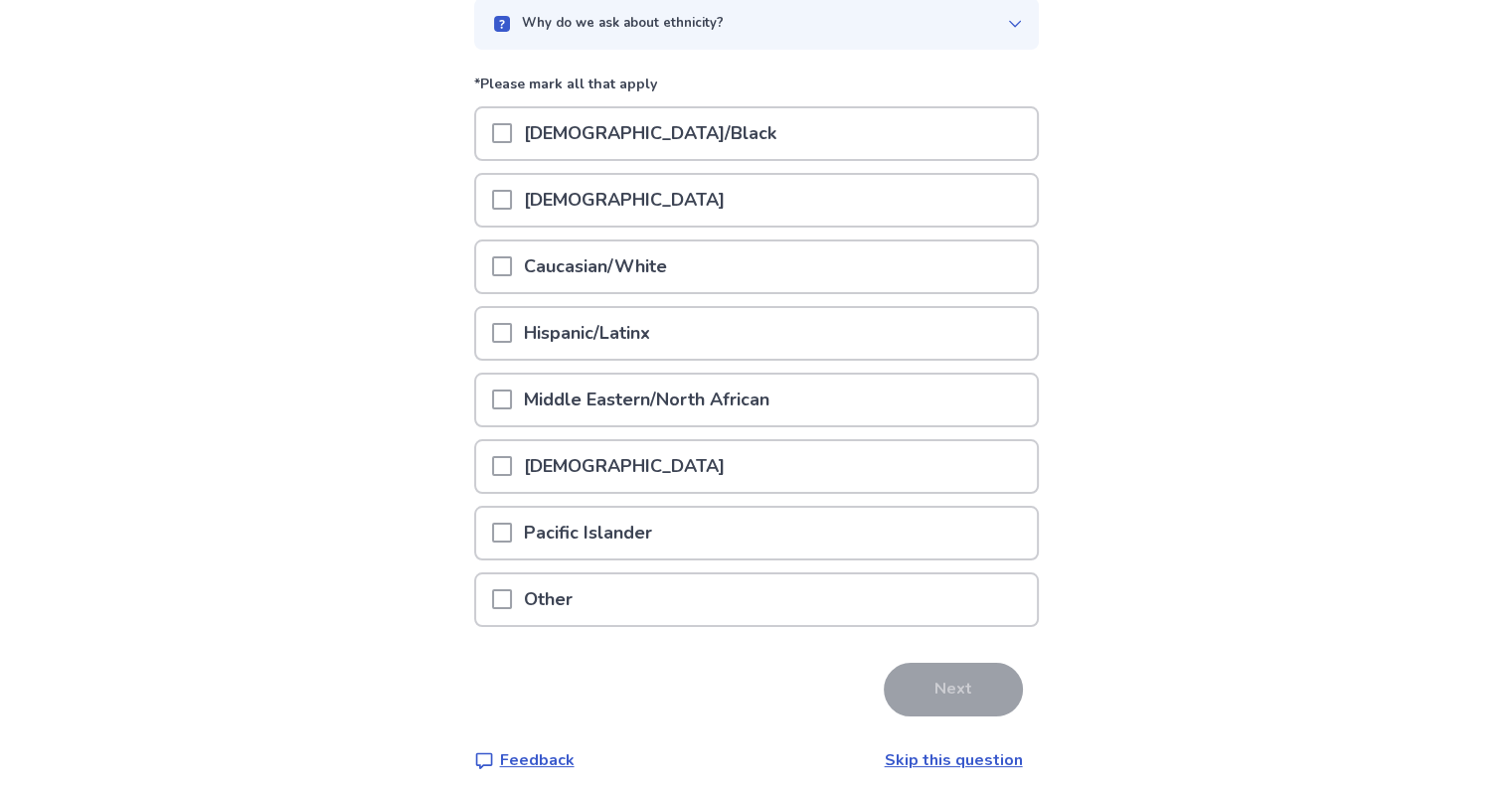 click at bounding box center (502, 266) 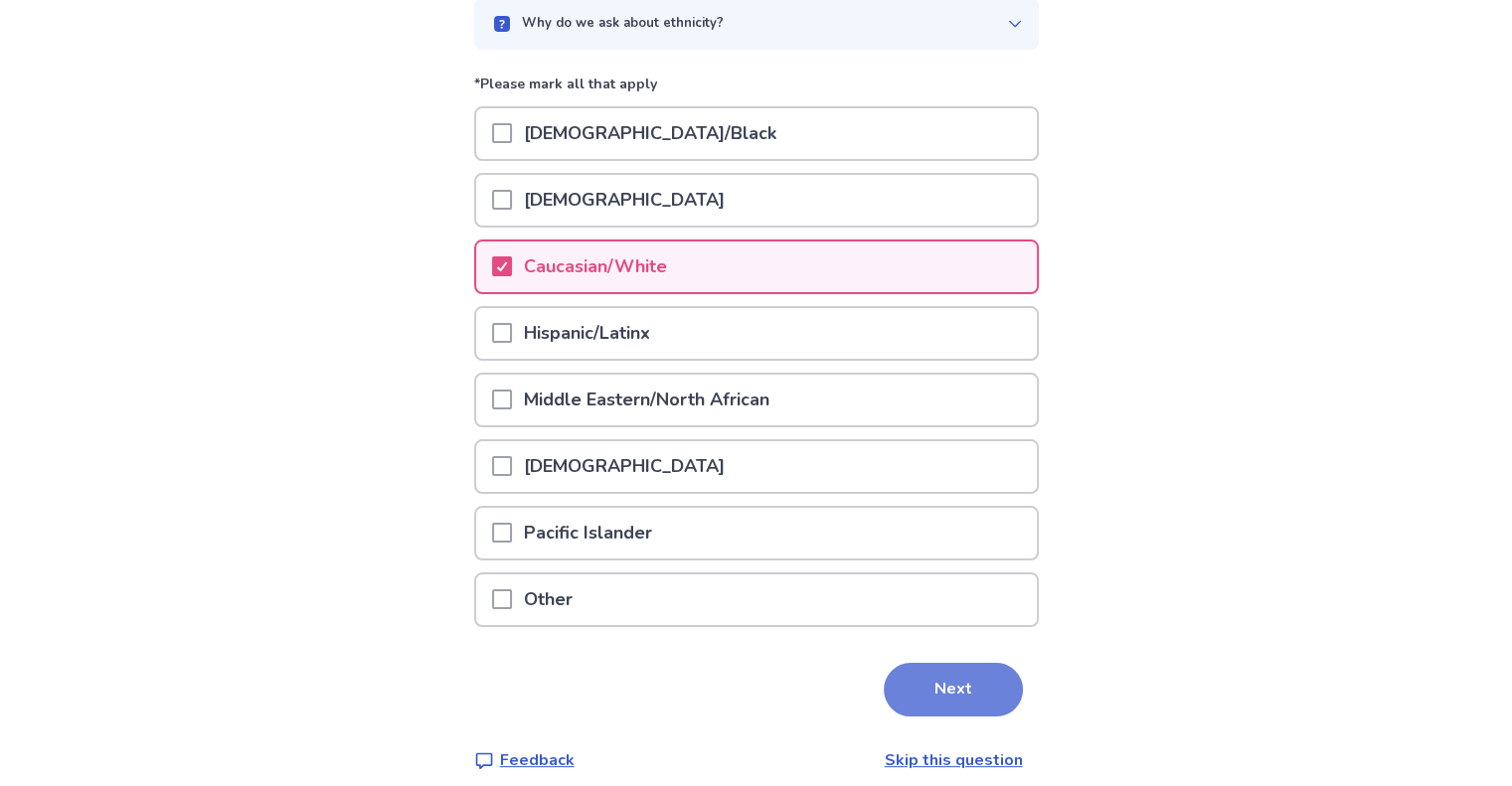 click on "Next" at bounding box center [953, 690] 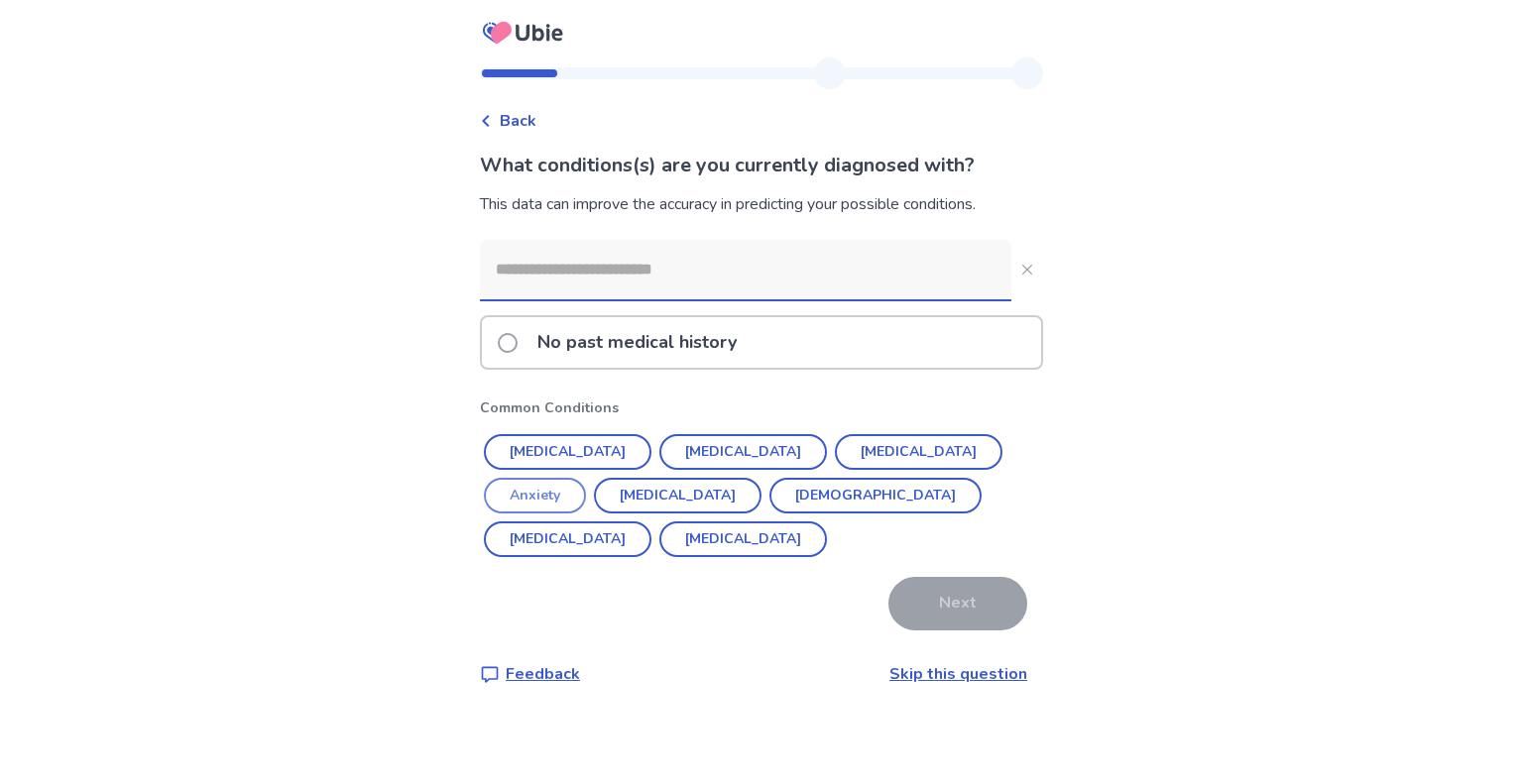 click on "Anxiety" at bounding box center [534, 496] 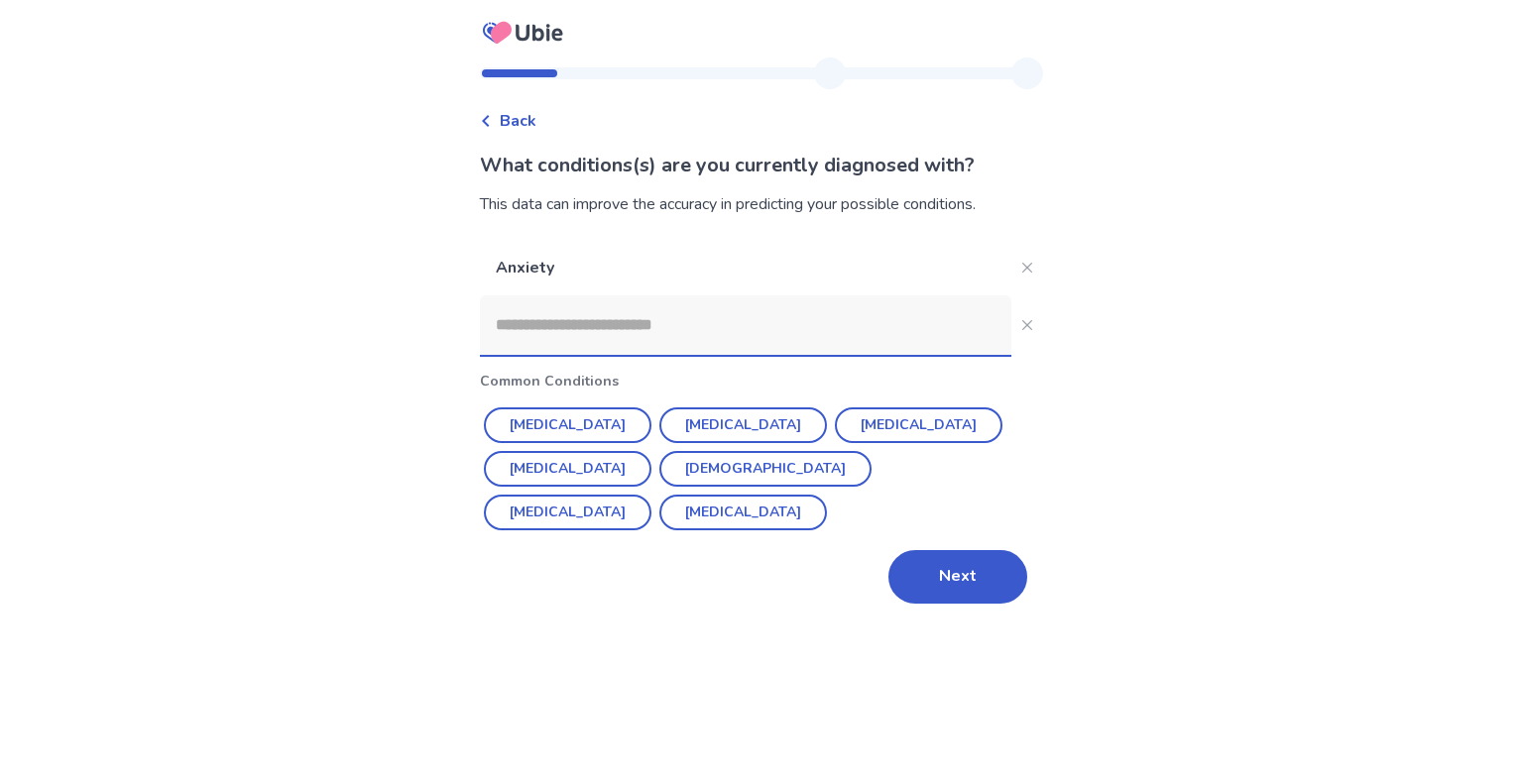 click at bounding box center [746, 325] 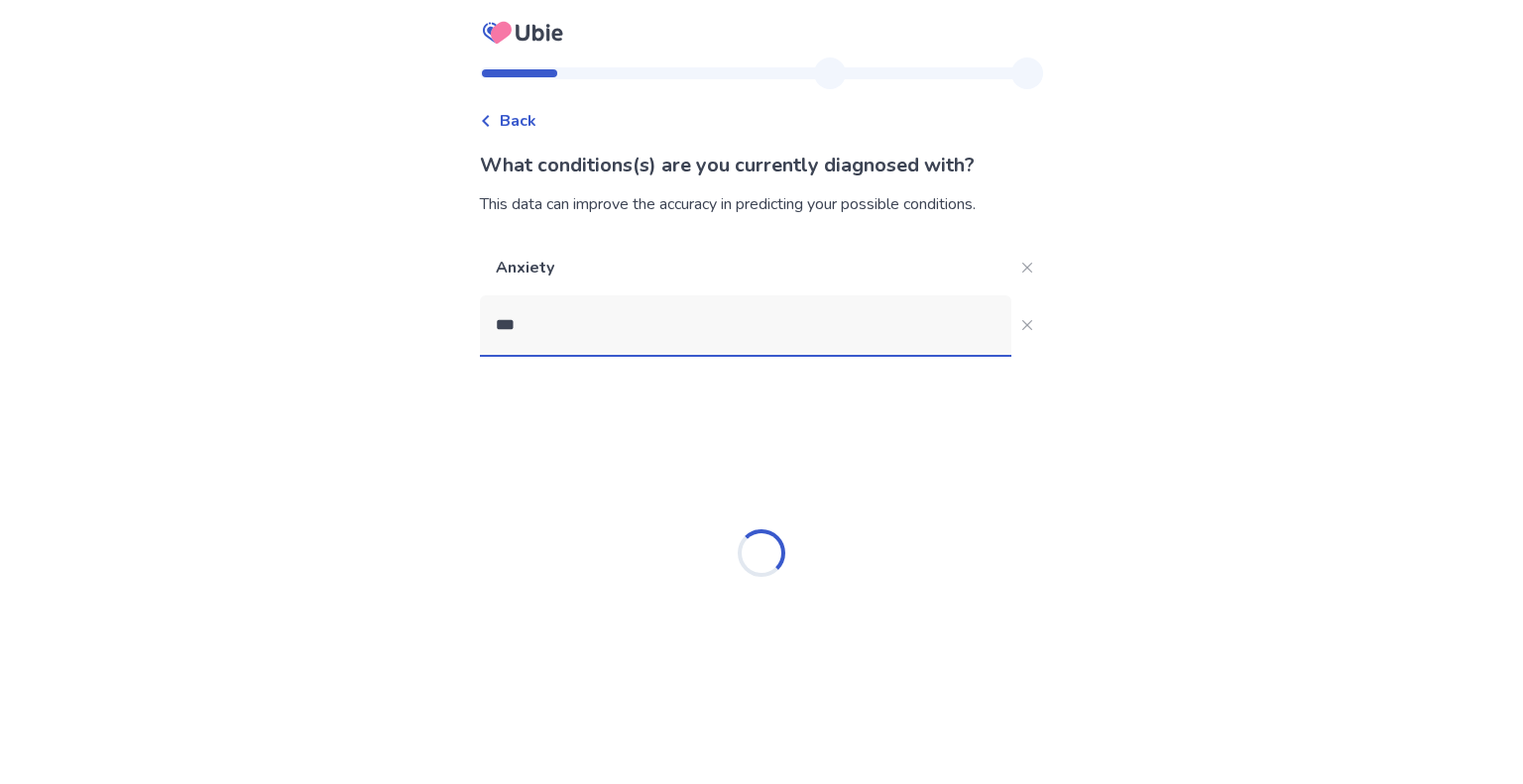 type on "****" 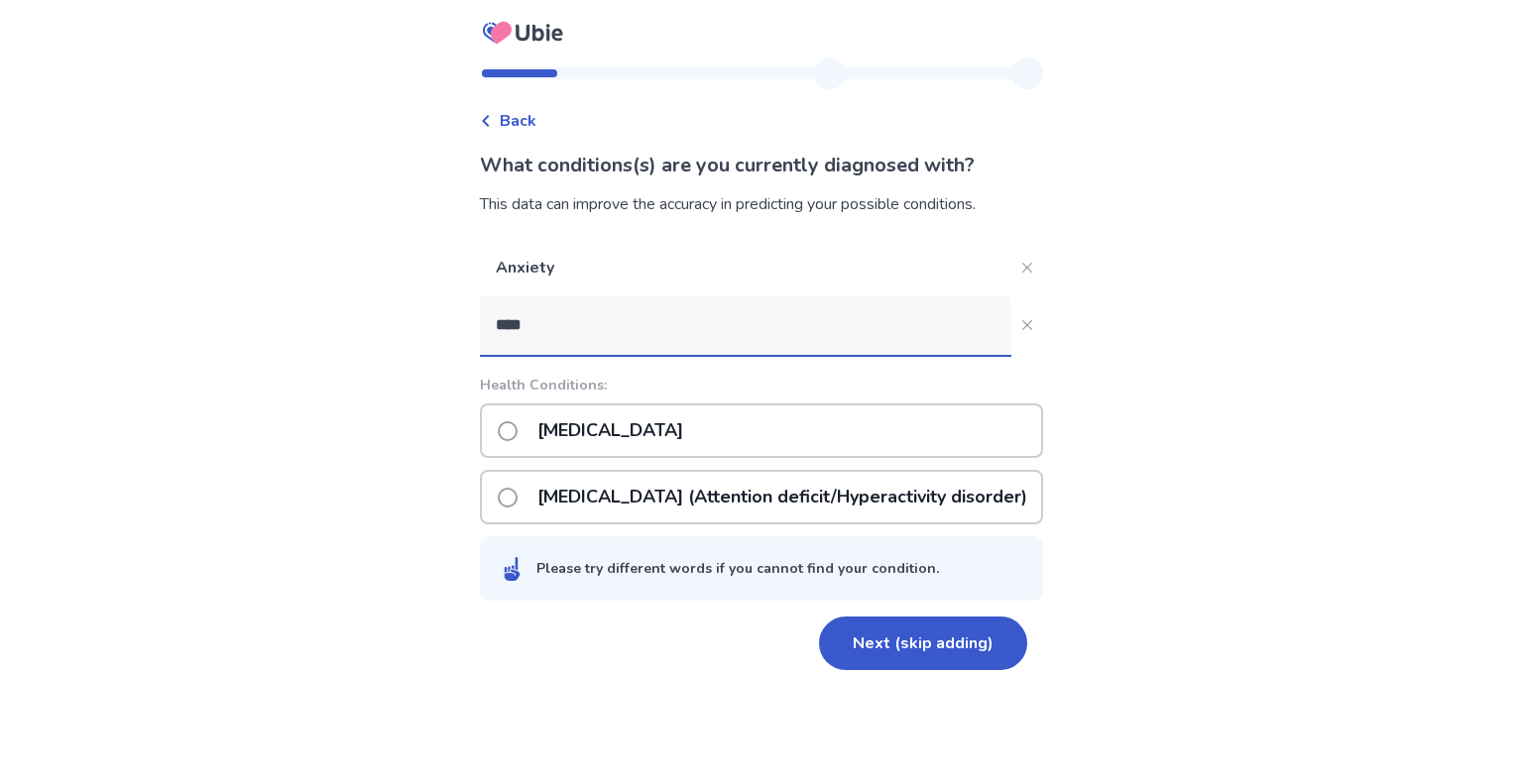click on "ADHD (Attention deficit/Hyperactivity disorder)" at bounding box center [782, 497] 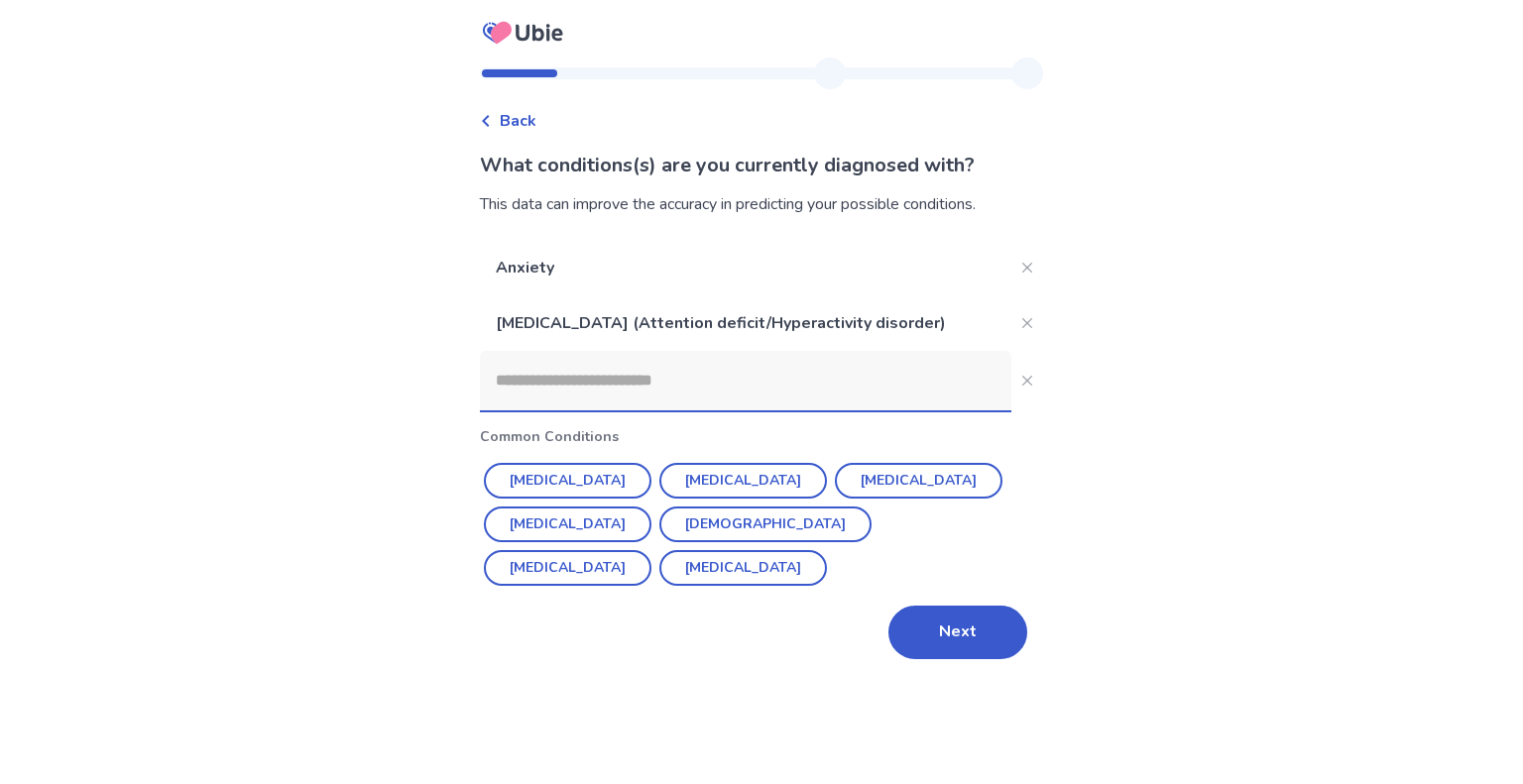click at bounding box center [746, 381] 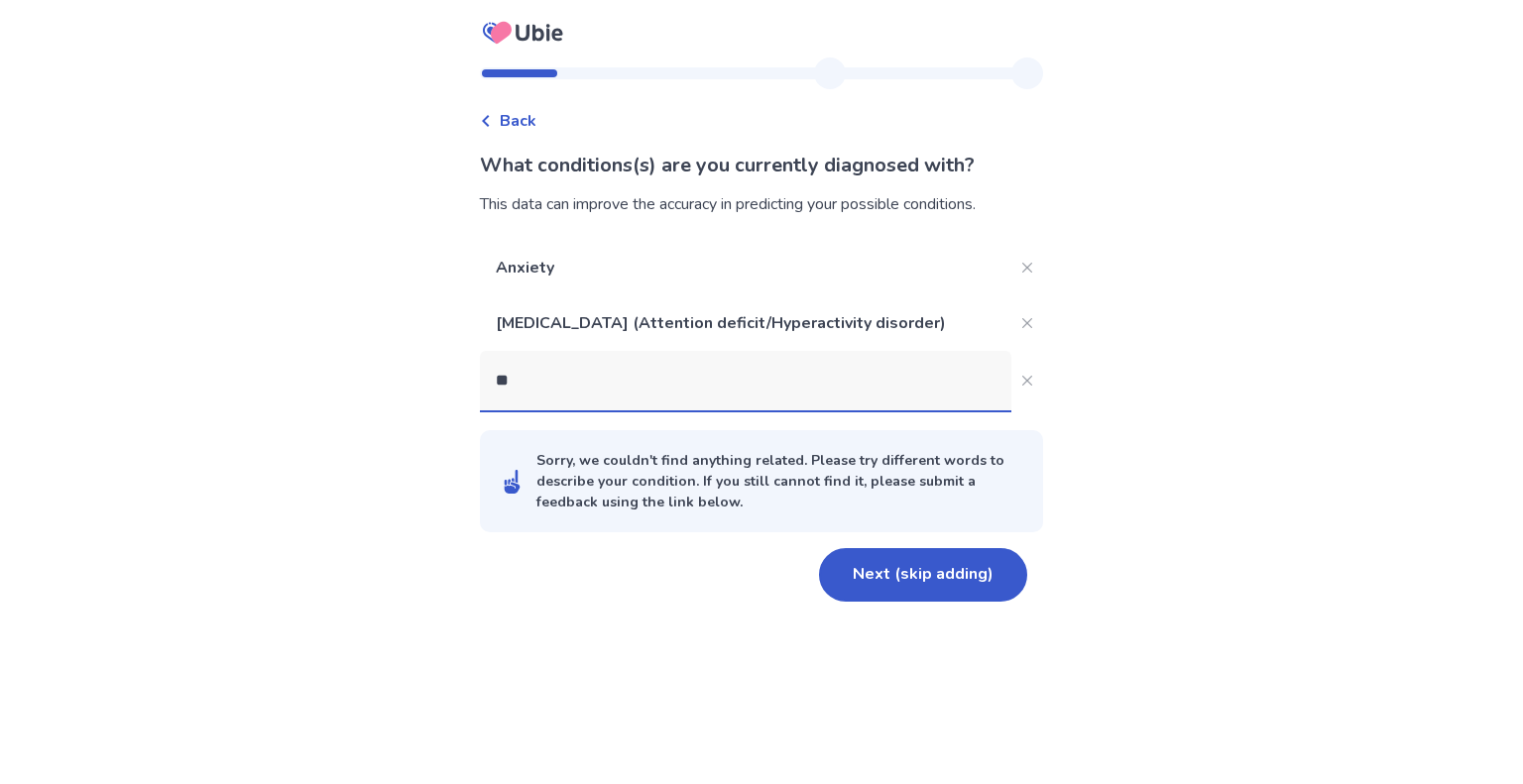 type on "*" 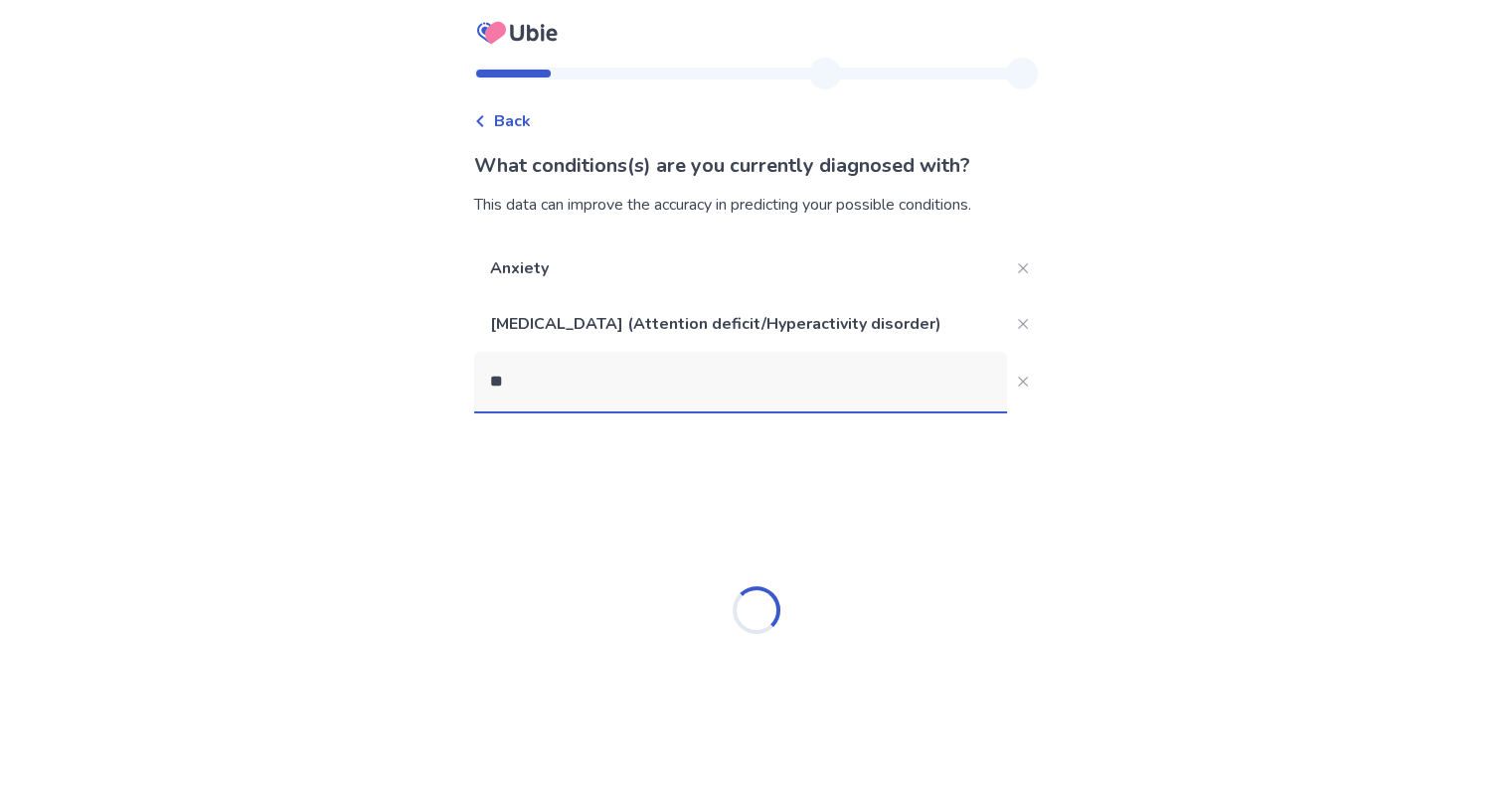 type on "*" 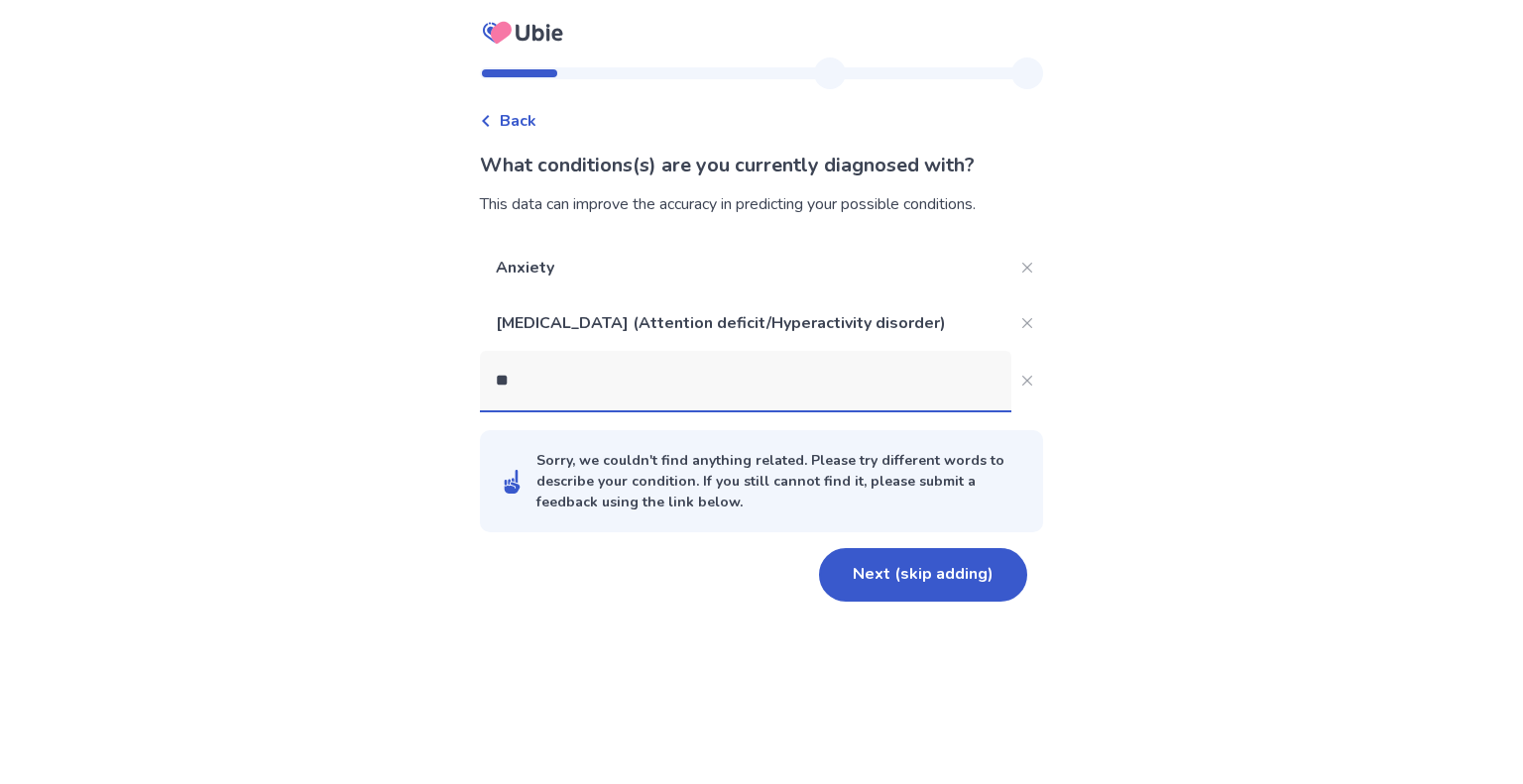 type on "*" 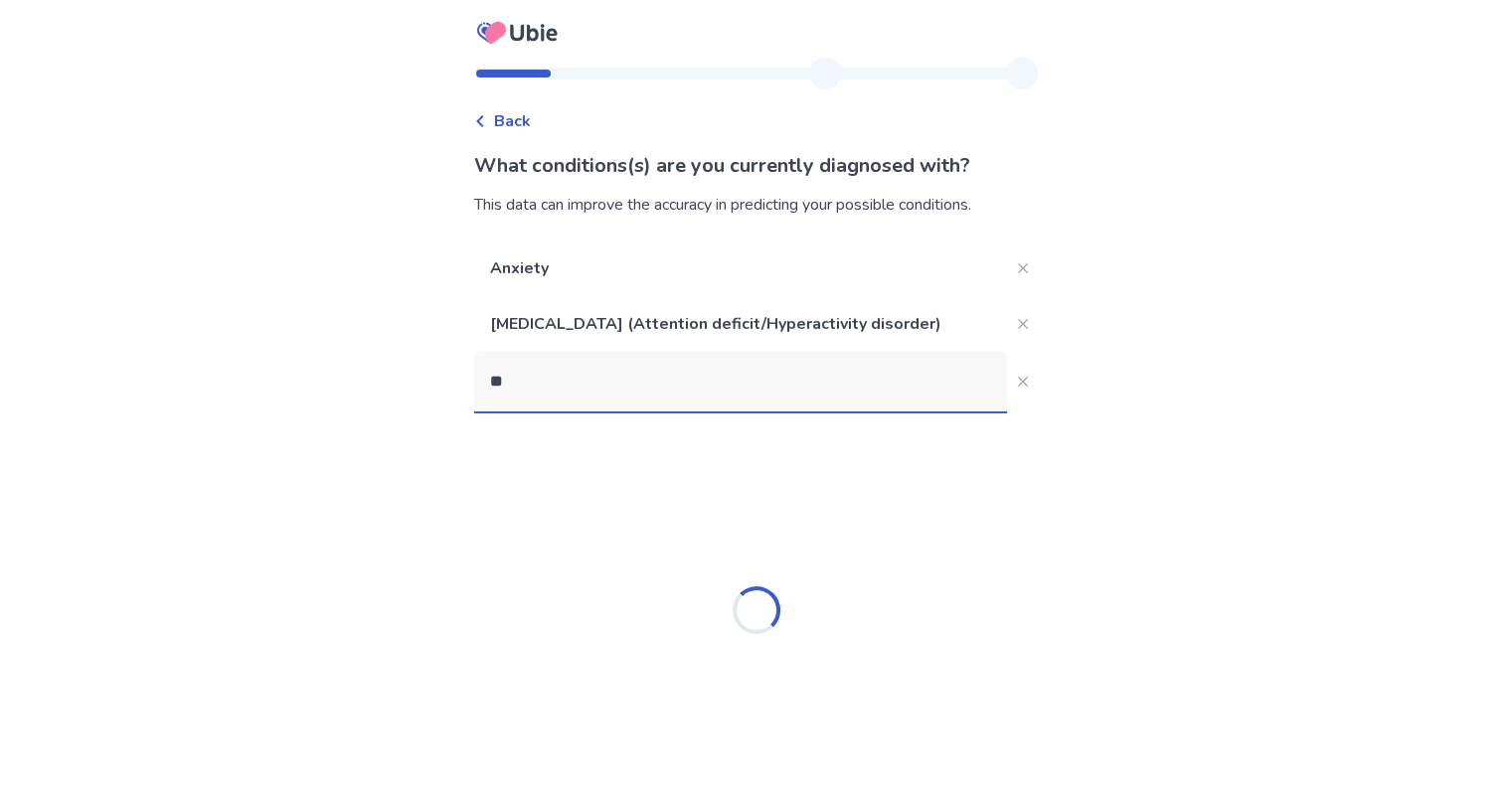 type on "***" 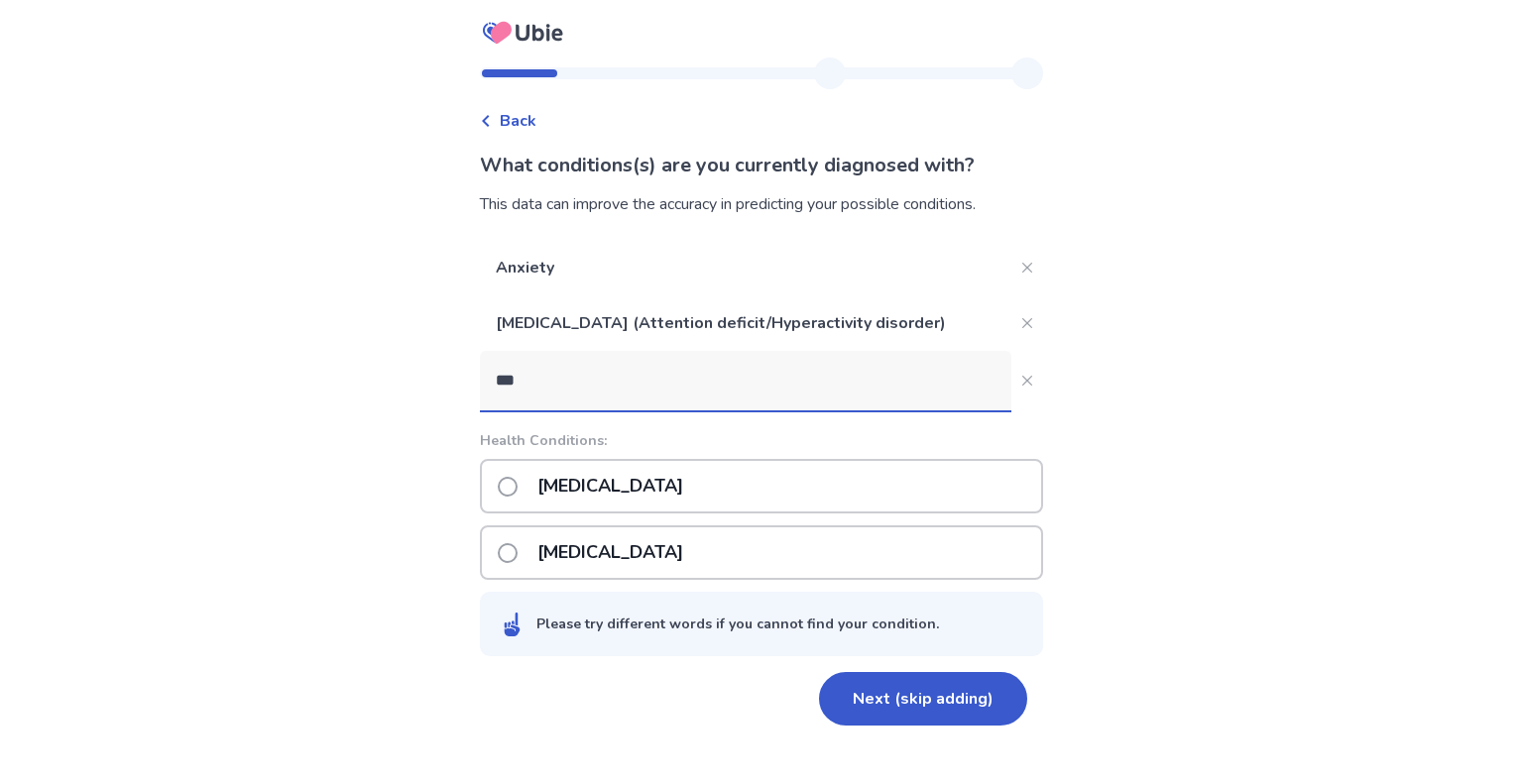 click on "Tarsal tunnel syndrome" at bounding box center (610, 552) 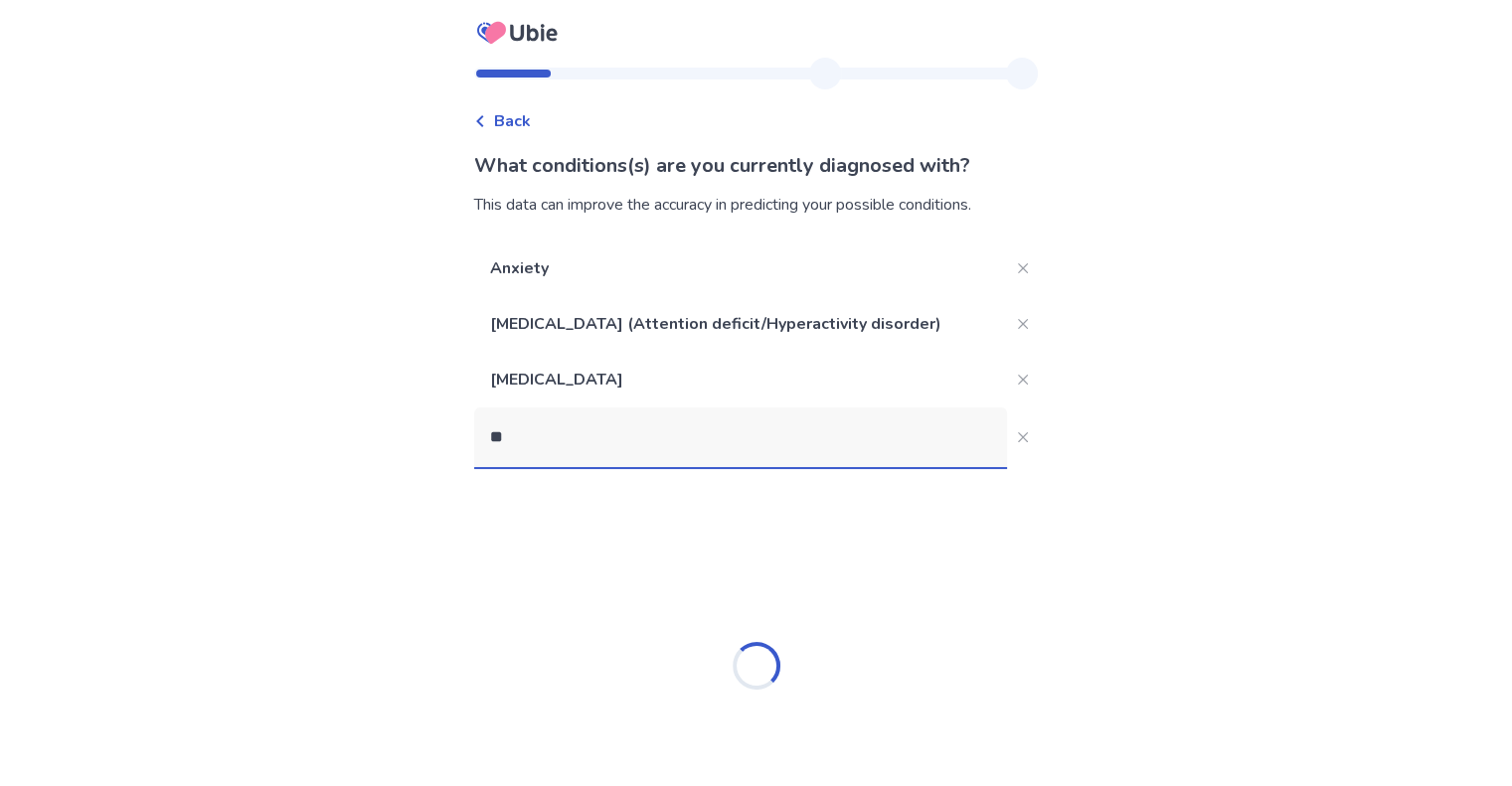type on "*" 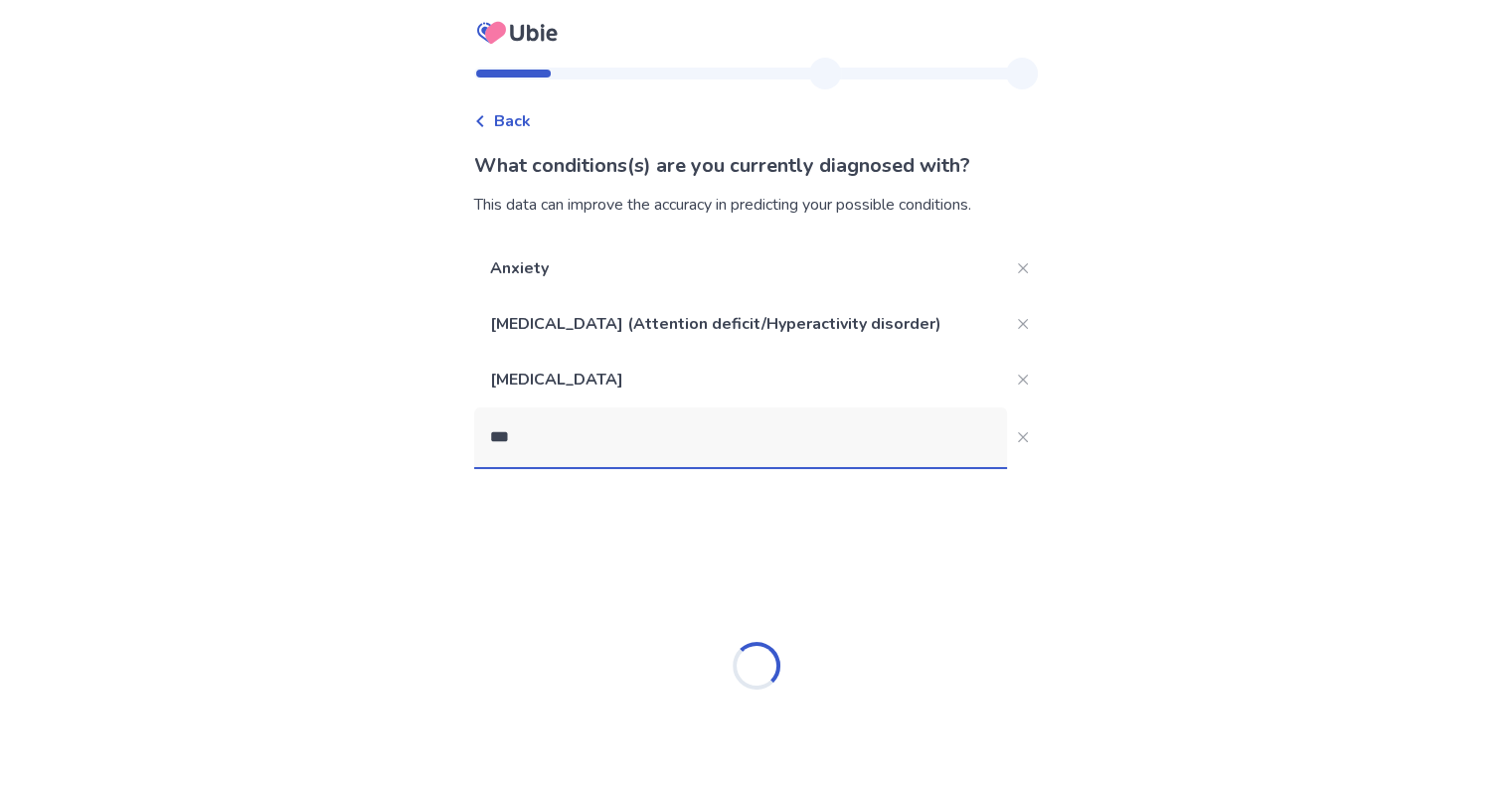 type on "****" 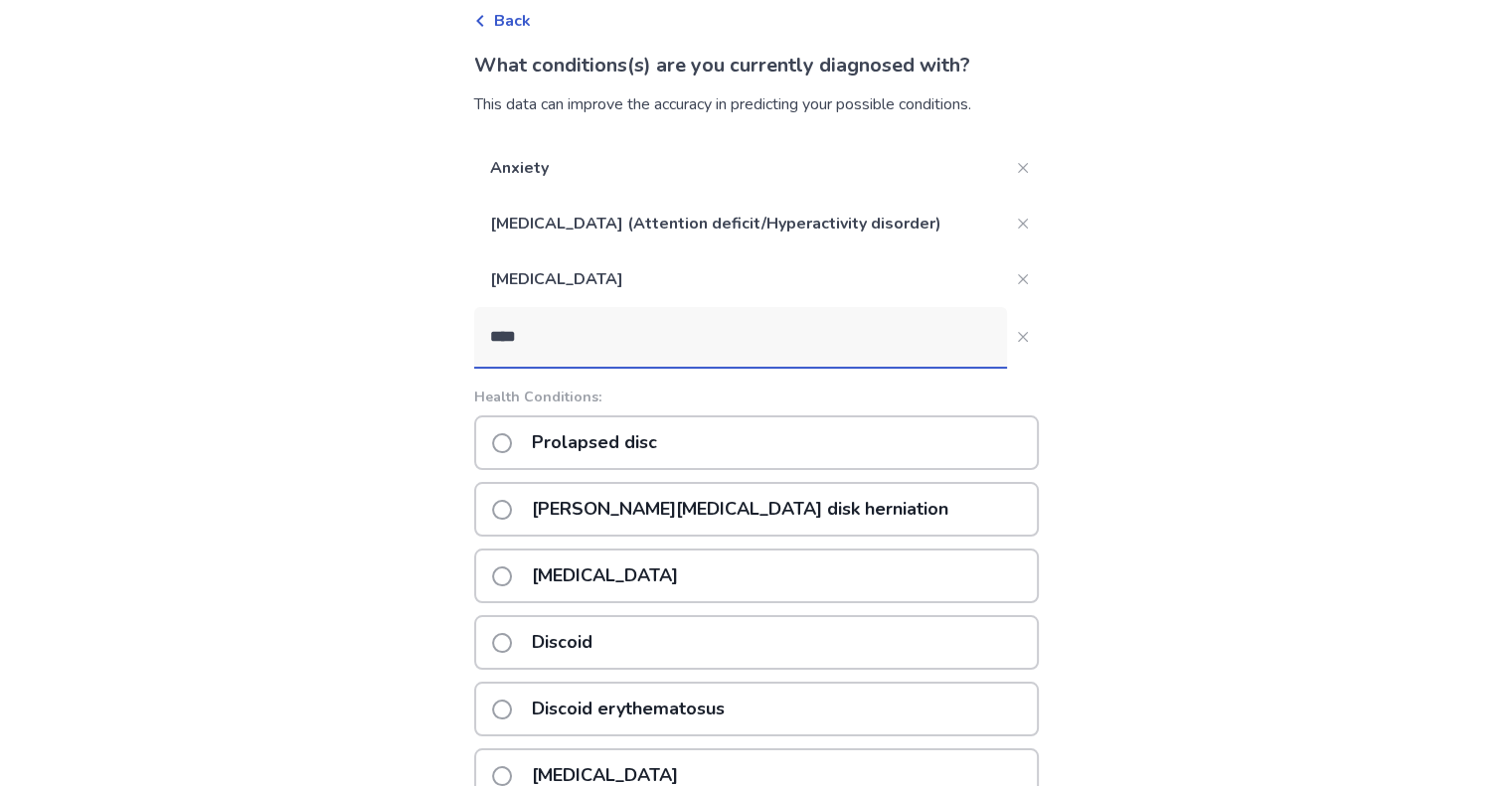scroll, scrollTop: 99, scrollLeft: 0, axis: vertical 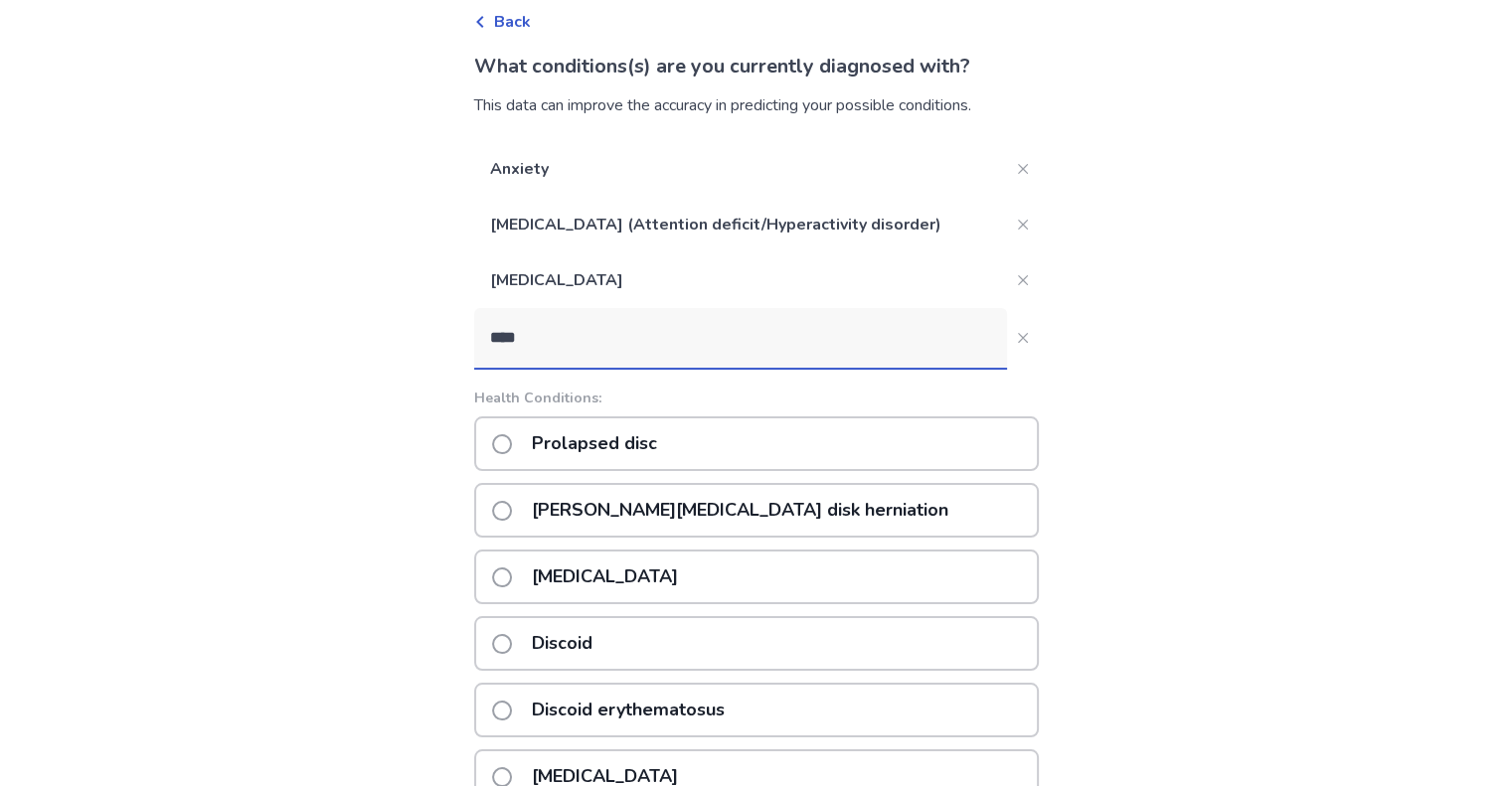 click on "Lumbar vertebrae disk herniation" at bounding box center [740, 510] 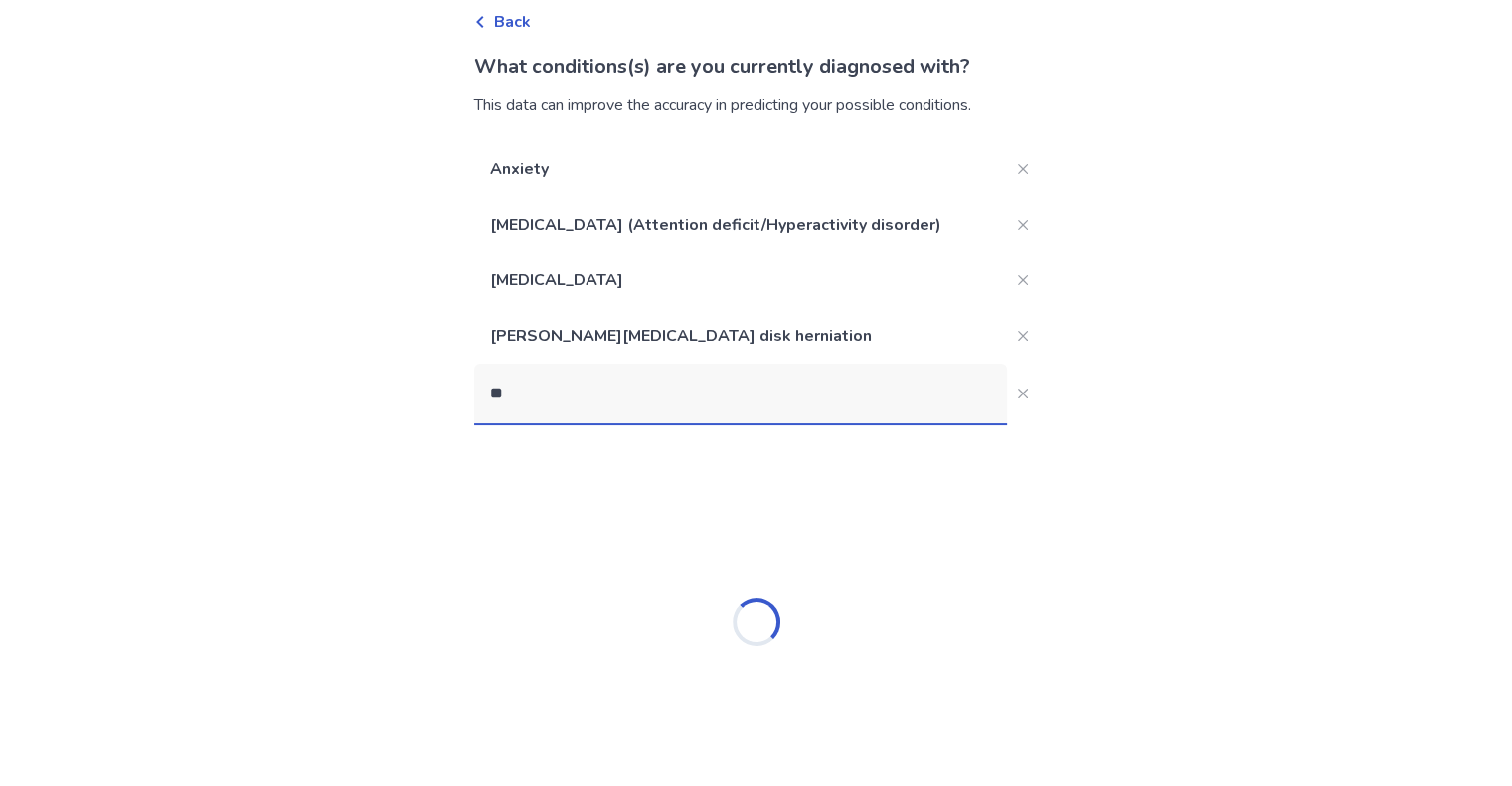 scroll, scrollTop: 0, scrollLeft: 0, axis: both 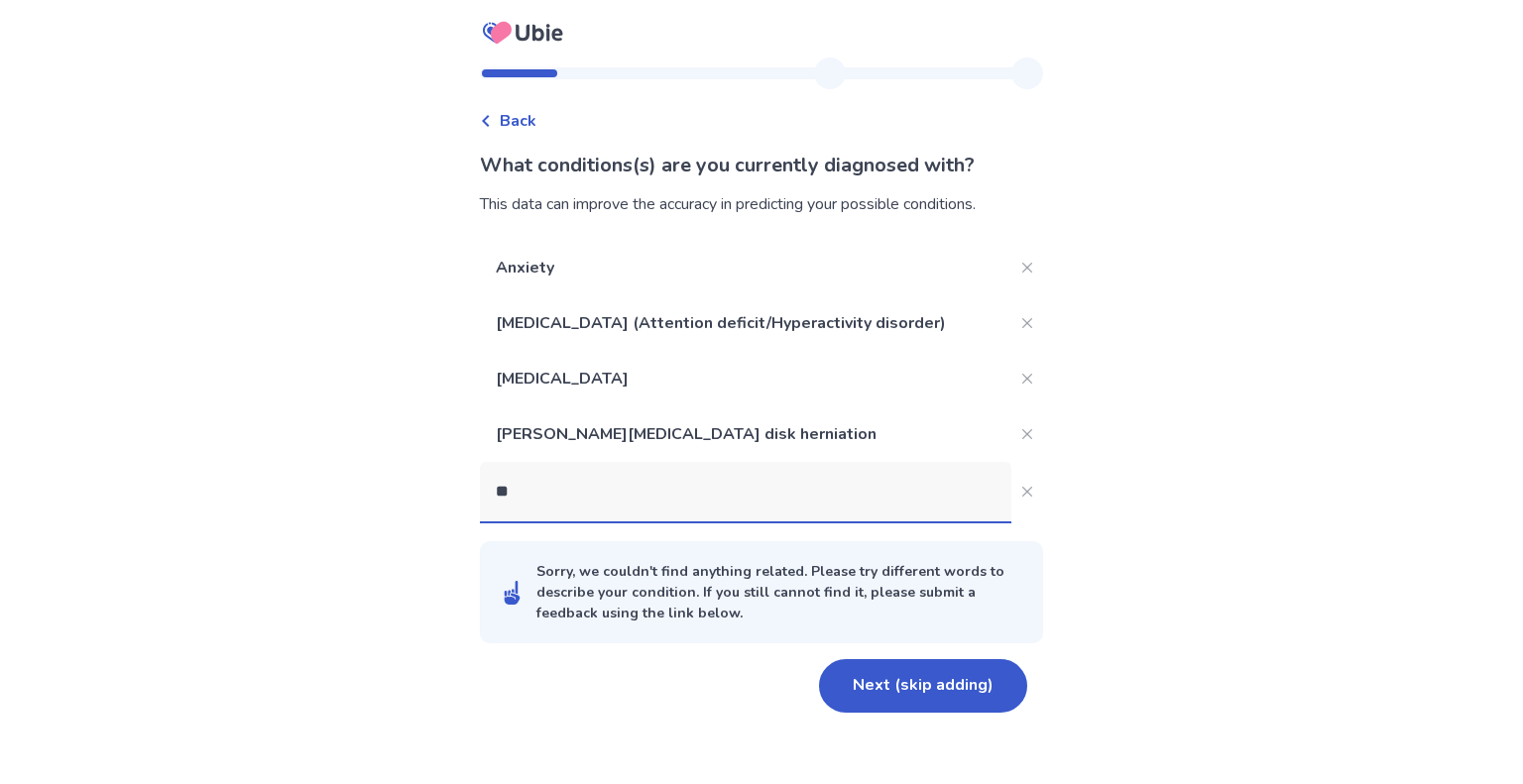 type on "*" 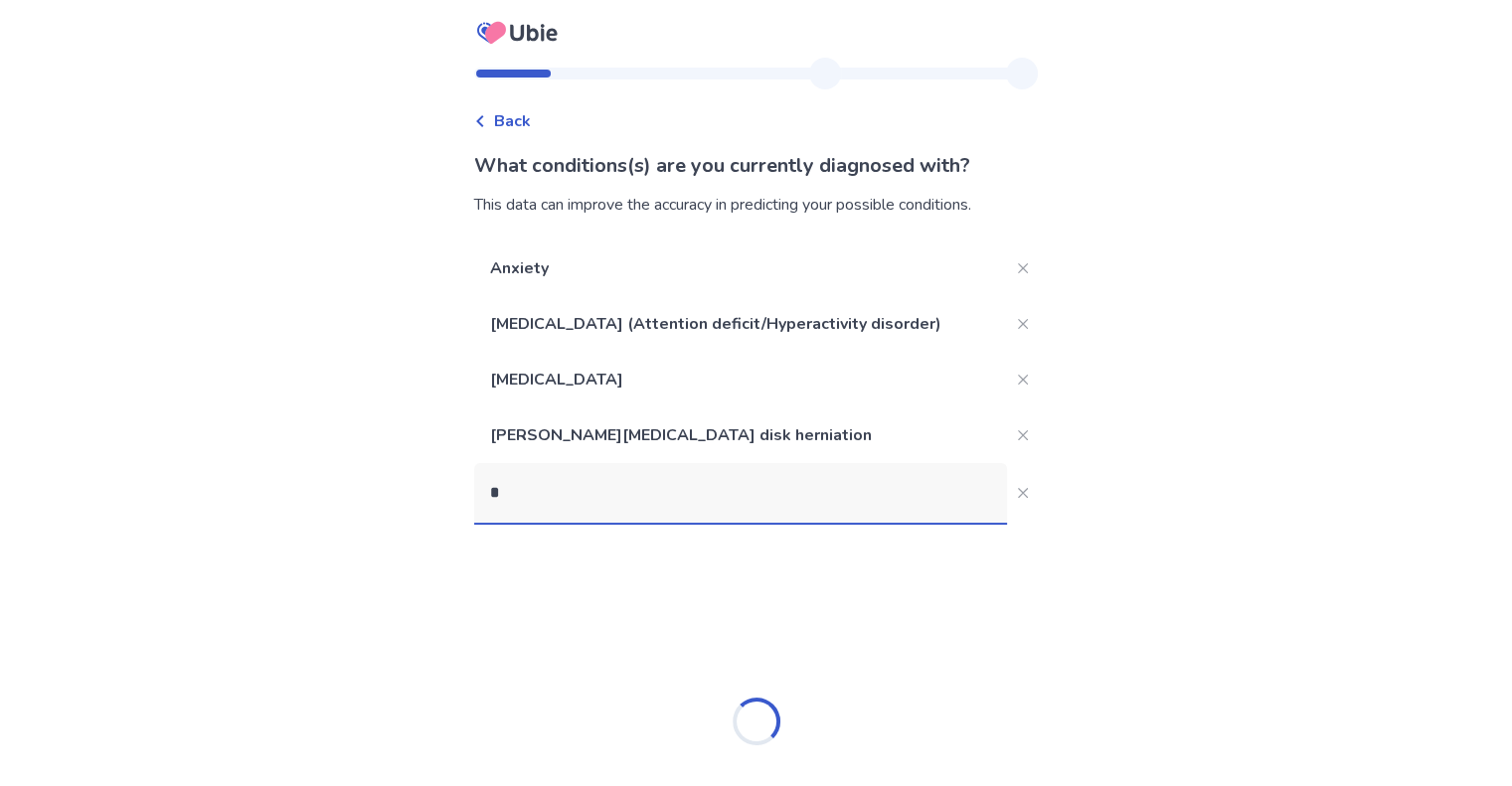type 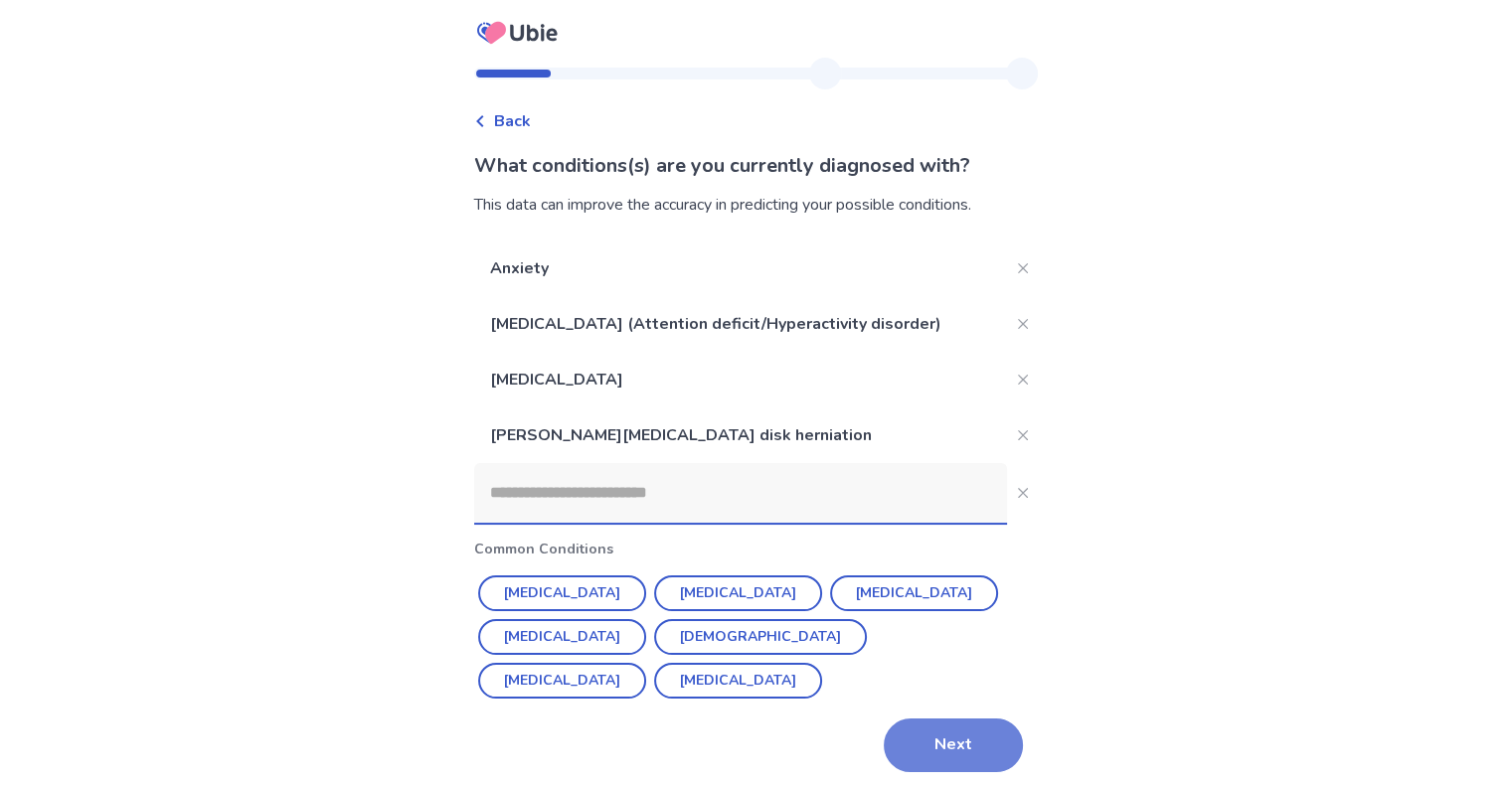 click on "Next" at bounding box center (953, 745) 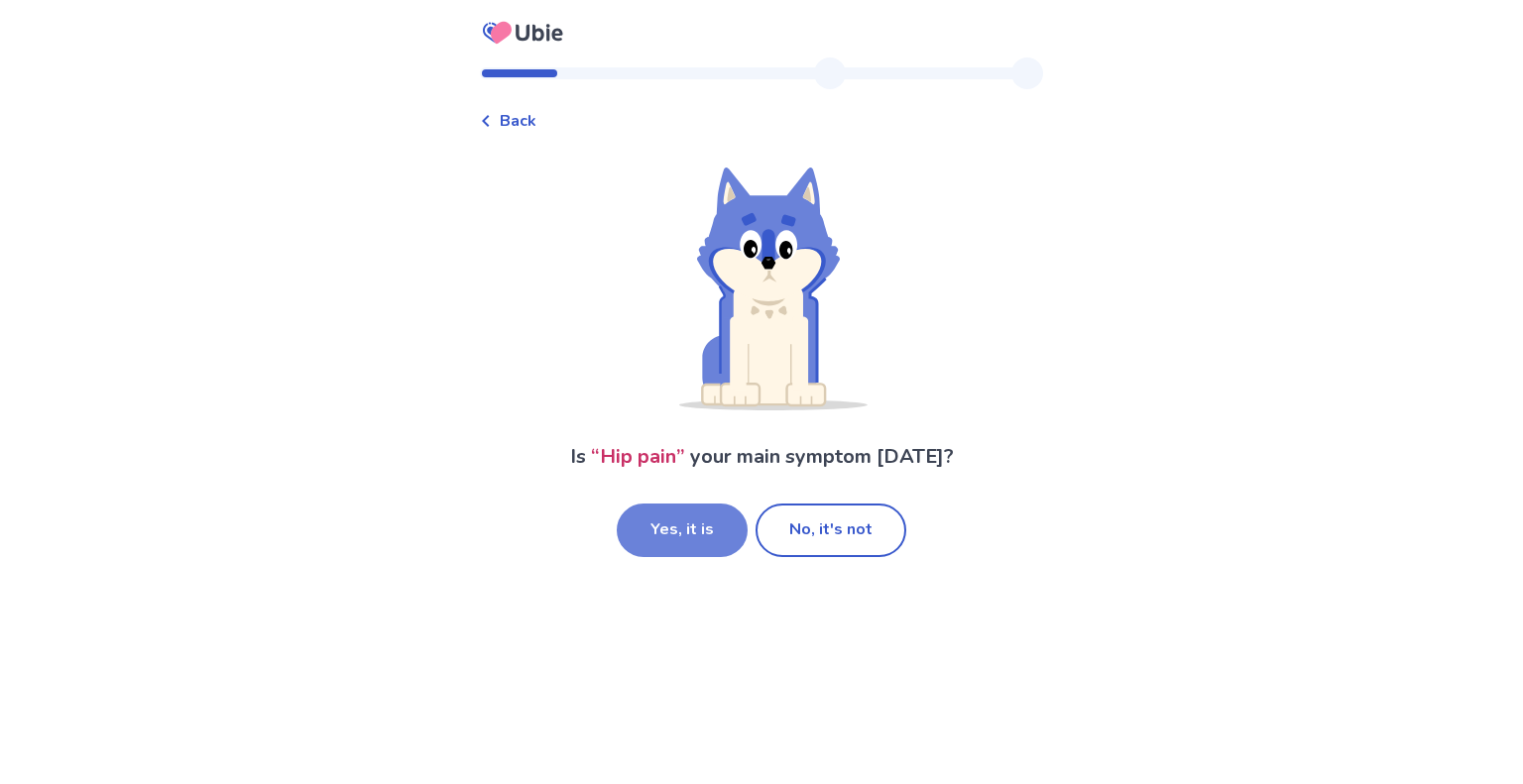 click on "Yes, it is" at bounding box center (682, 530) 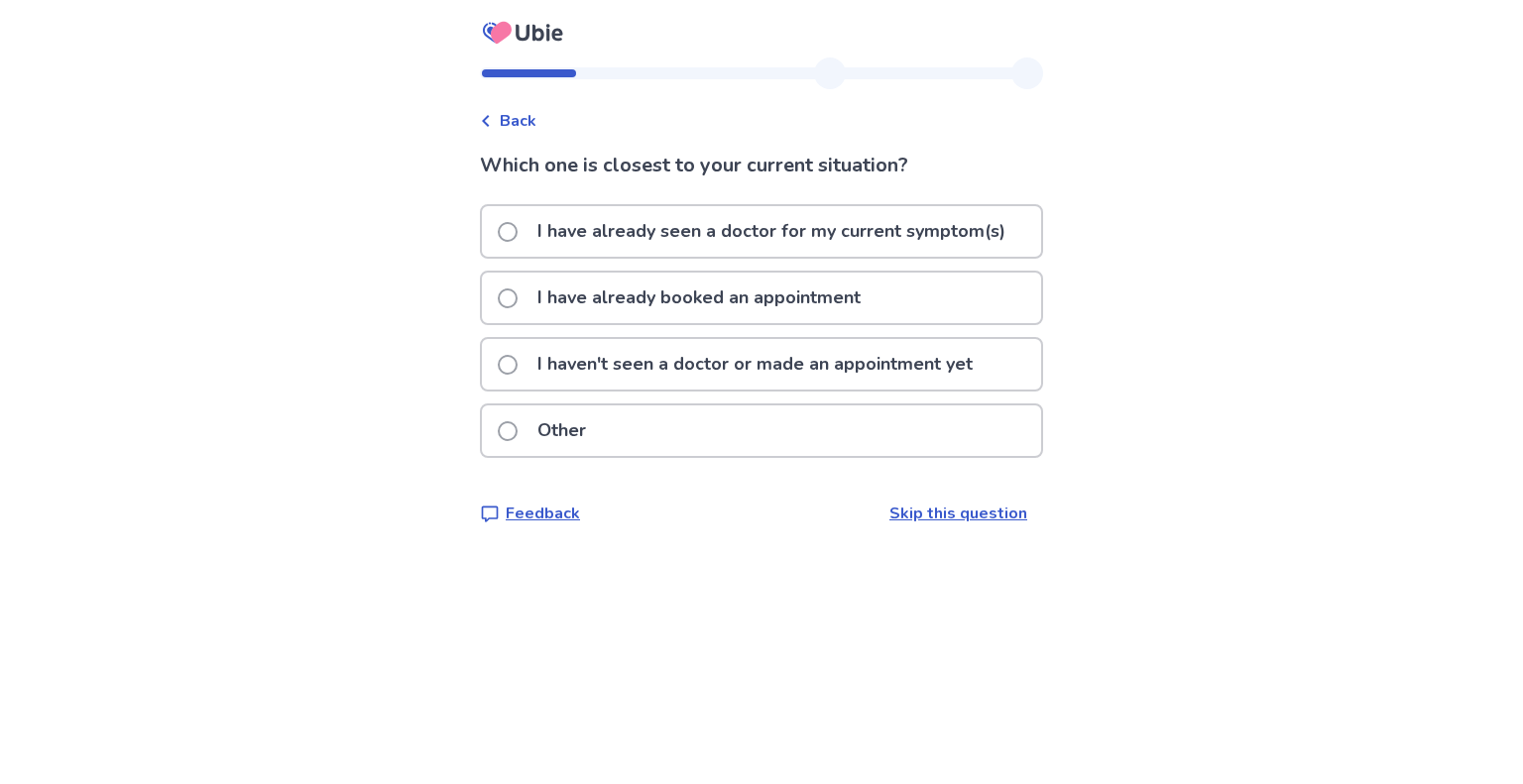 click on "I have already booked an appointment" at bounding box center (699, 297) 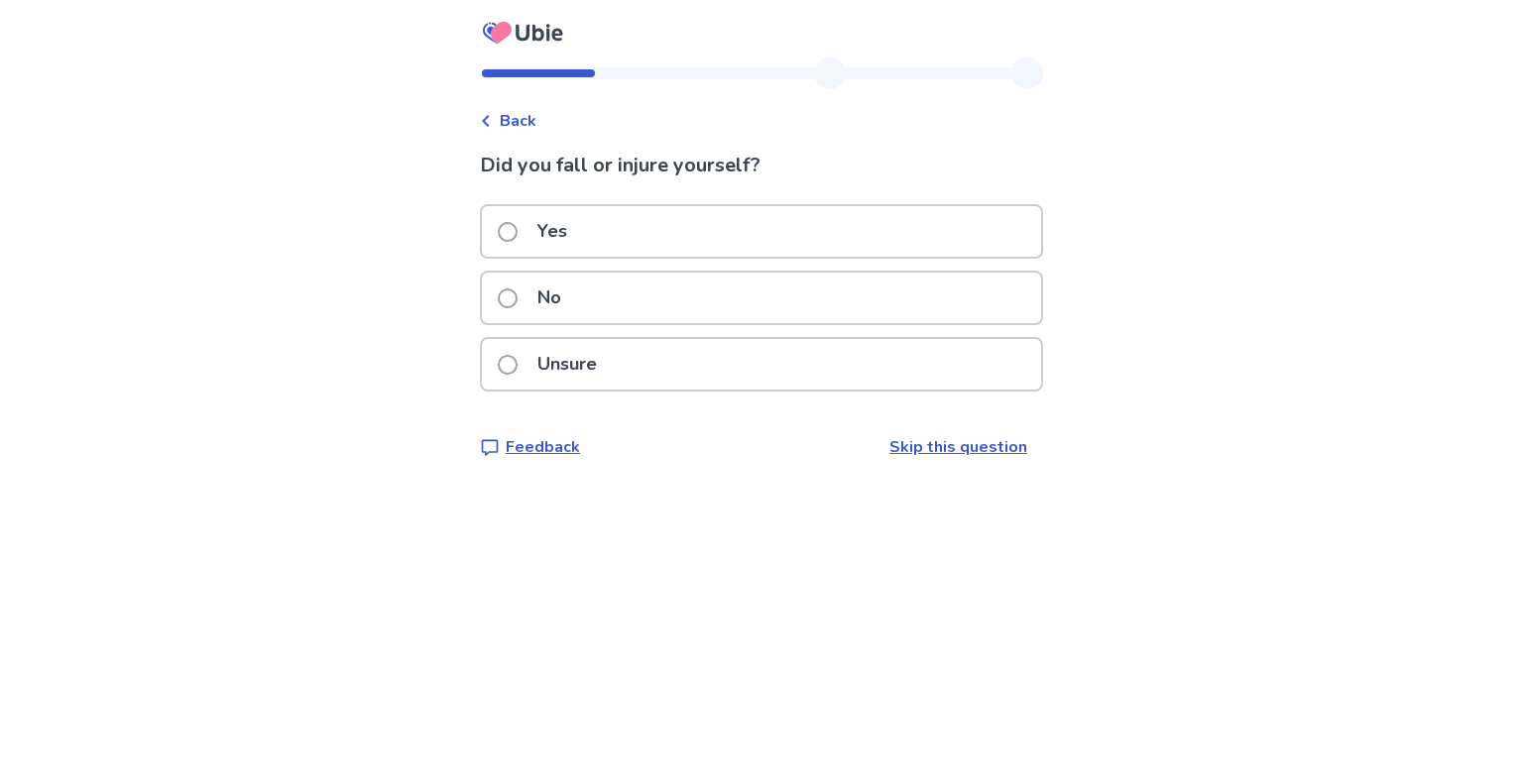 click on "No" at bounding box center (762, 297) 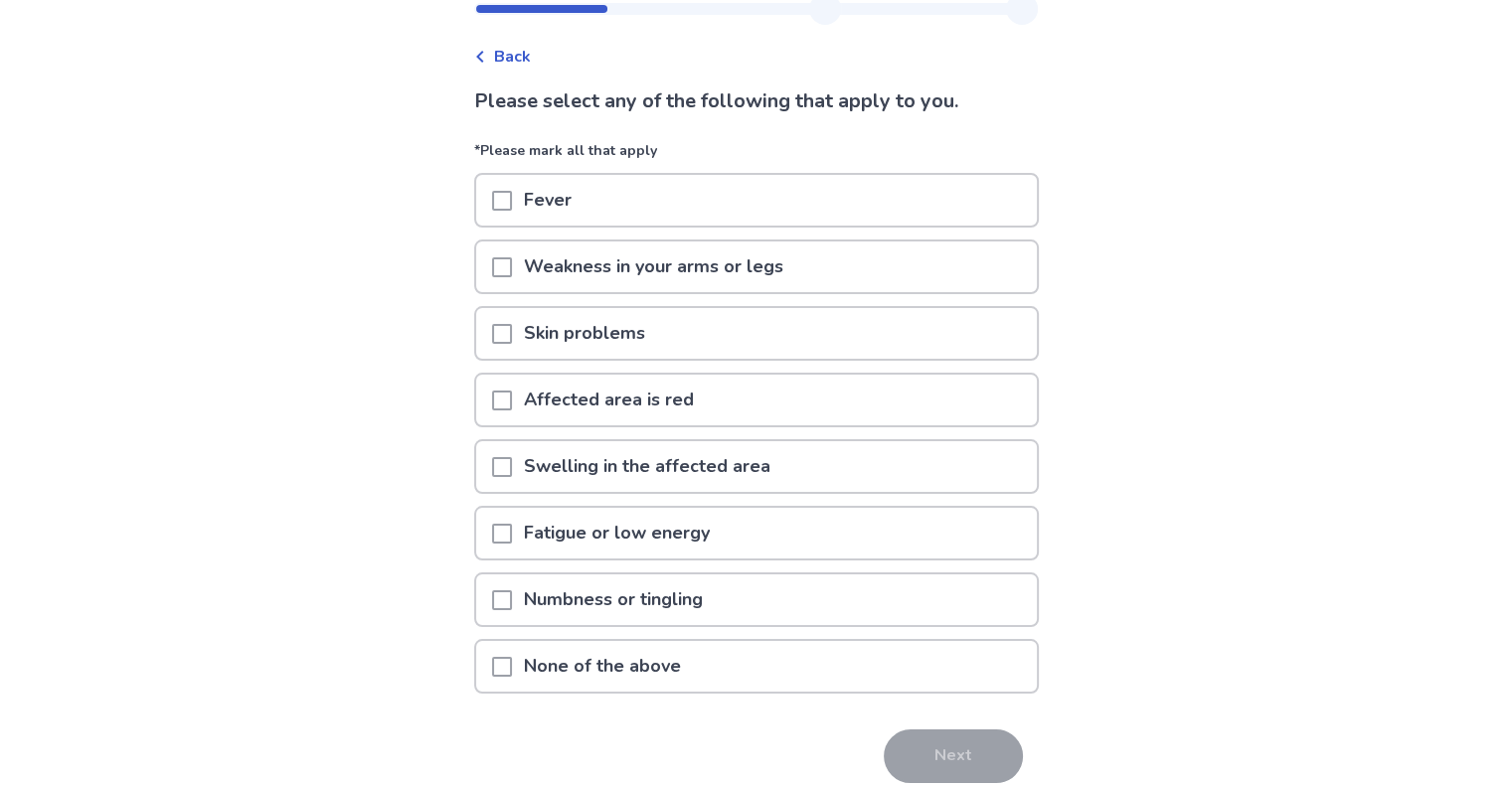 scroll, scrollTop: 99, scrollLeft: 0, axis: vertical 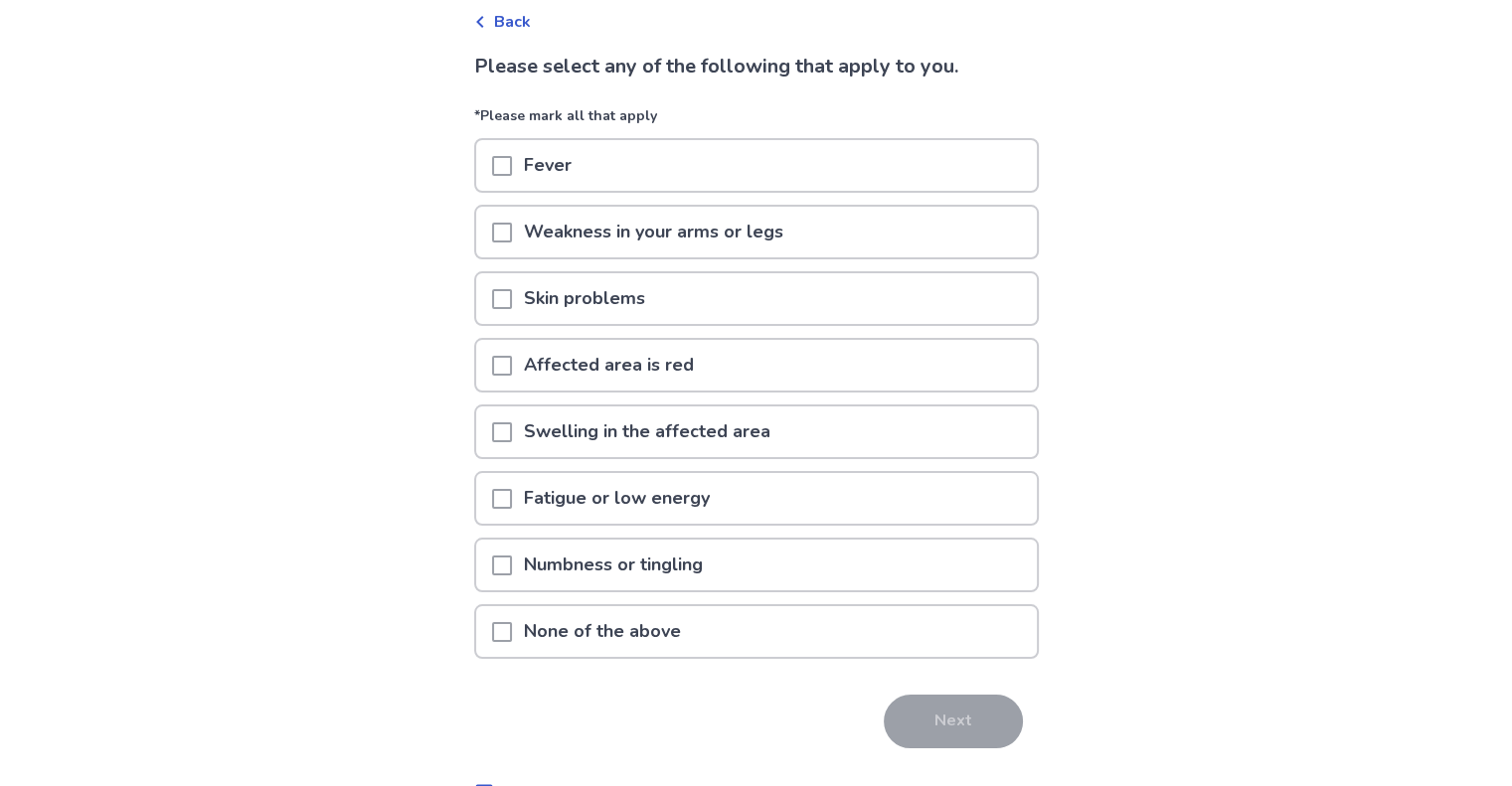 click on "None of the above" at bounding box center [602, 631] 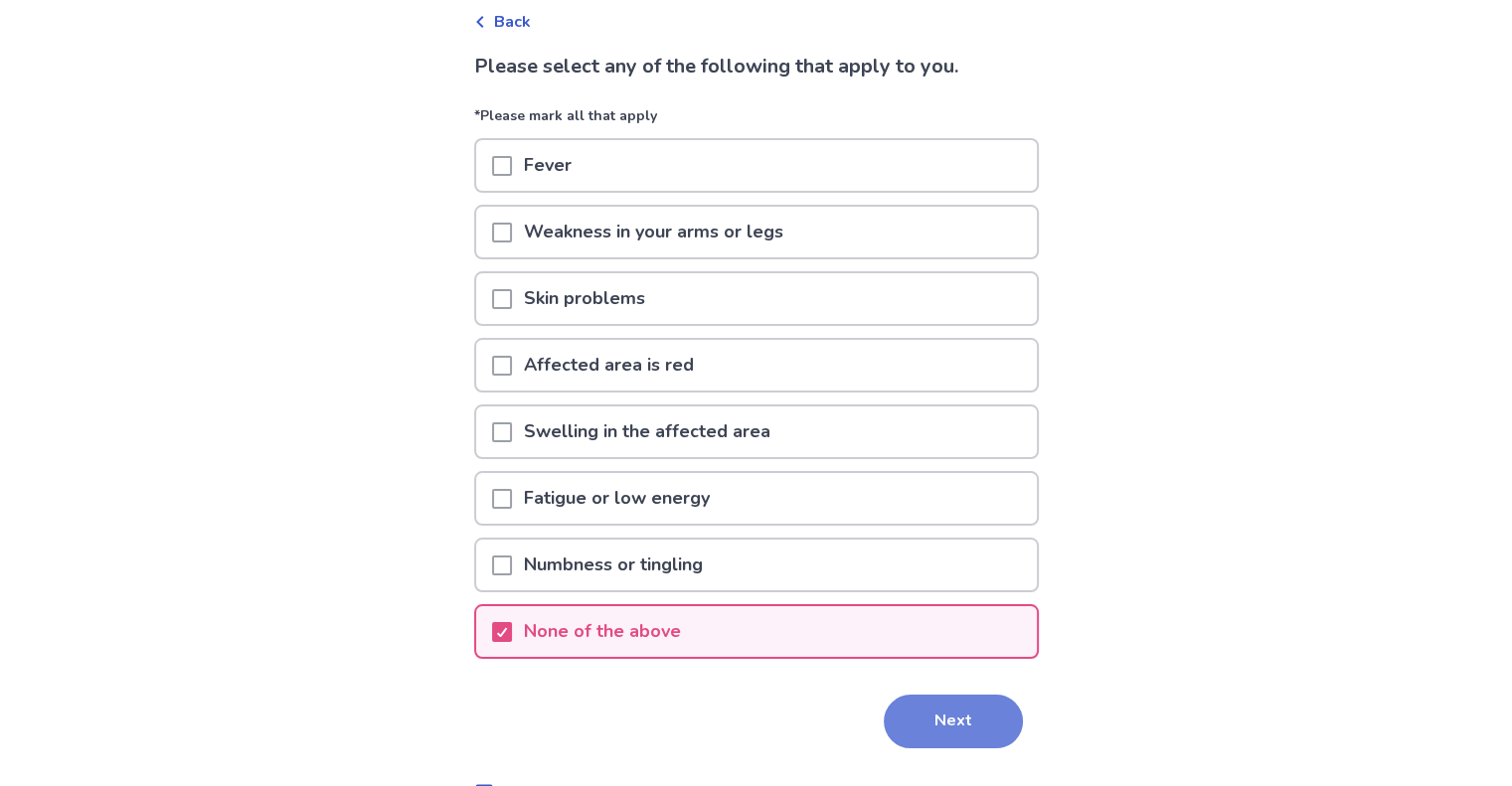 click on "Next" at bounding box center [953, 721] 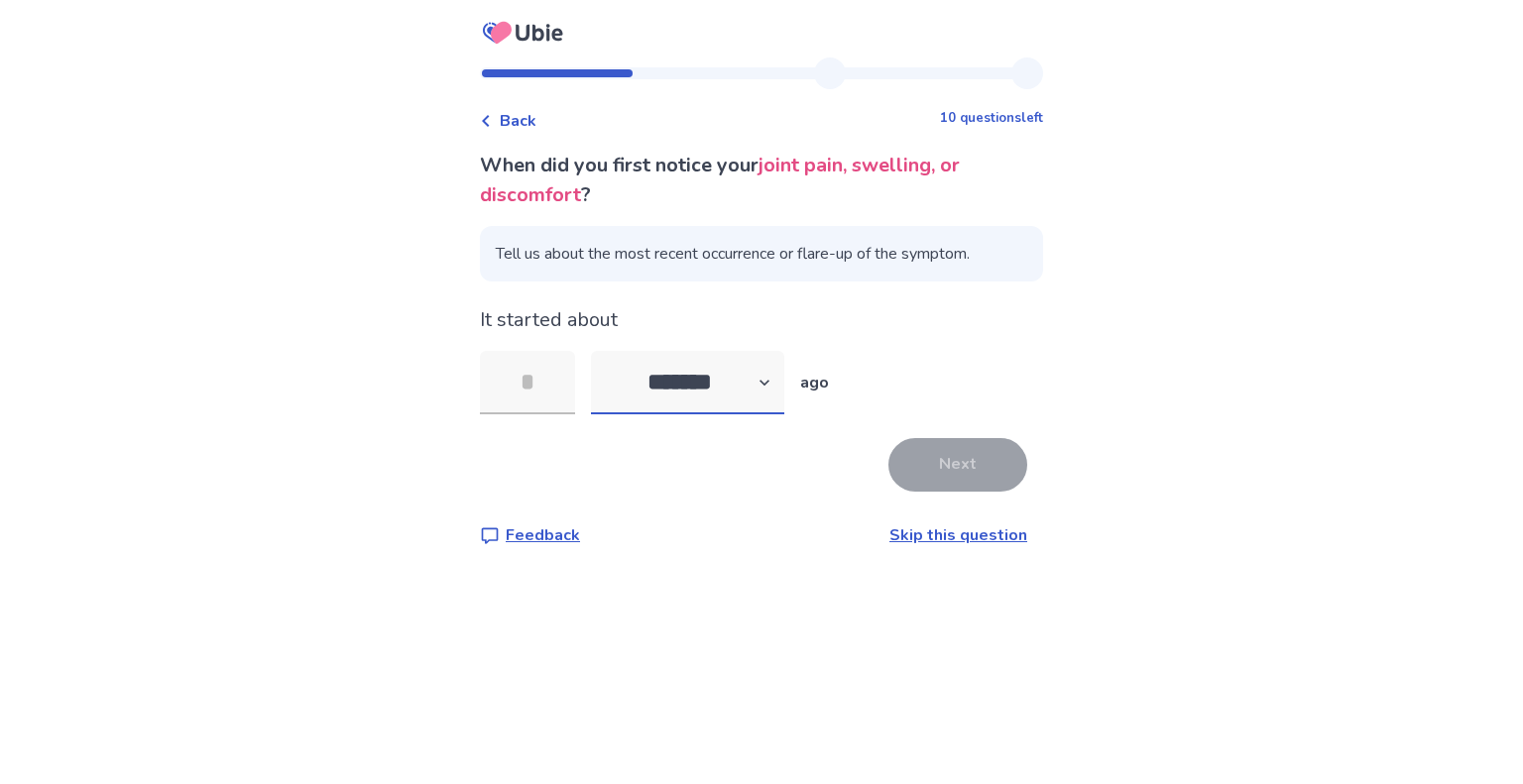 click on "******* ****** ******* ******** *******" at bounding box center [687, 383] 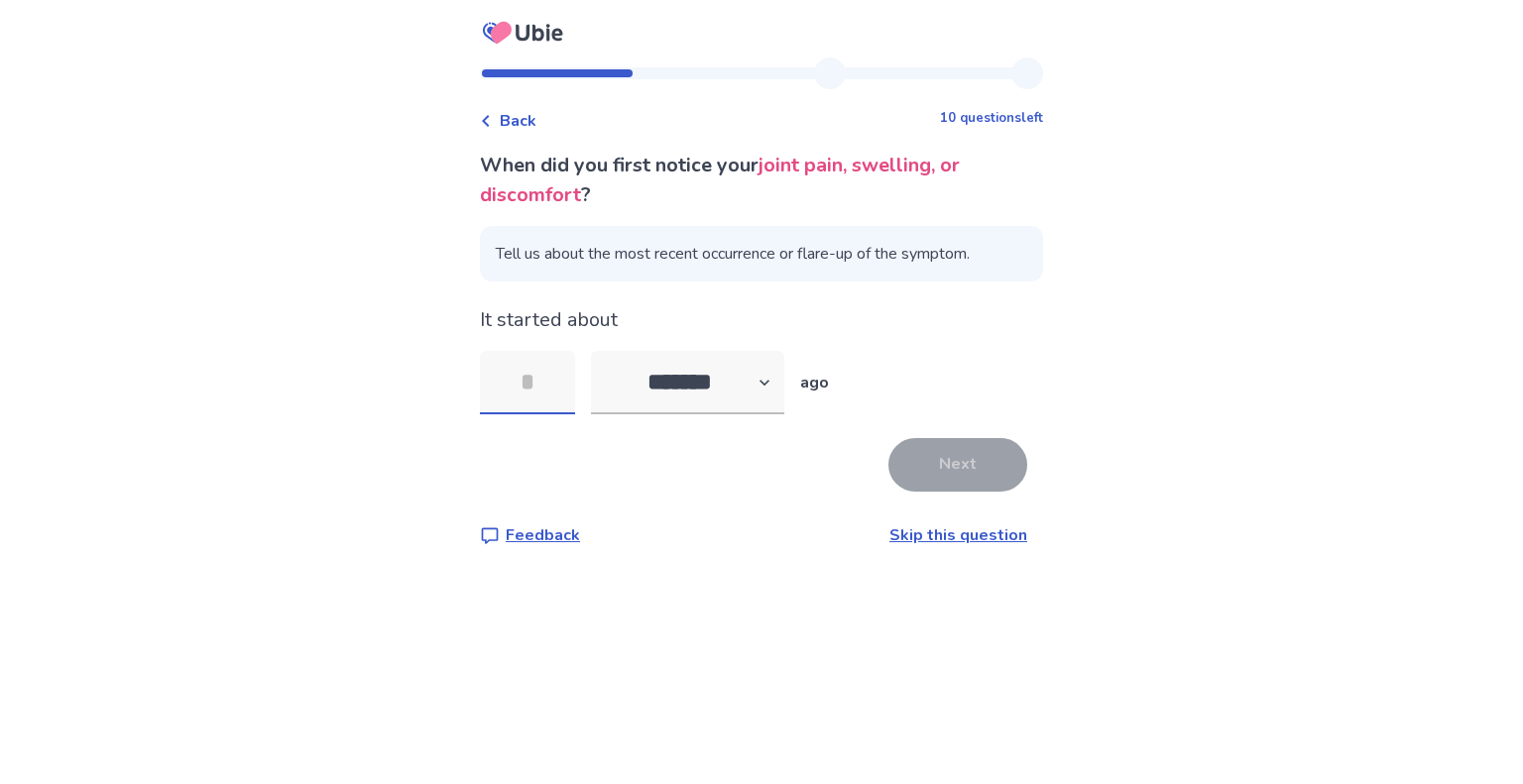 click at bounding box center [527, 383] 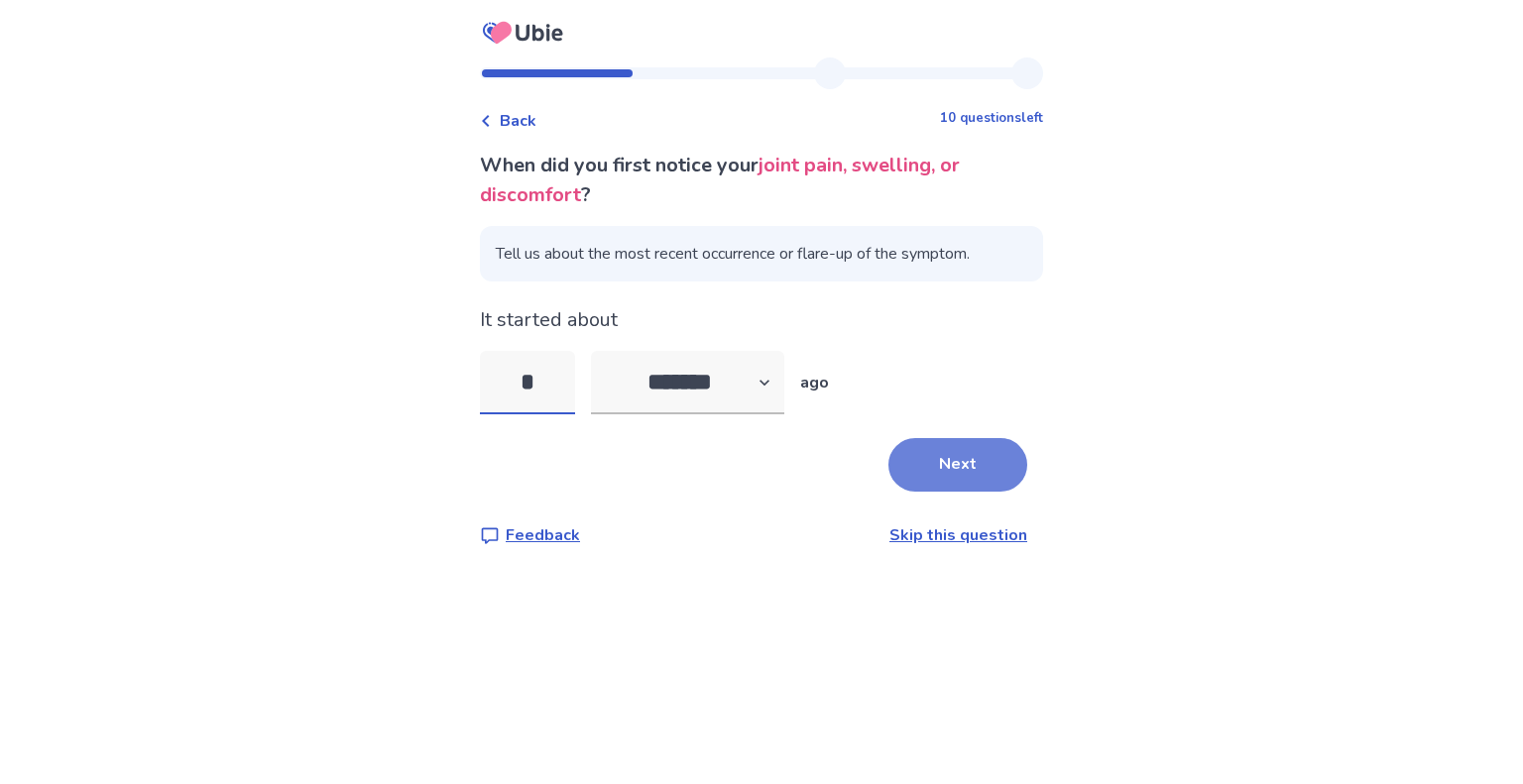 type on "*" 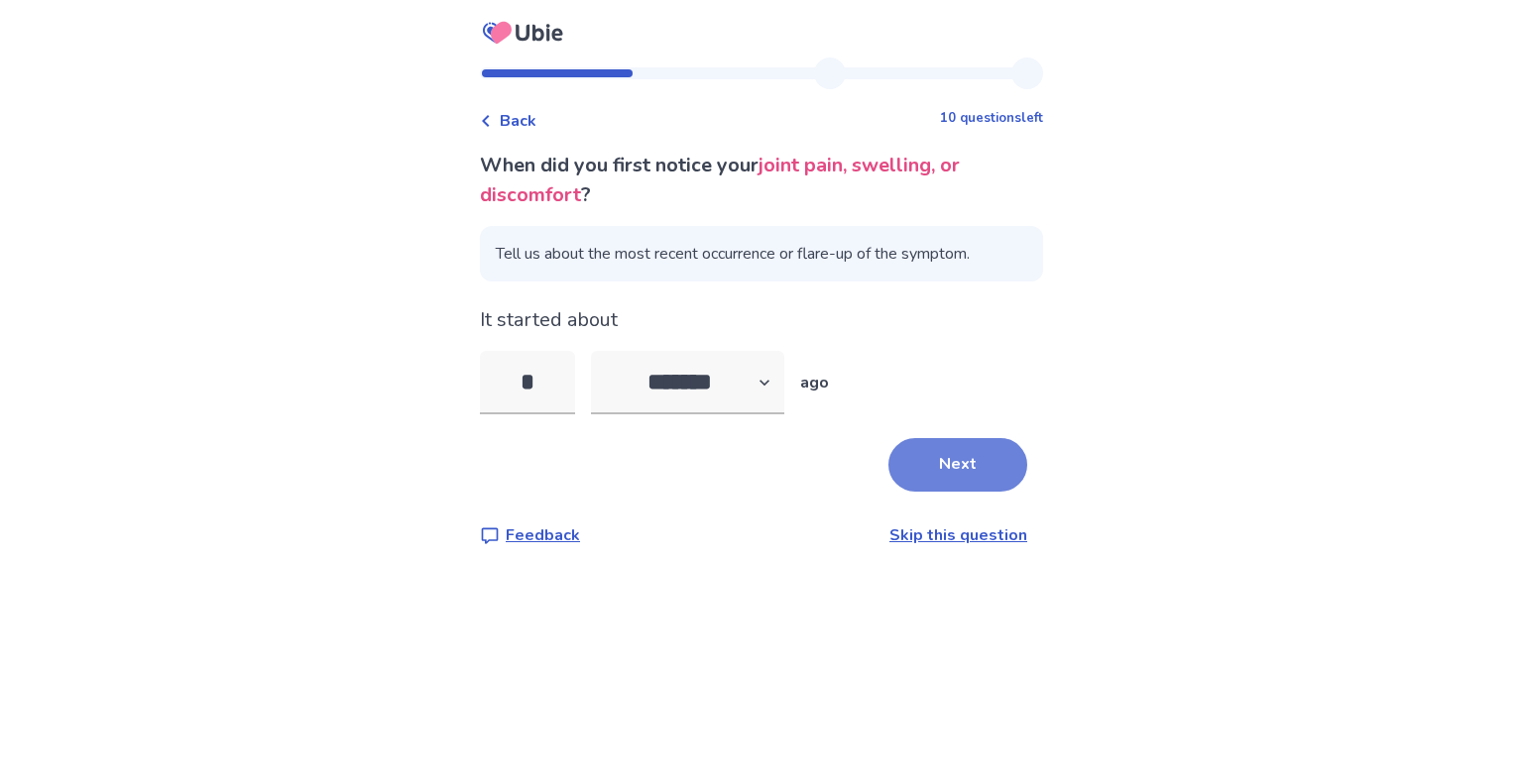 click on "Next" at bounding box center (958, 465) 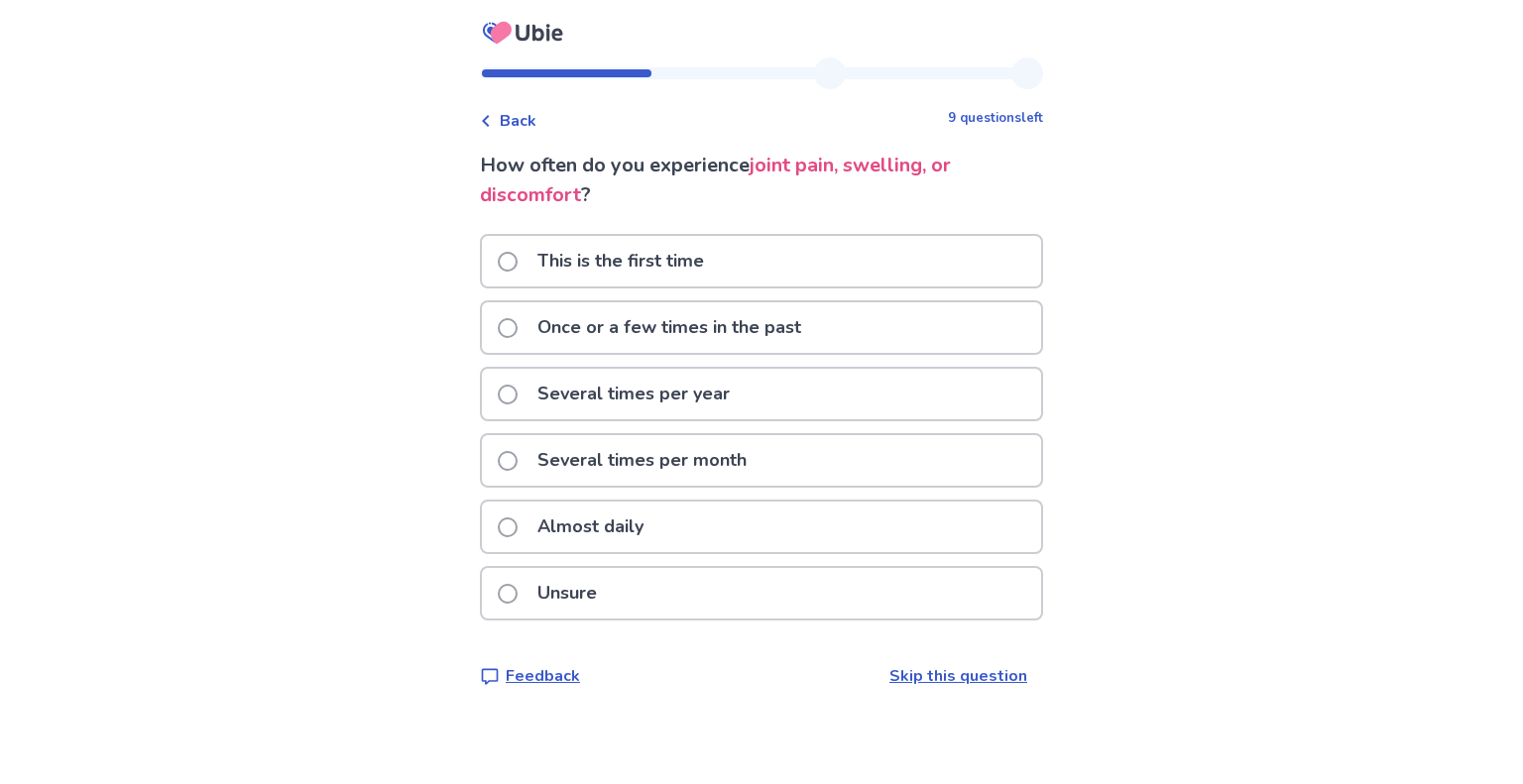 click on "Almost daily" at bounding box center (590, 526) 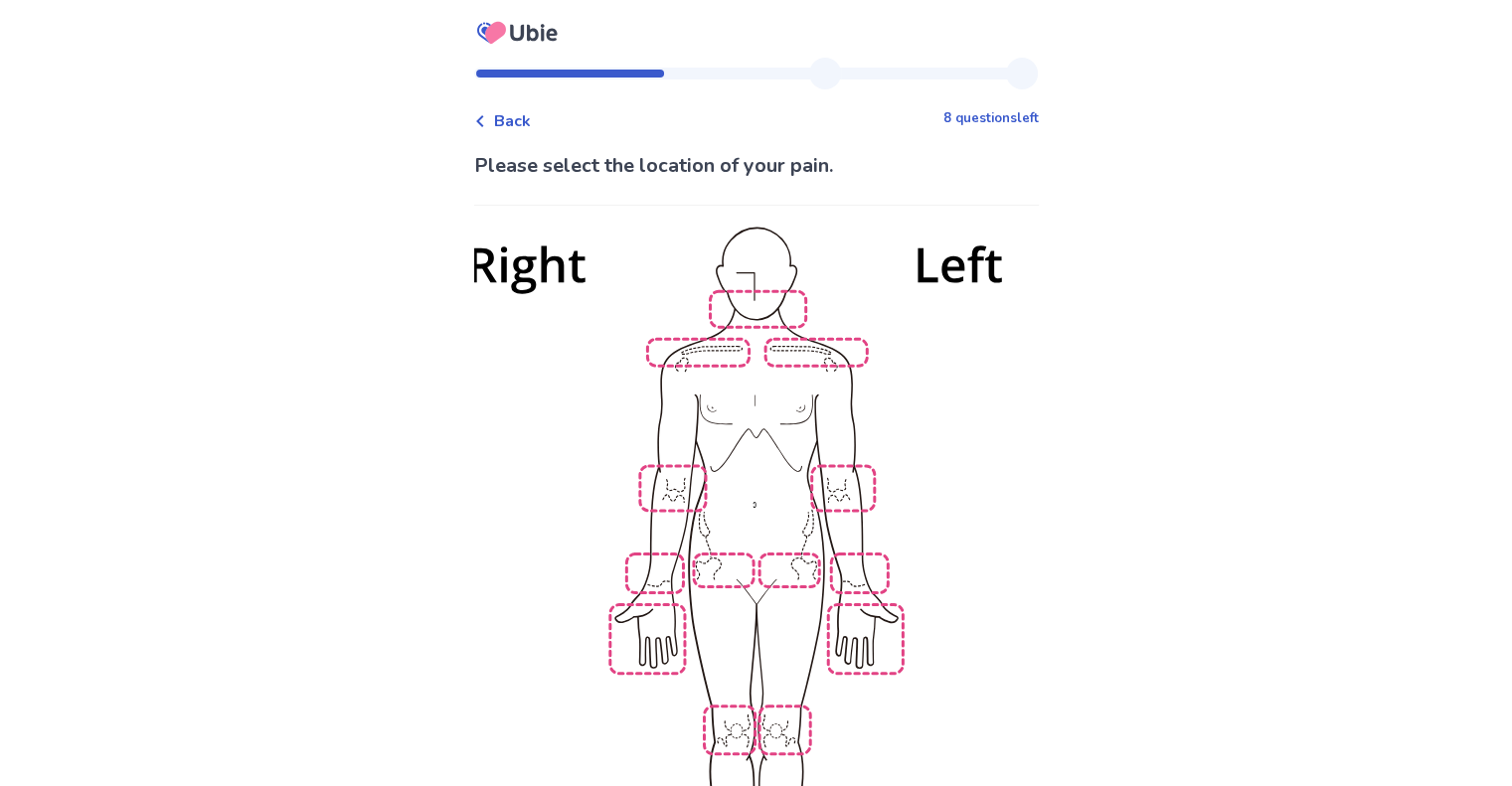 click at bounding box center (756, 586) 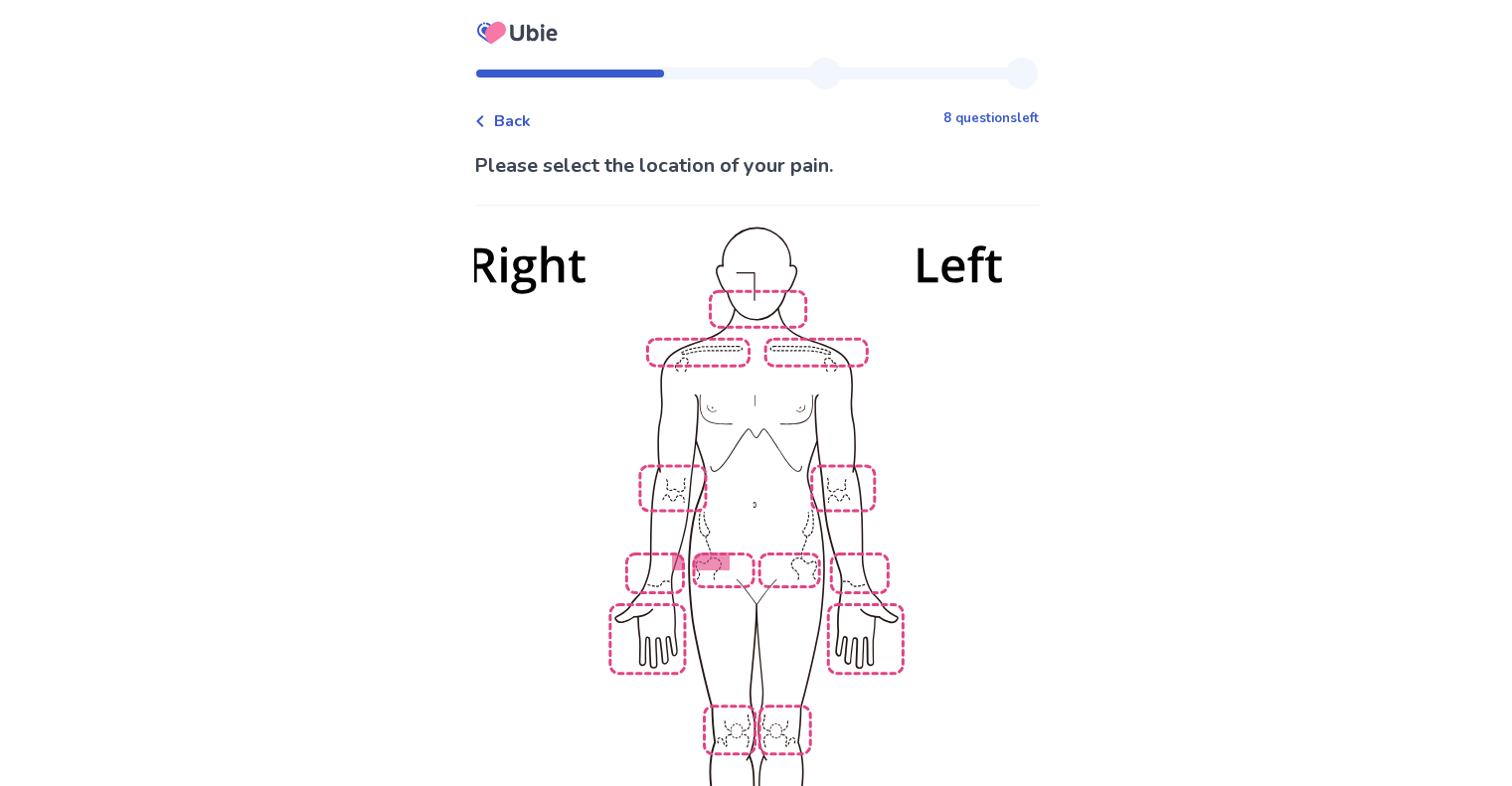 click at bounding box center (756, 586) 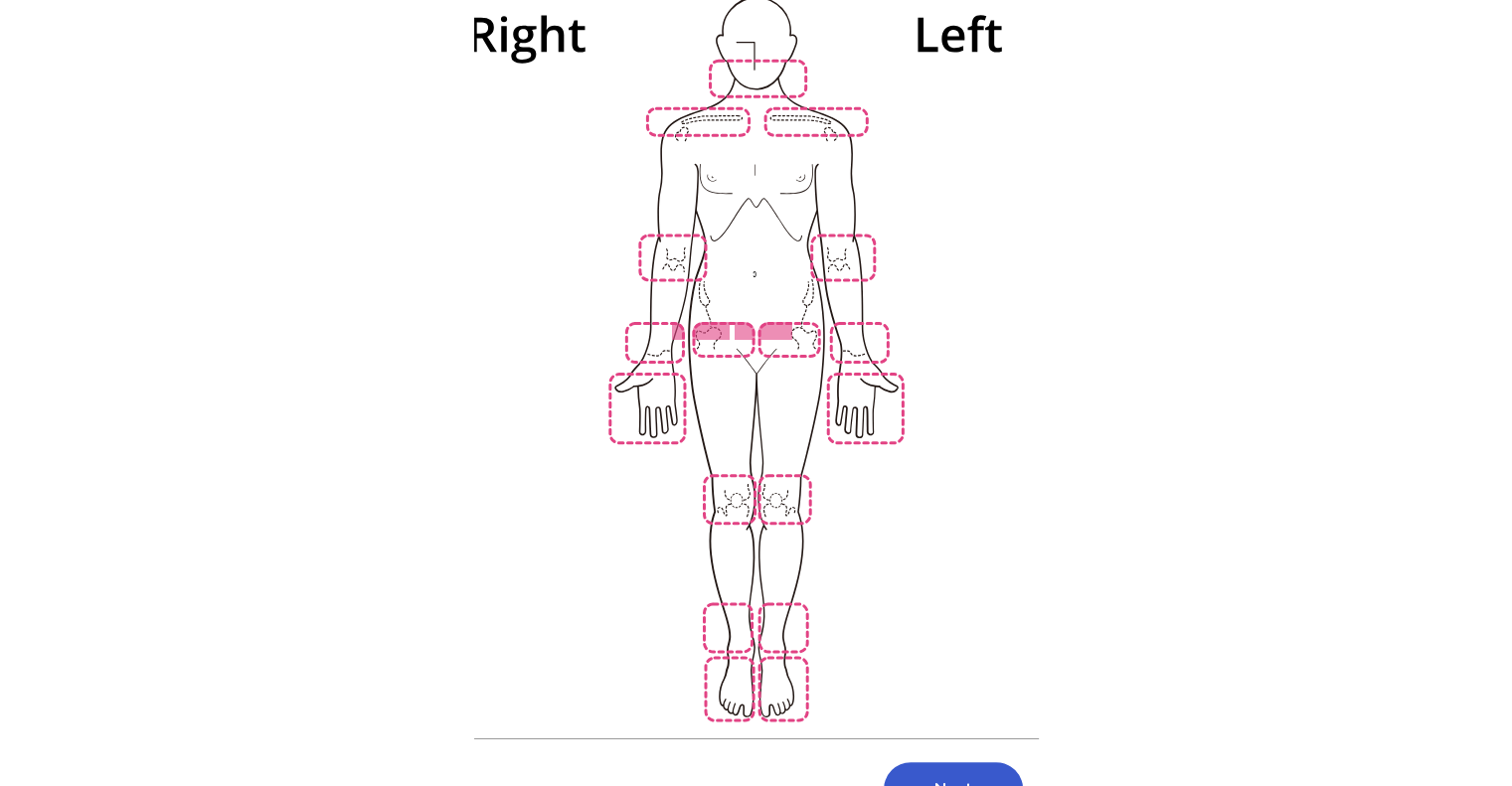 scroll, scrollTop: 298, scrollLeft: 0, axis: vertical 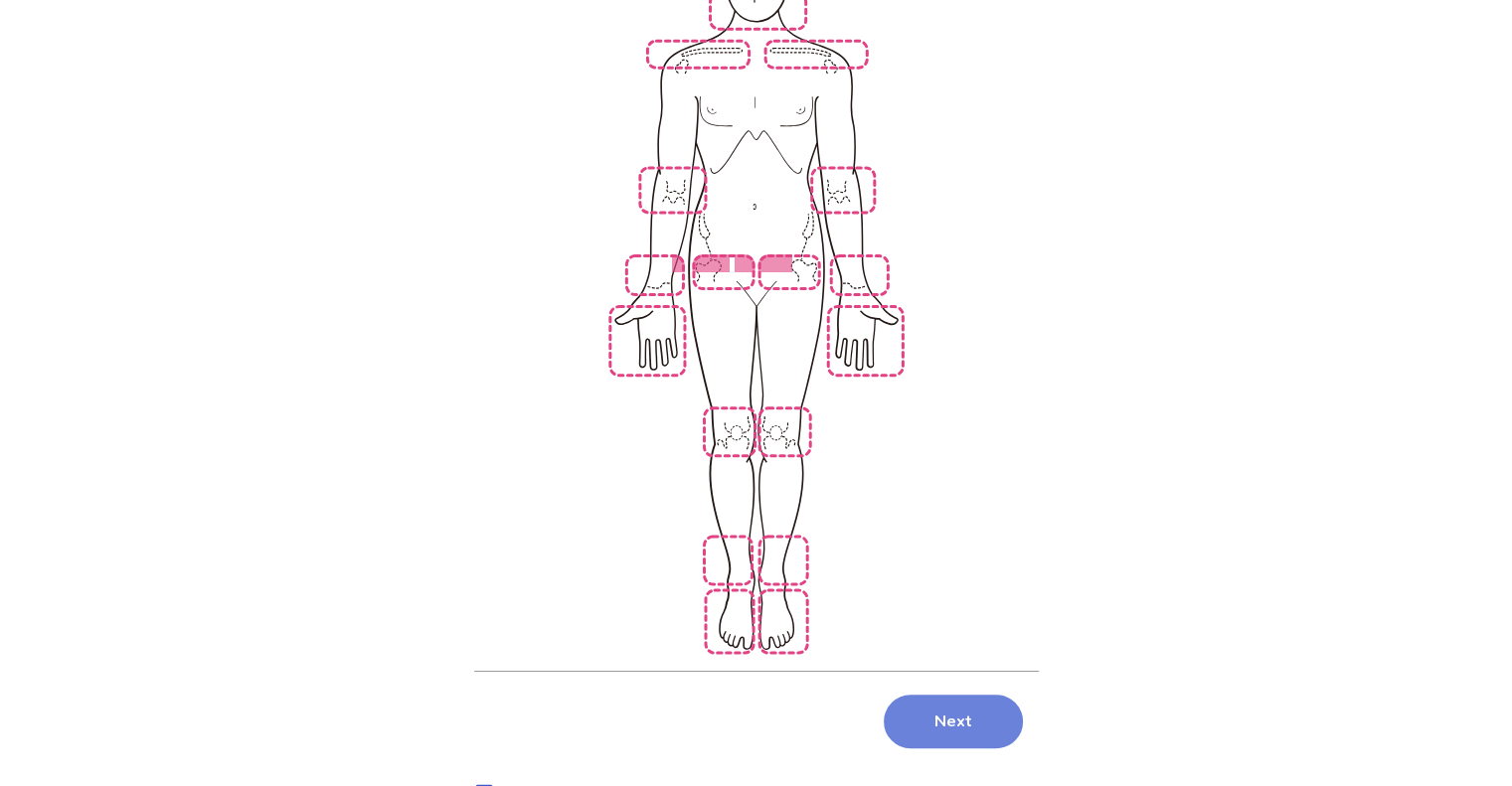 click on "Next" at bounding box center (953, 721) 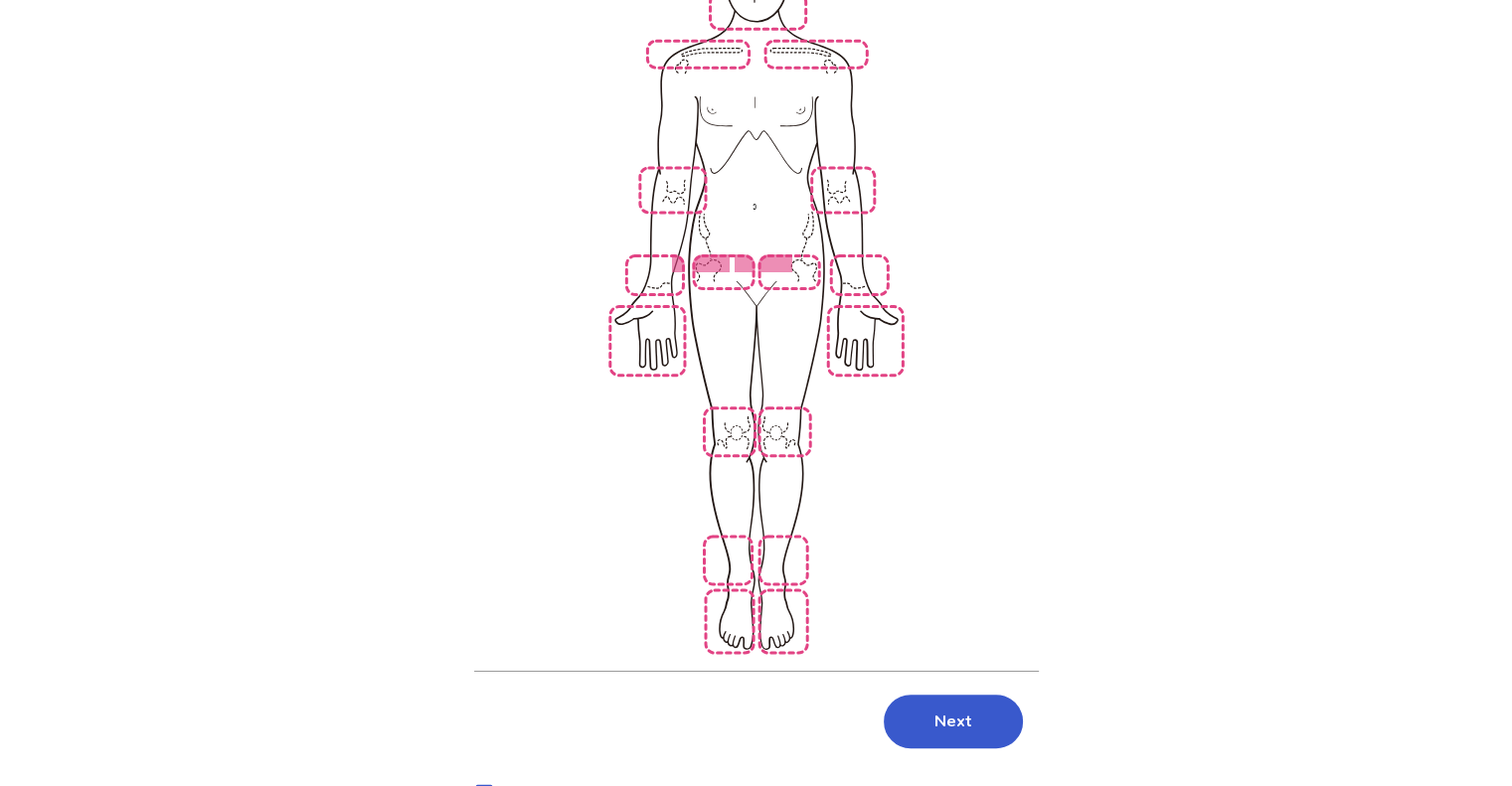 scroll, scrollTop: 0, scrollLeft: 0, axis: both 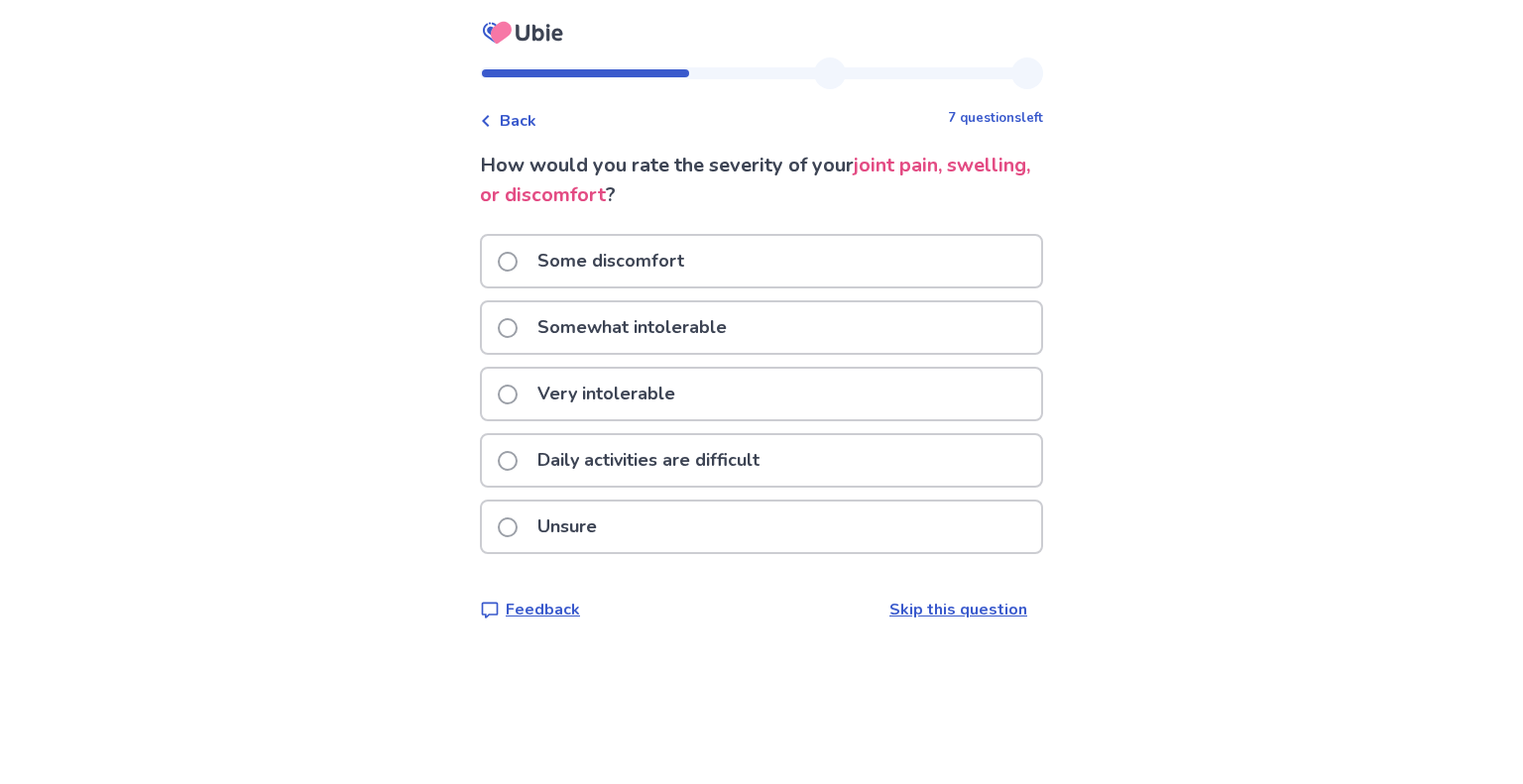 click on "Somewhat intolerable" at bounding box center (632, 327) 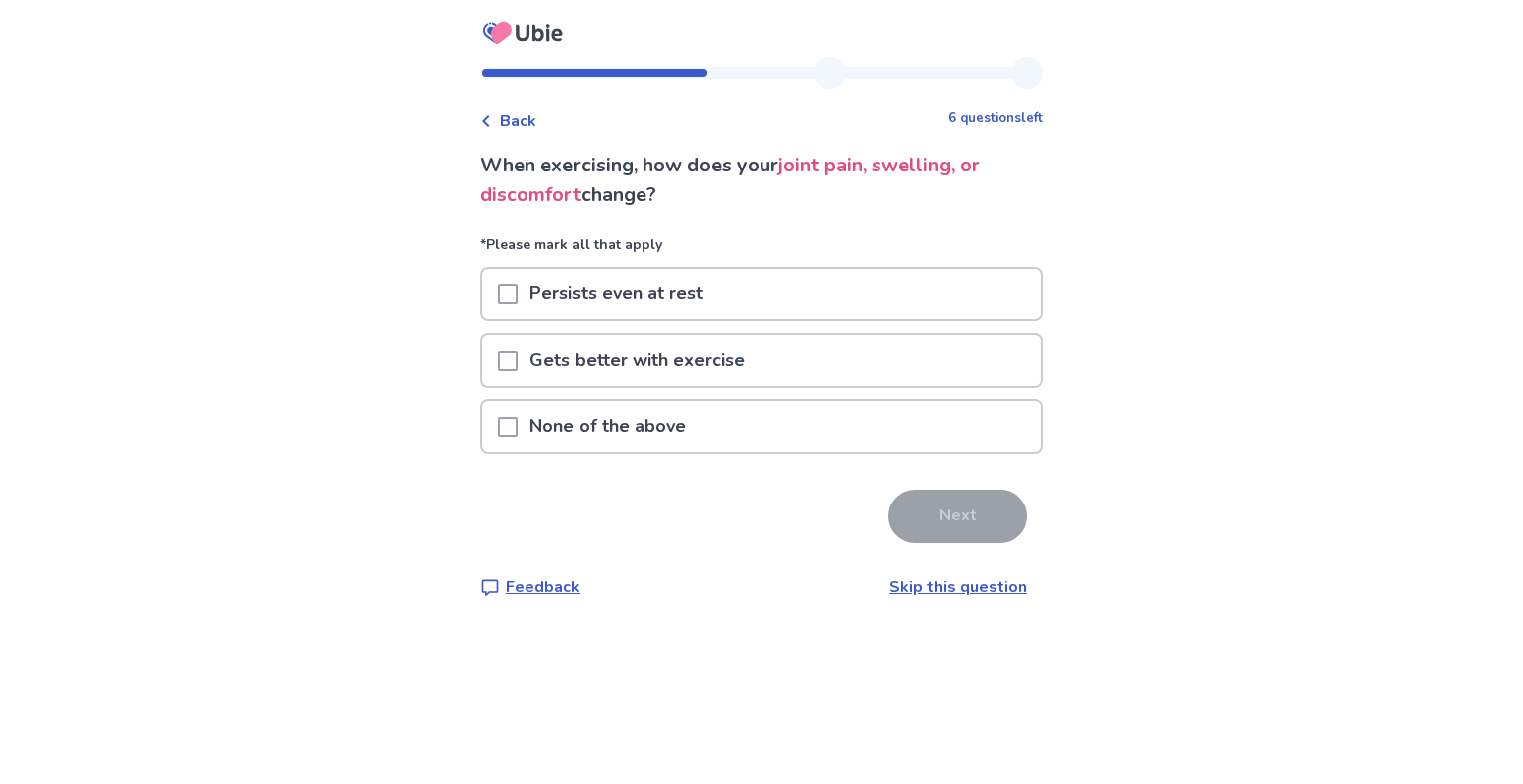 click on "Gets better with exercise" at bounding box center (637, 360) 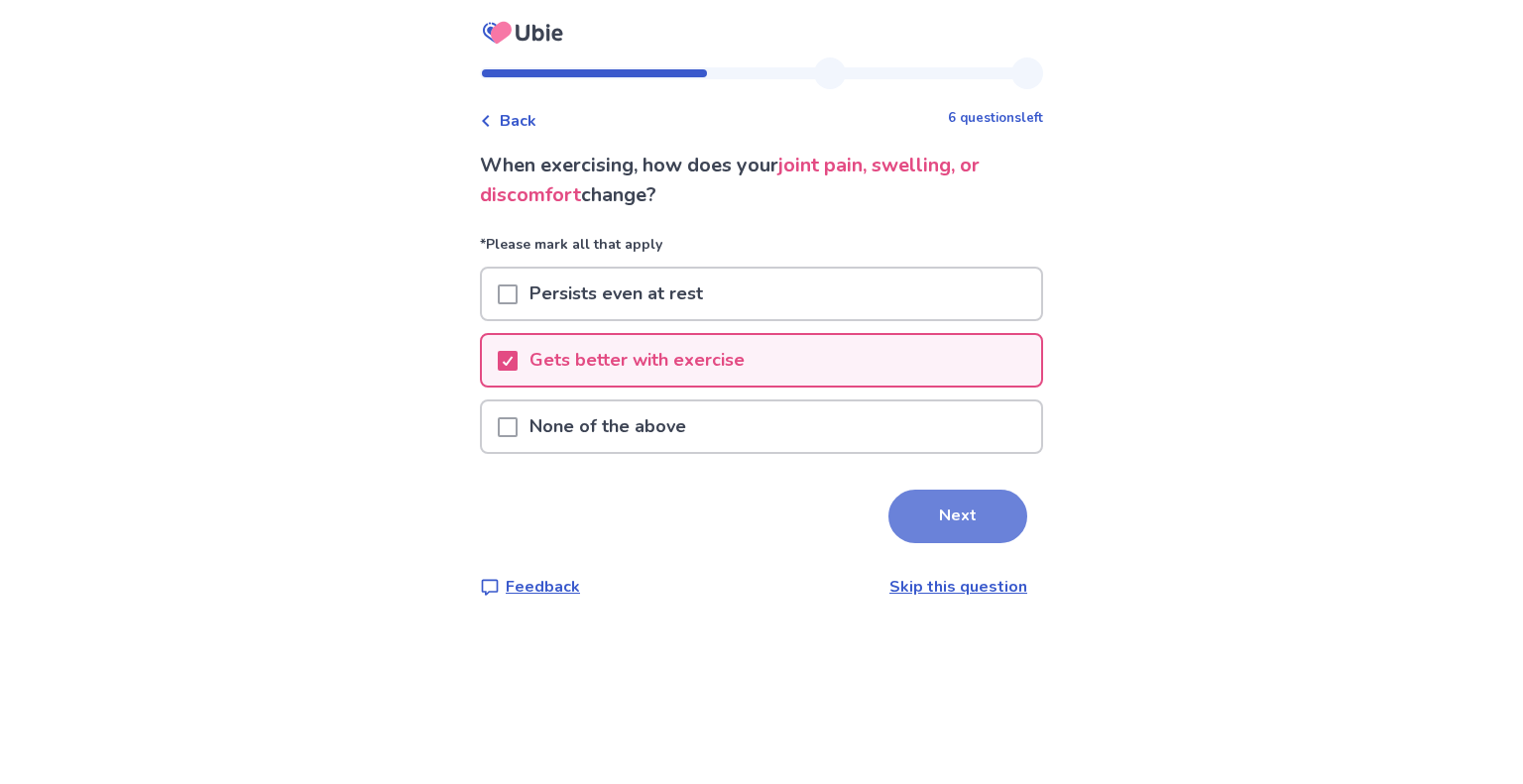 click on "Next" at bounding box center (958, 516) 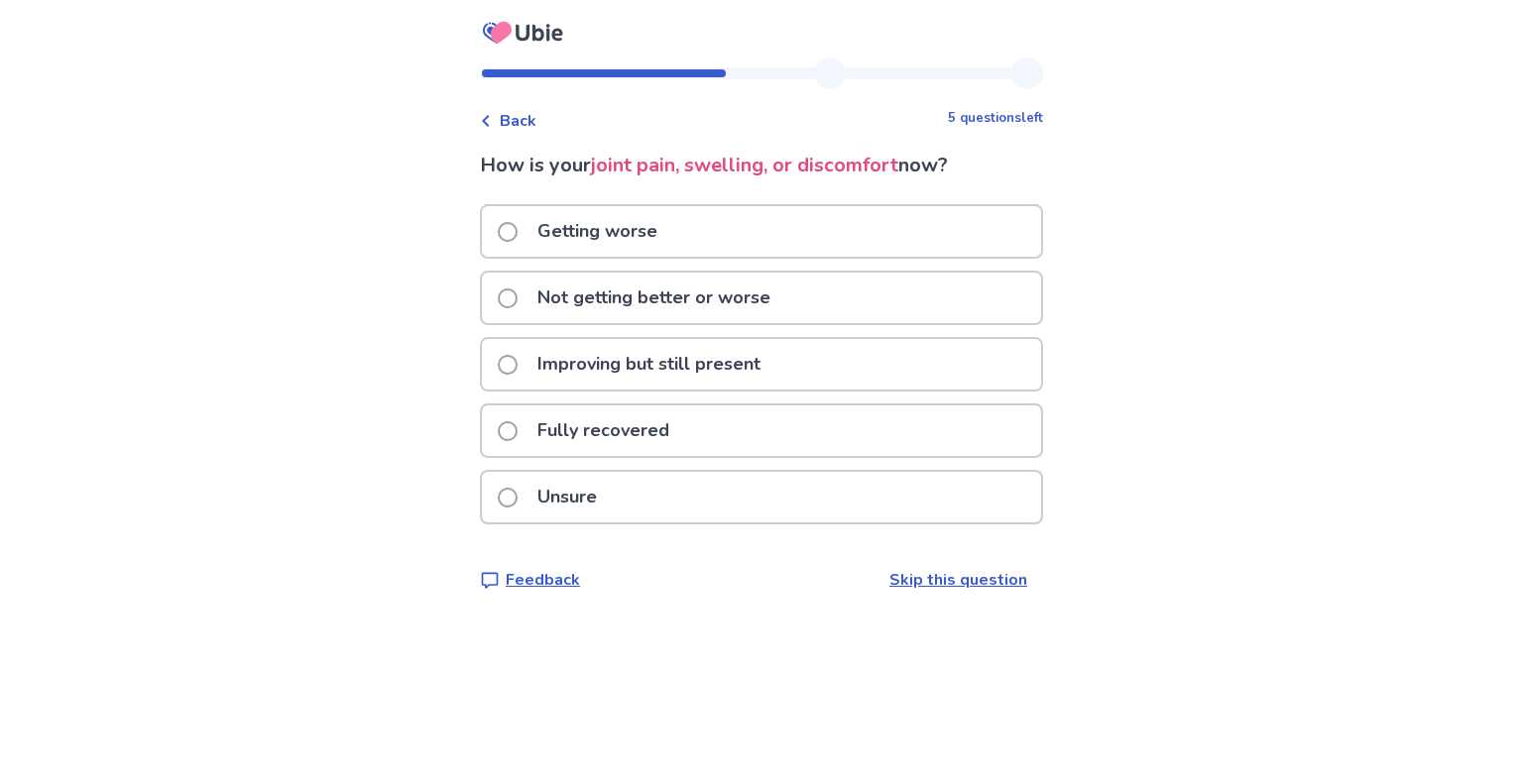 click on "Getting worse" at bounding box center [597, 231] 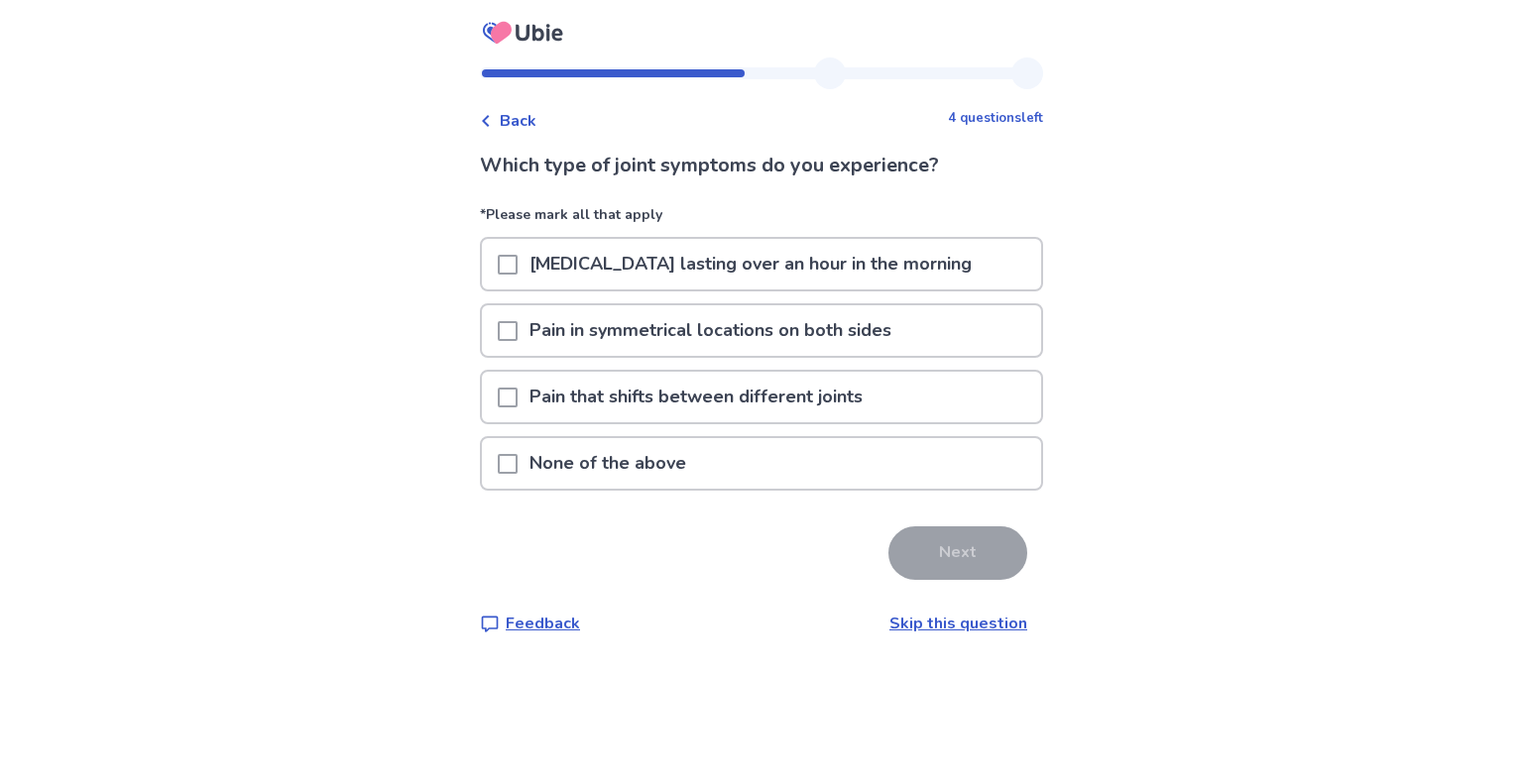 click on "Stiffness lasting over an hour in the morning" at bounding box center (751, 264) 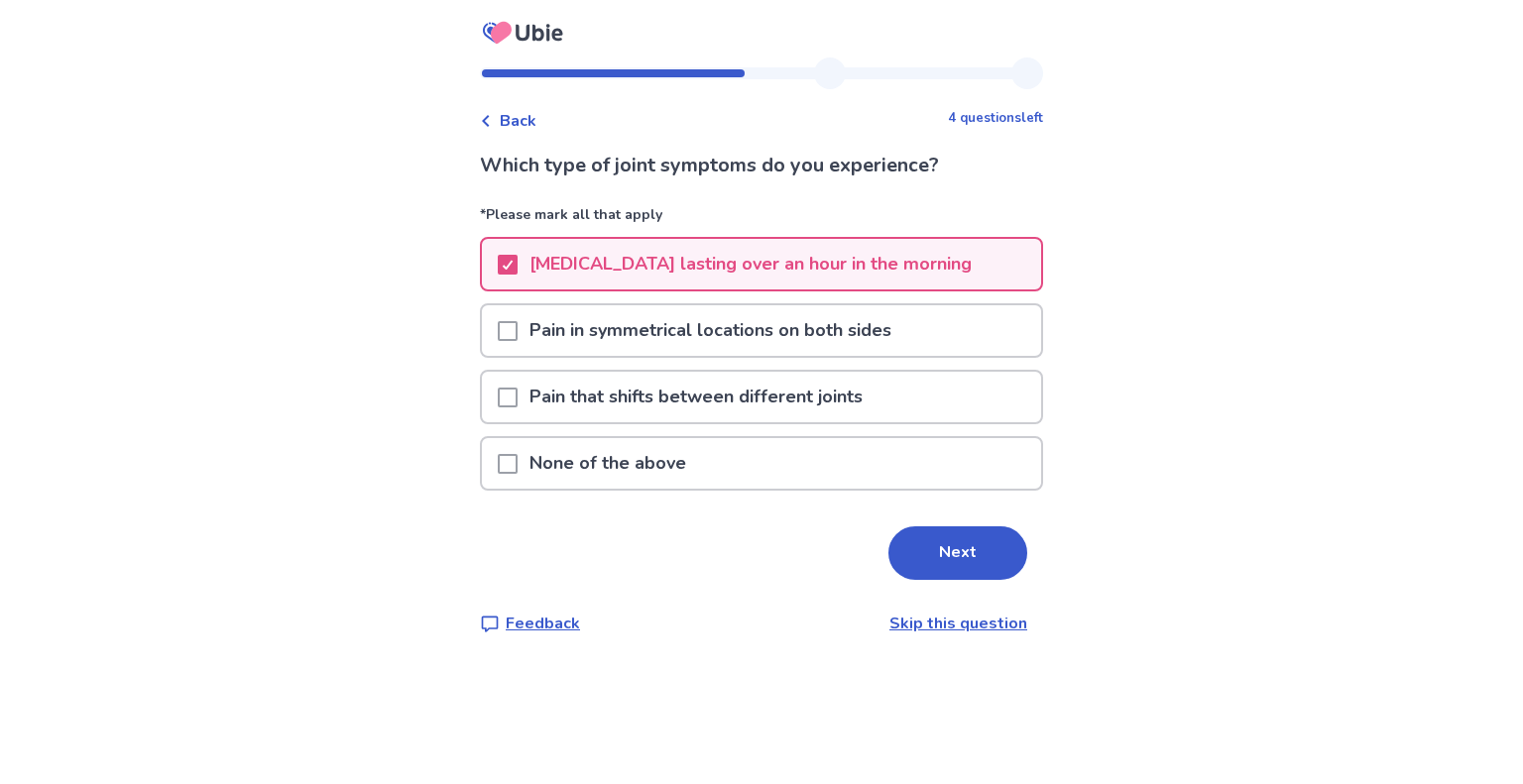 click on "Pain in symmetrical locations on both sides" at bounding box center [710, 330] 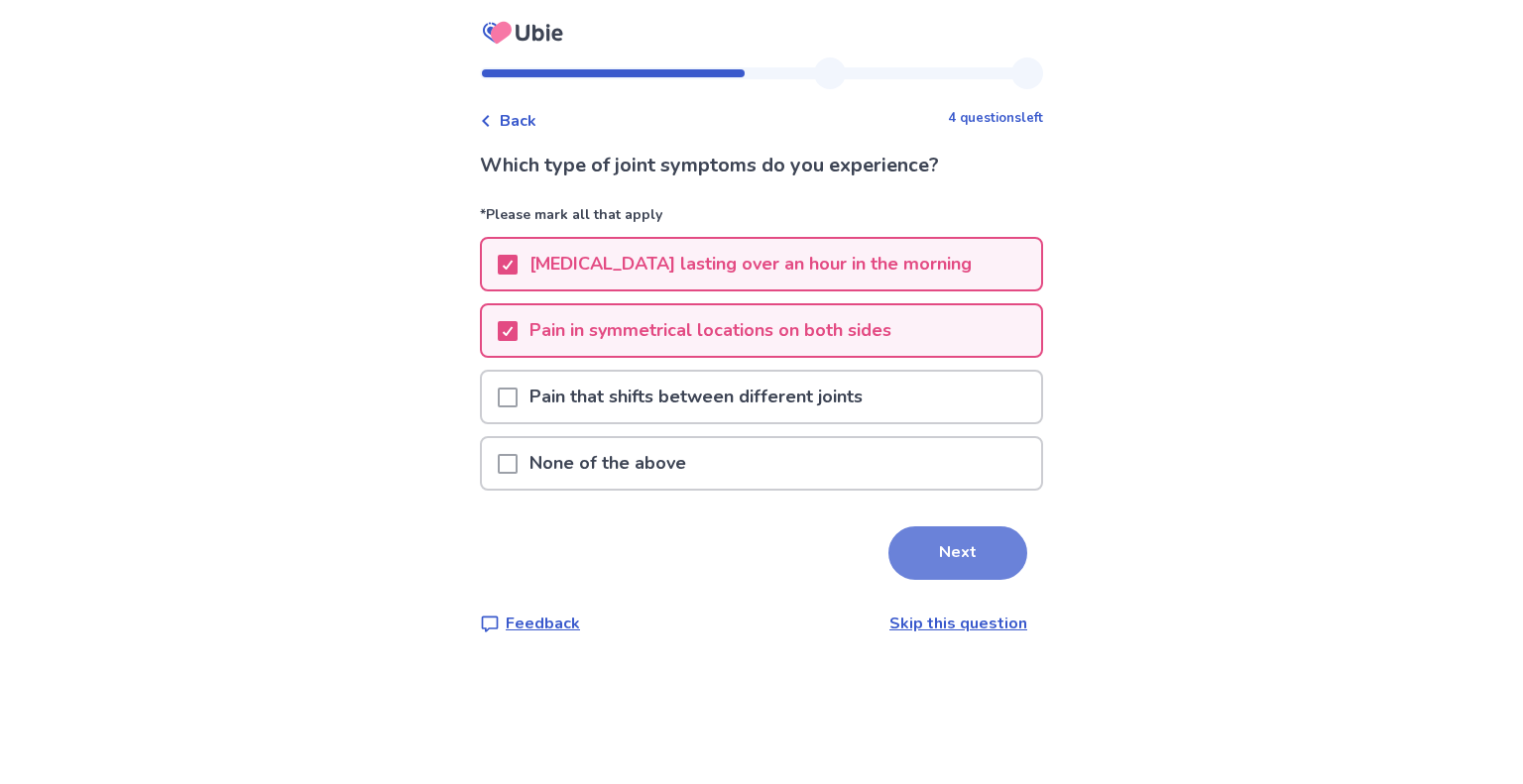 click on "Next" at bounding box center (958, 553) 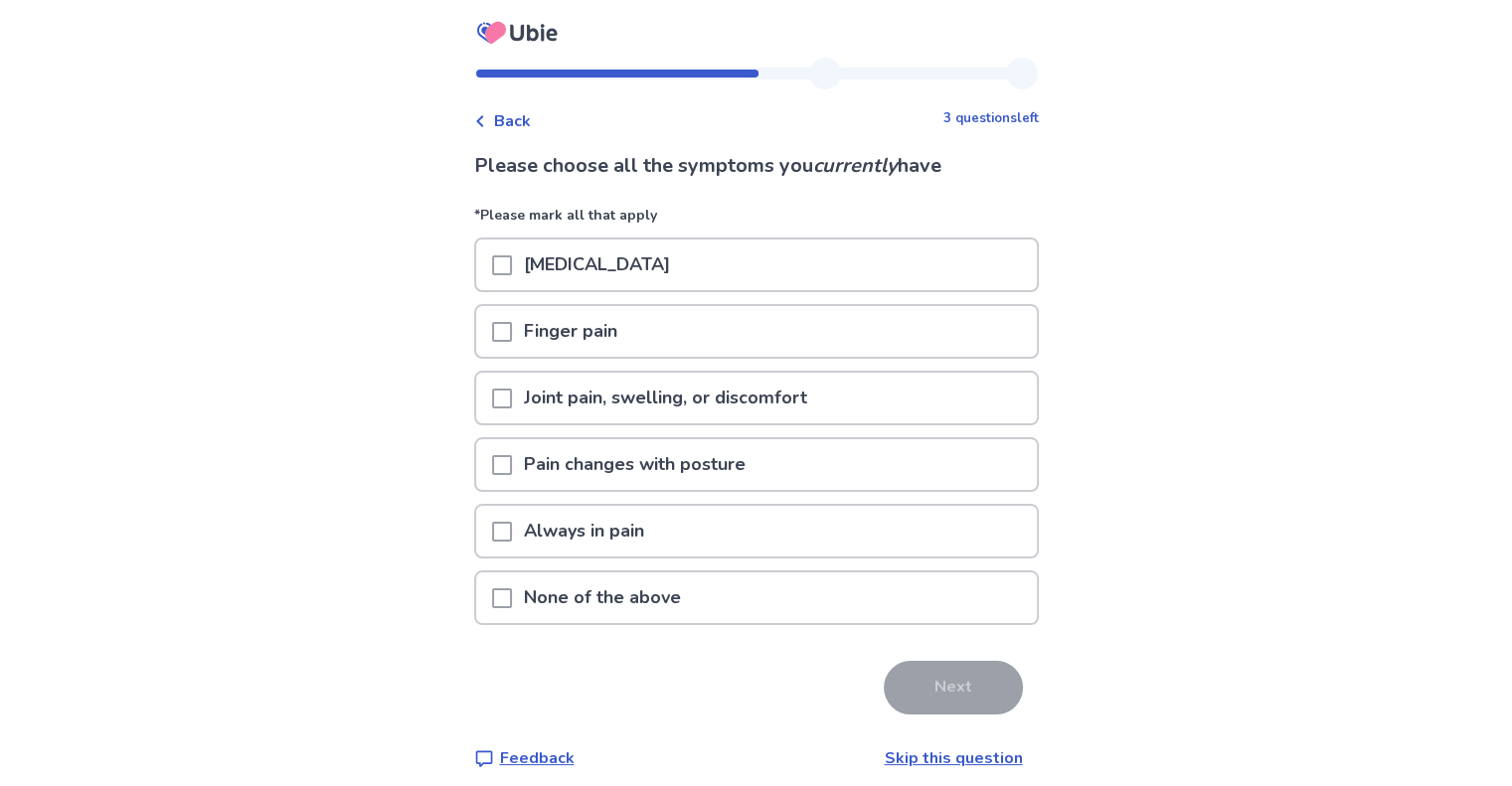 click on "Joint stiffness" at bounding box center (596, 264) 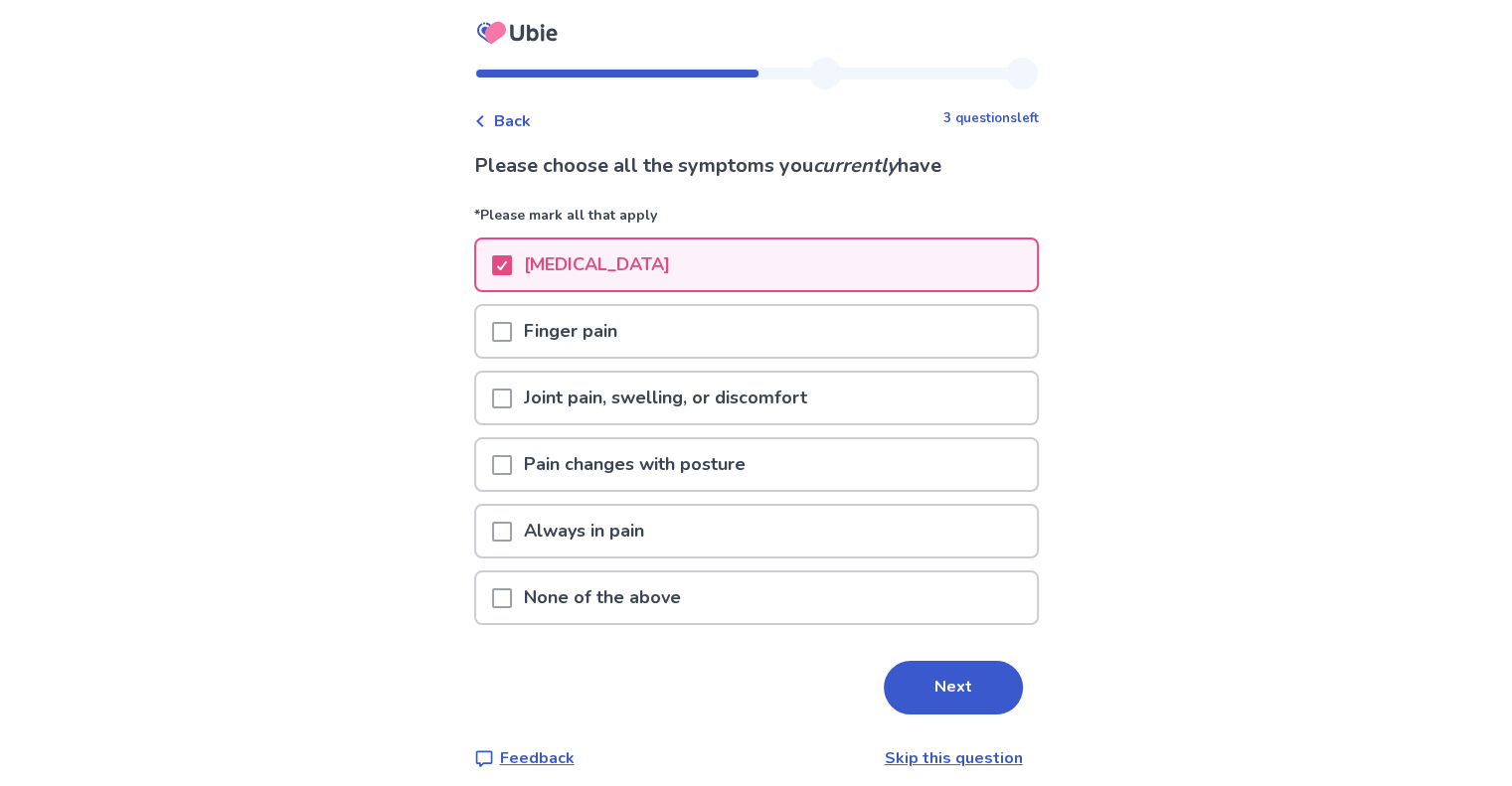 click on "Joint pain, swelling, or discomfort" at bounding box center [665, 397] 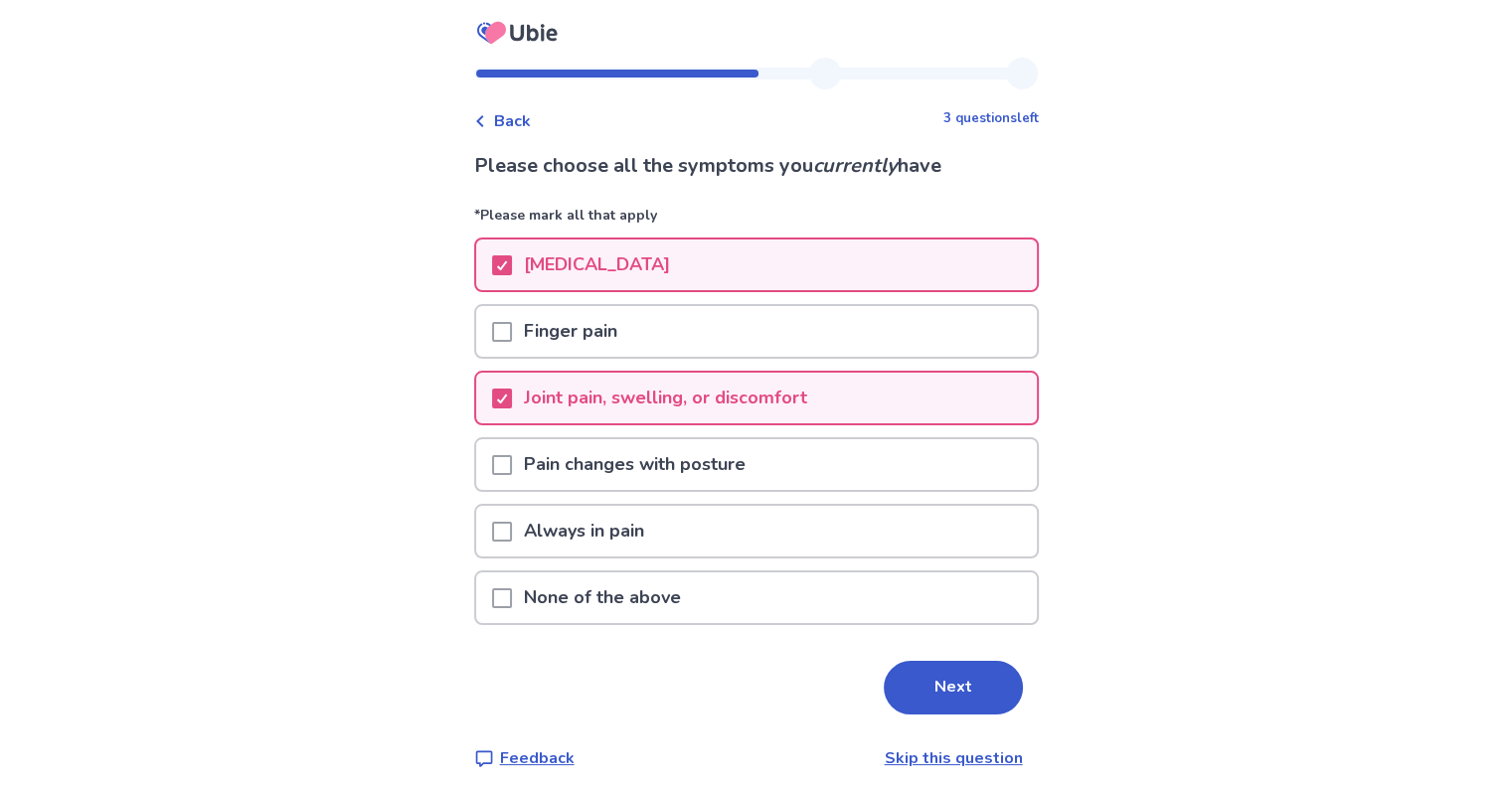 click on "Pain changes with posture" at bounding box center [634, 464] 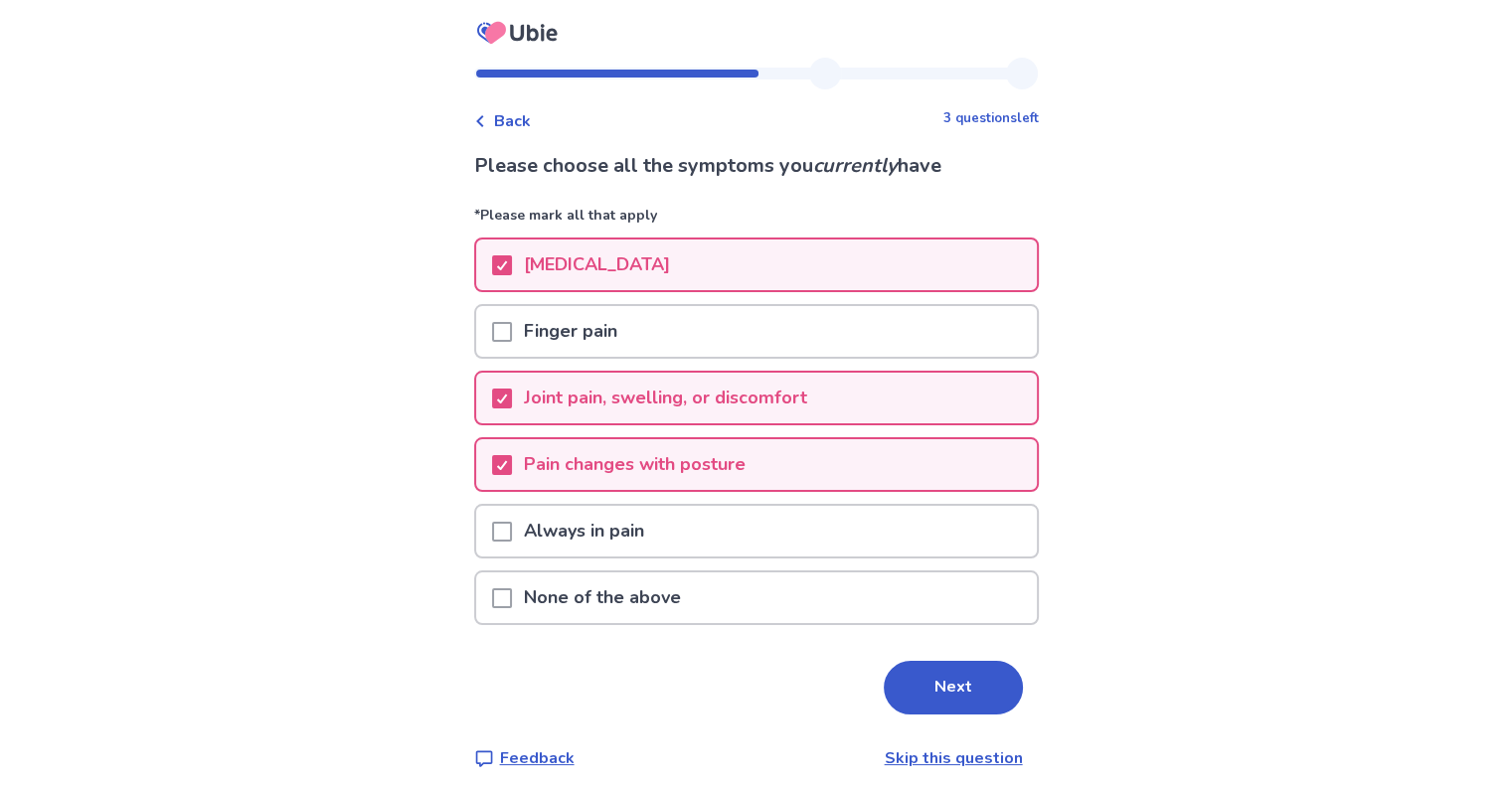 click on "Always in pain" at bounding box center [584, 531] 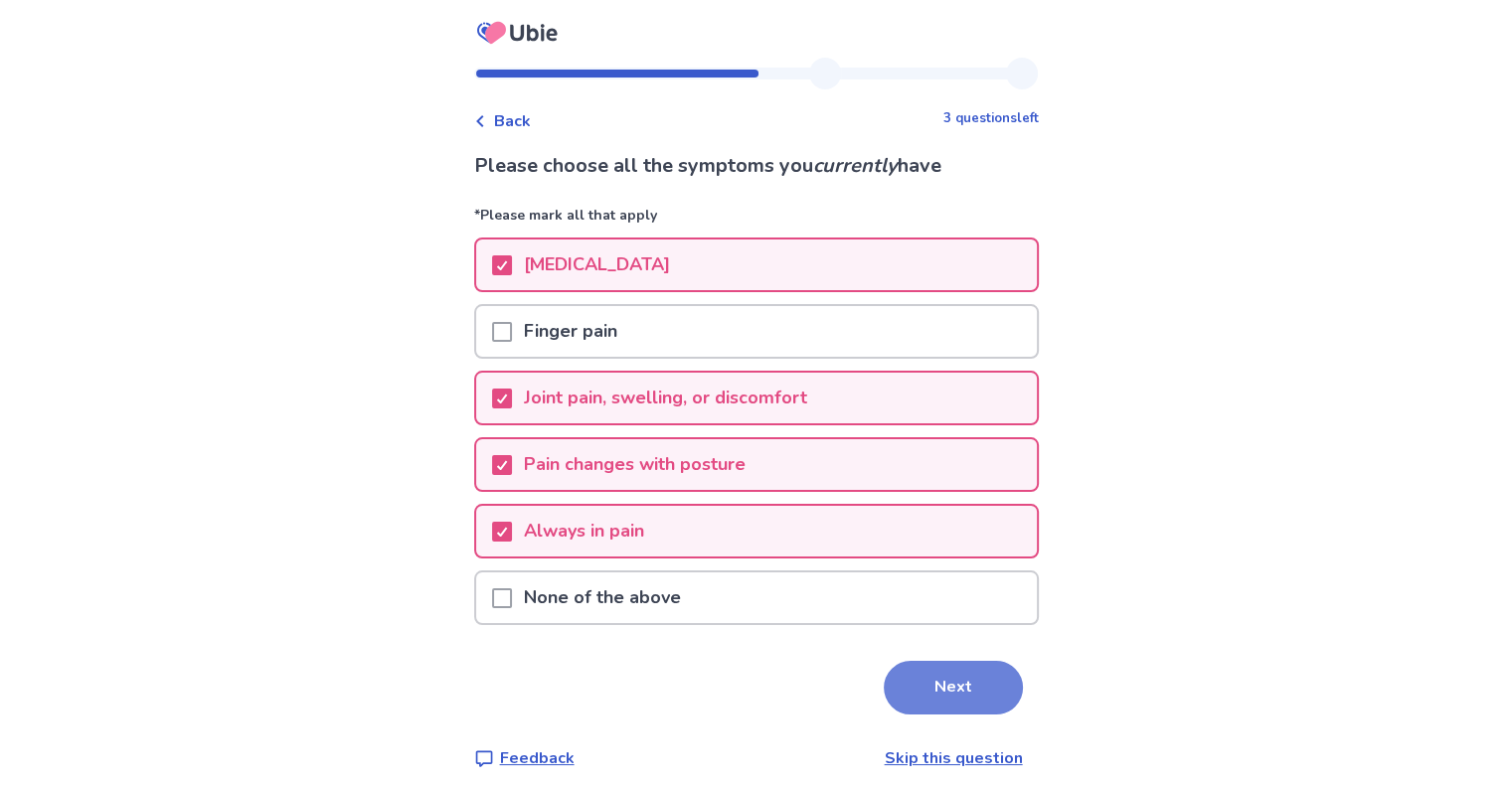 click on "Next" at bounding box center [953, 688] 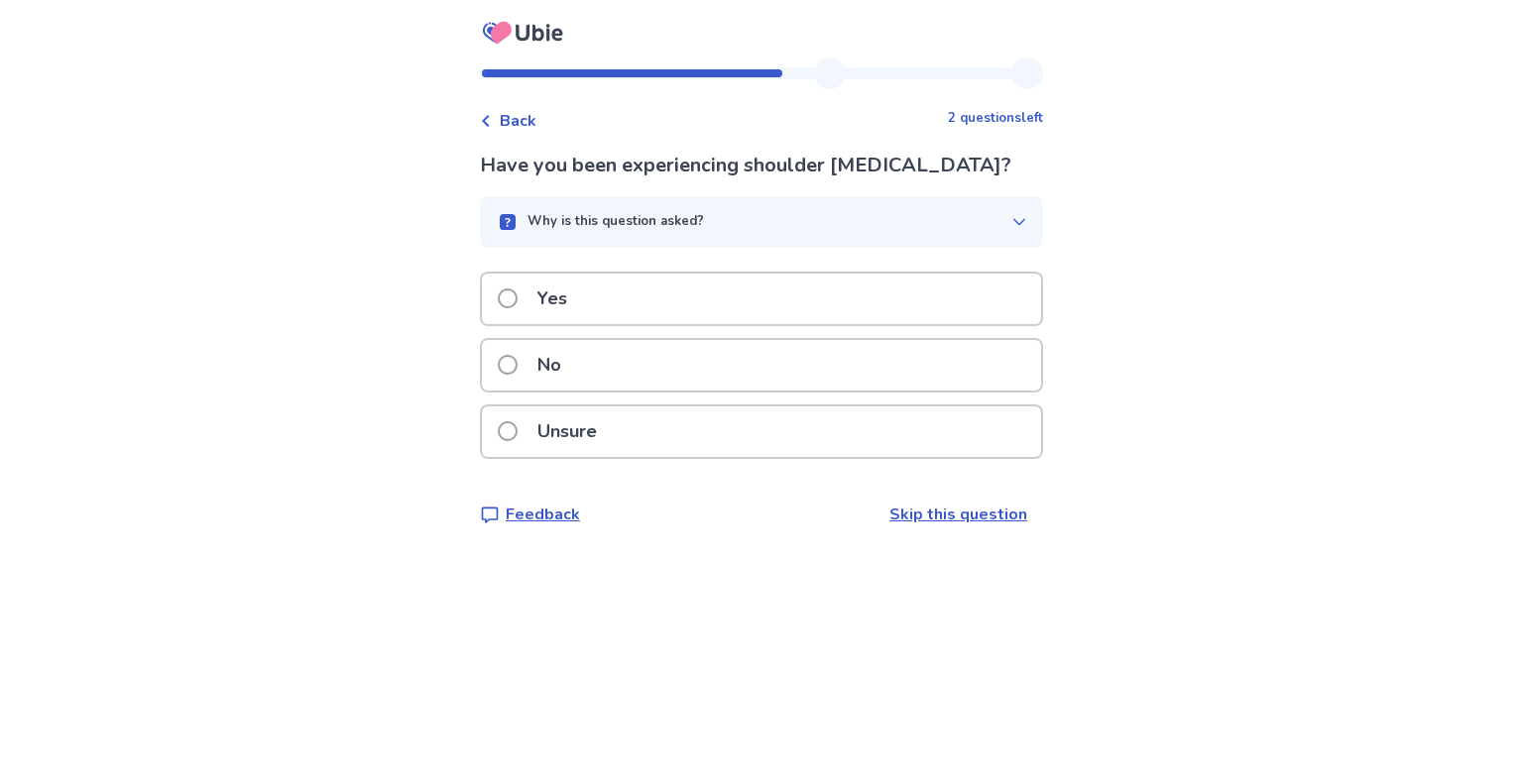click on "Unsure" at bounding box center (762, 431) 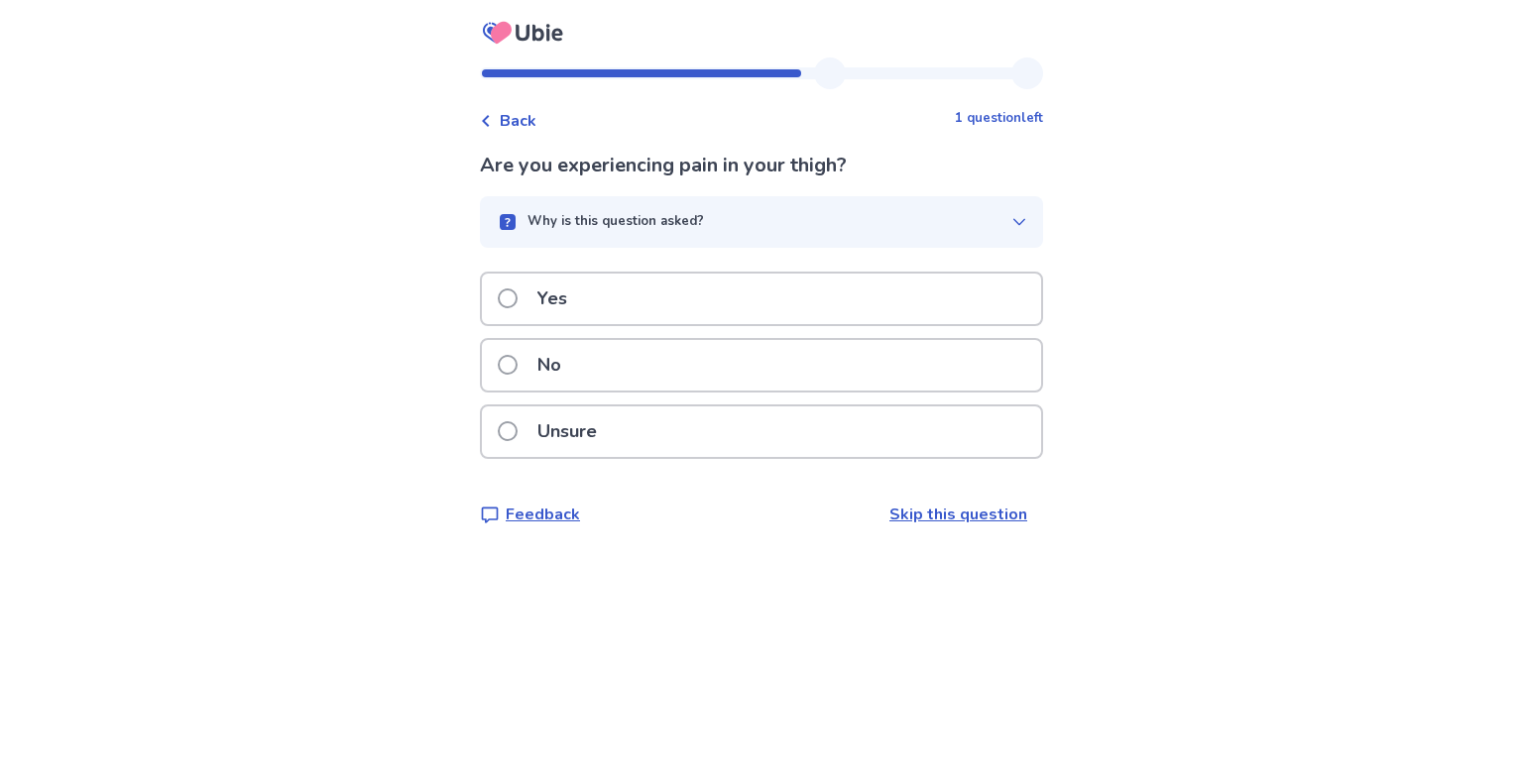 click on "Why is this question asked?" at bounding box center [754, 222] 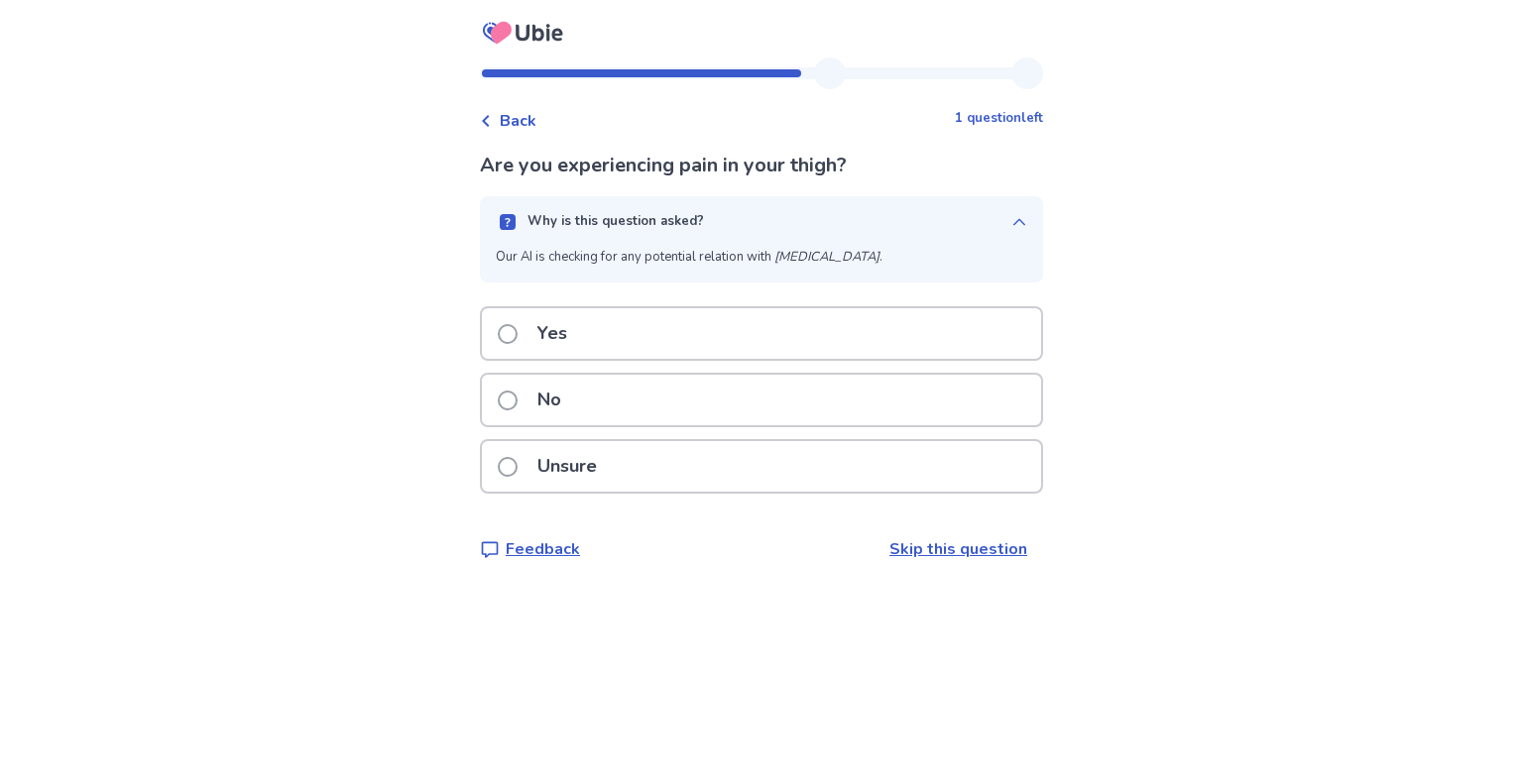 click on "Why is this question asked?" at bounding box center [754, 222] 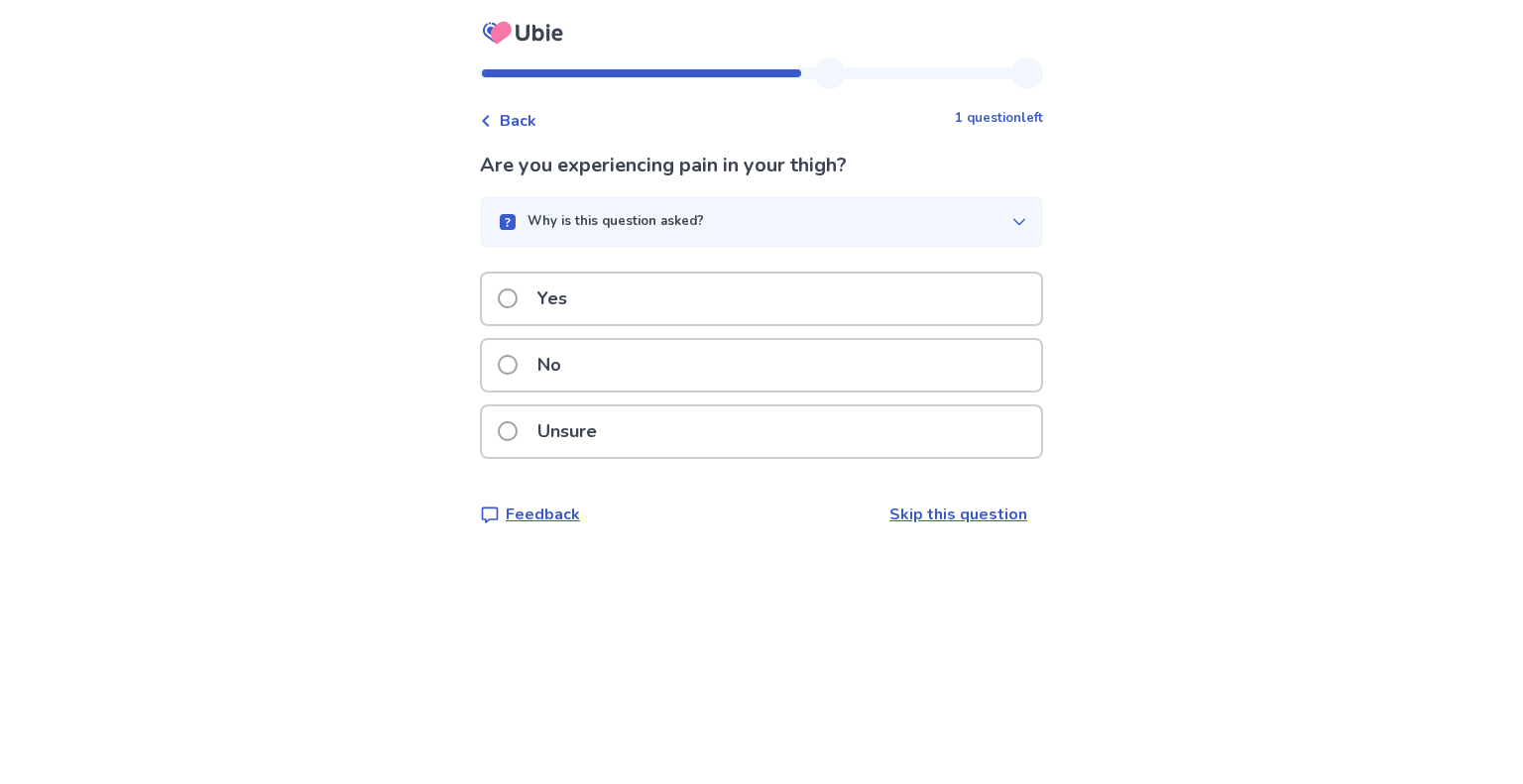 click on "No" at bounding box center (762, 365) 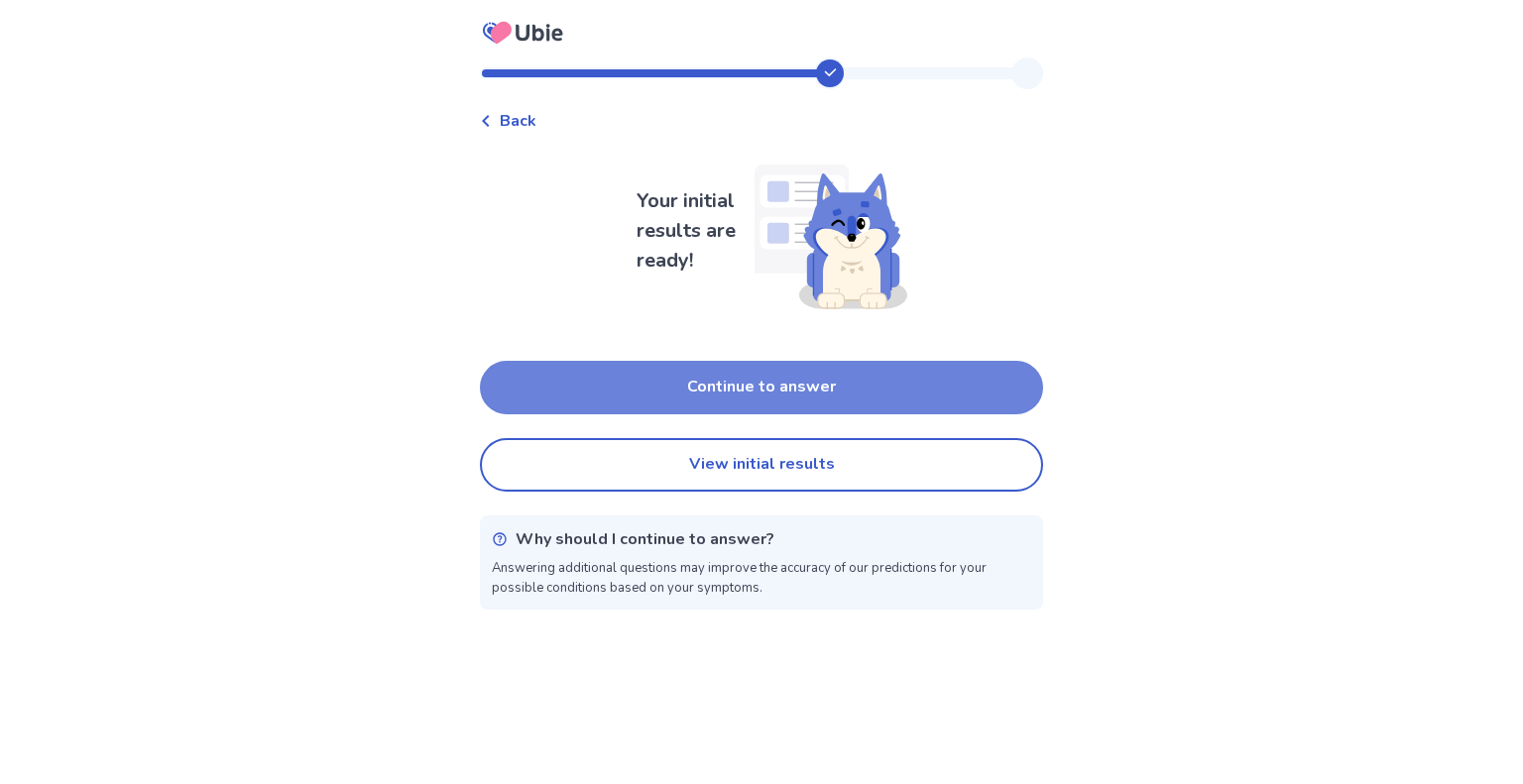 click on "Continue to answer" at bounding box center (762, 388) 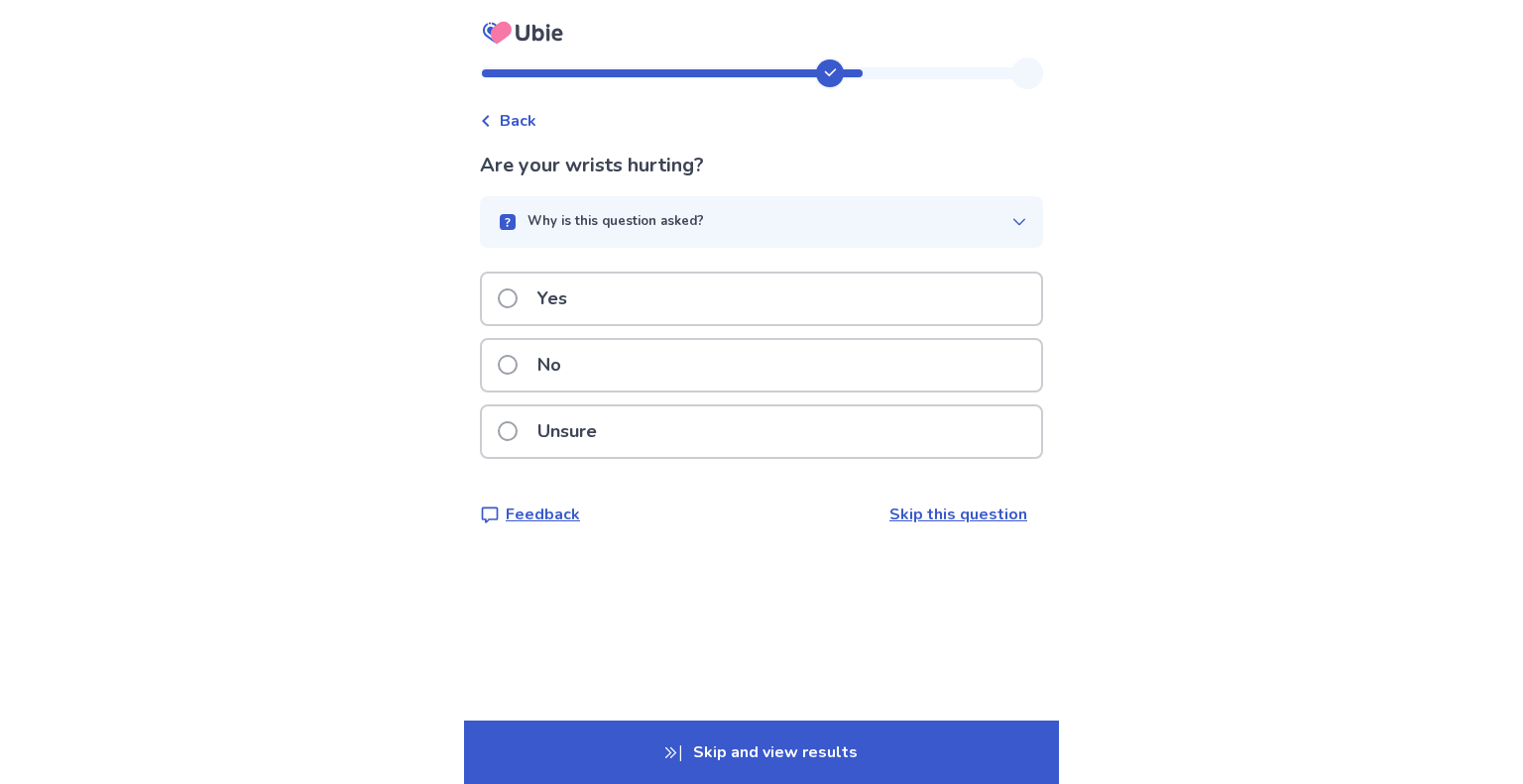 click on "No" at bounding box center [762, 365] 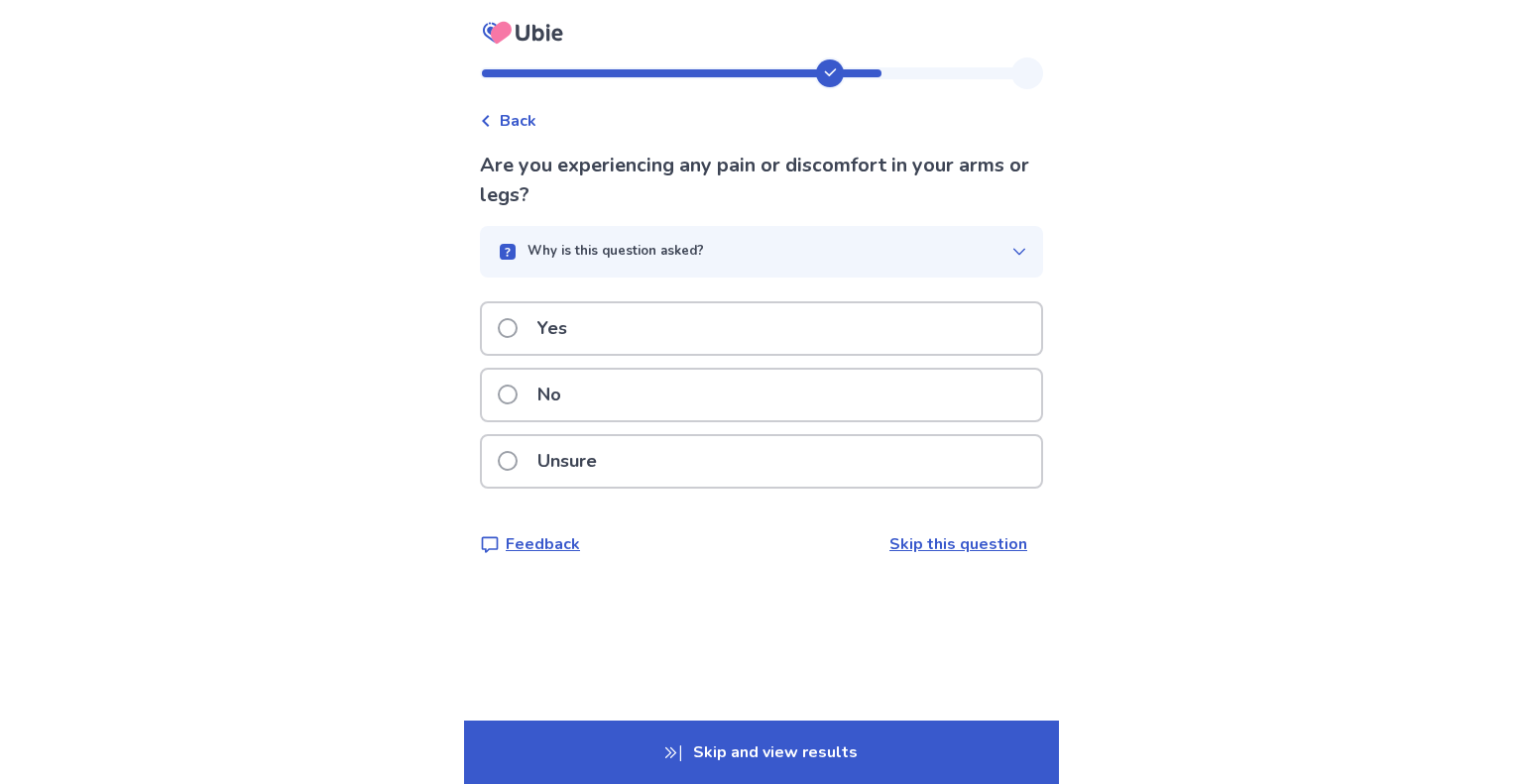 click on "Why is this question asked?" at bounding box center (762, 252) 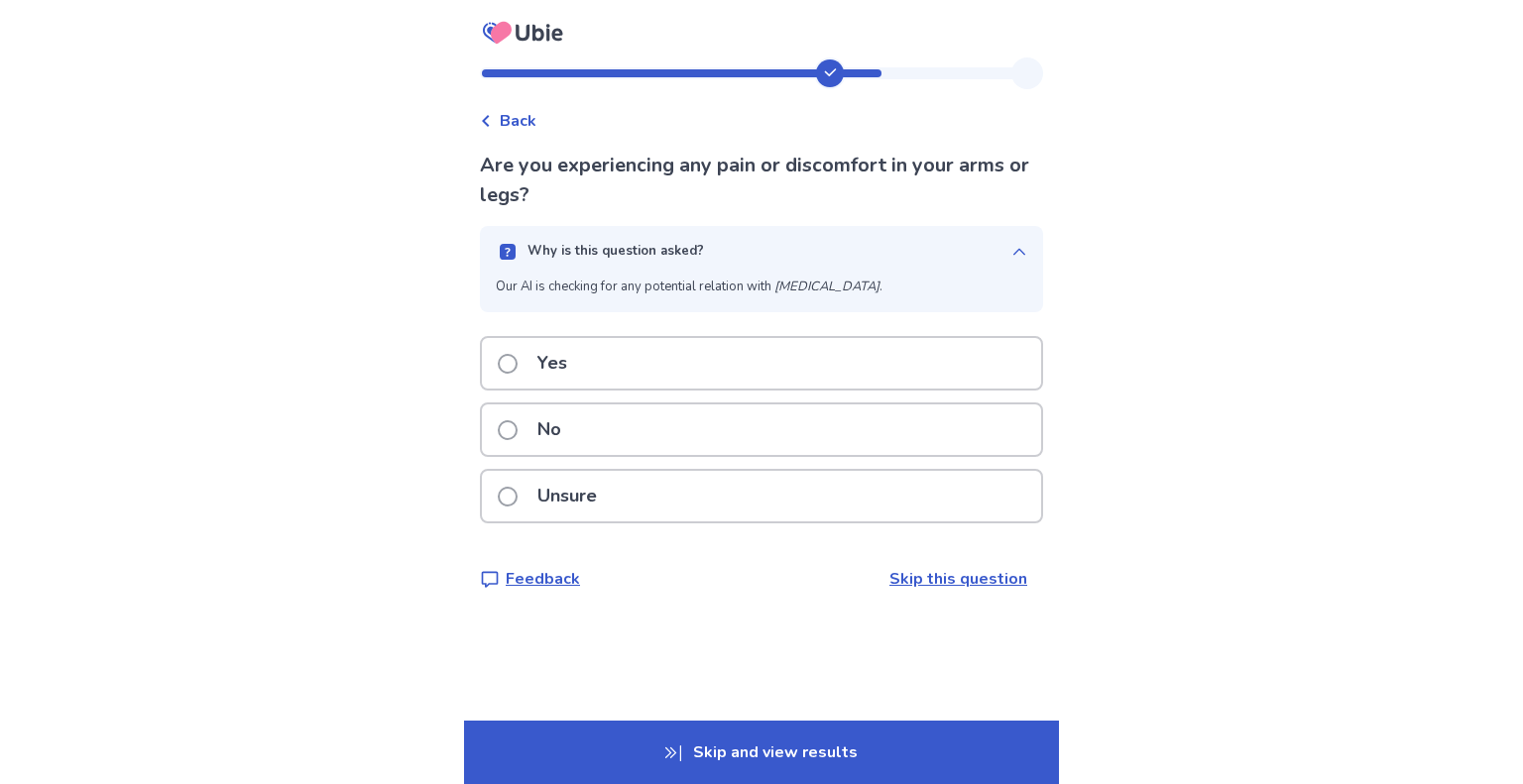 click on "Why is this question asked?" at bounding box center [762, 252] 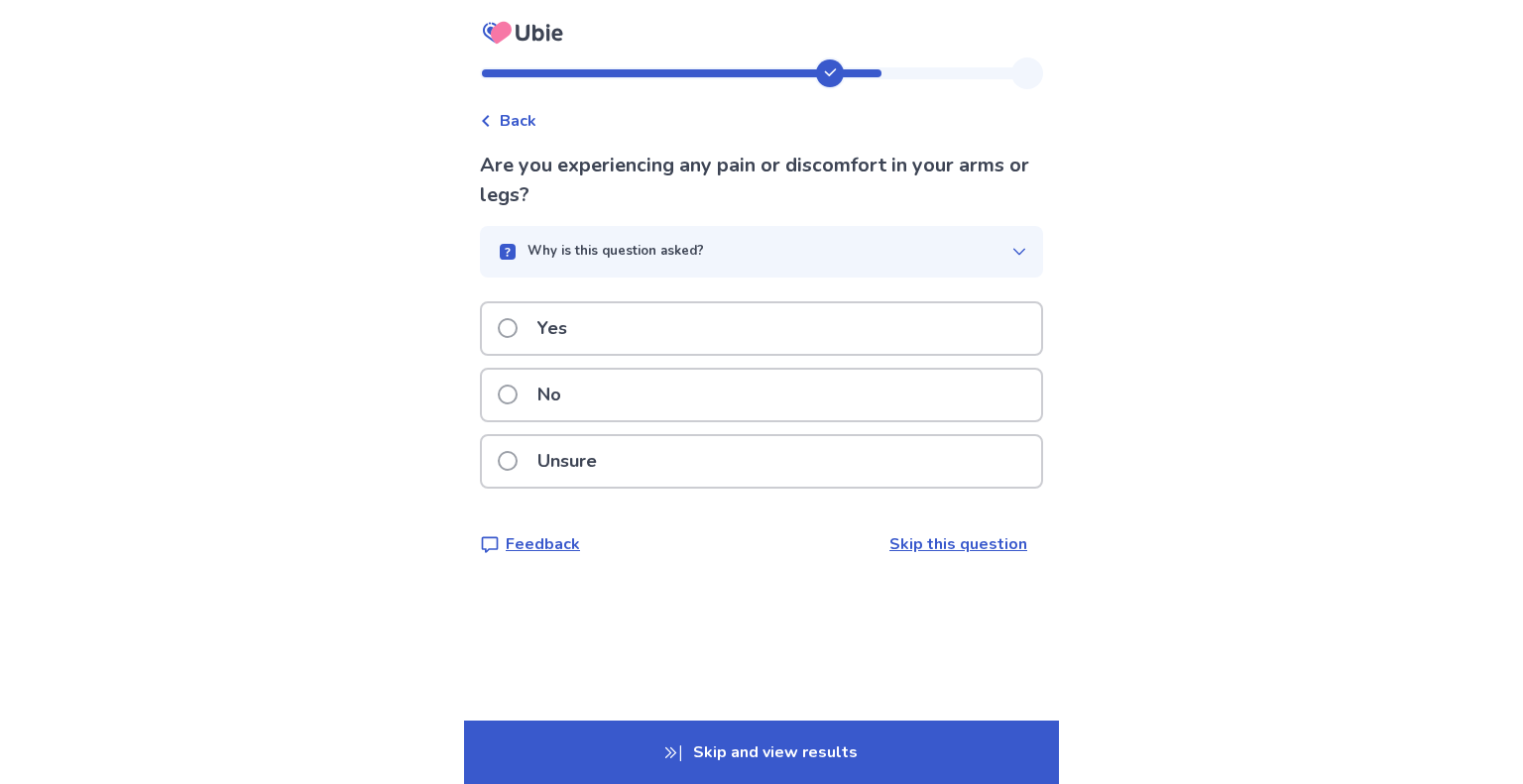 click on "No" at bounding box center [762, 394] 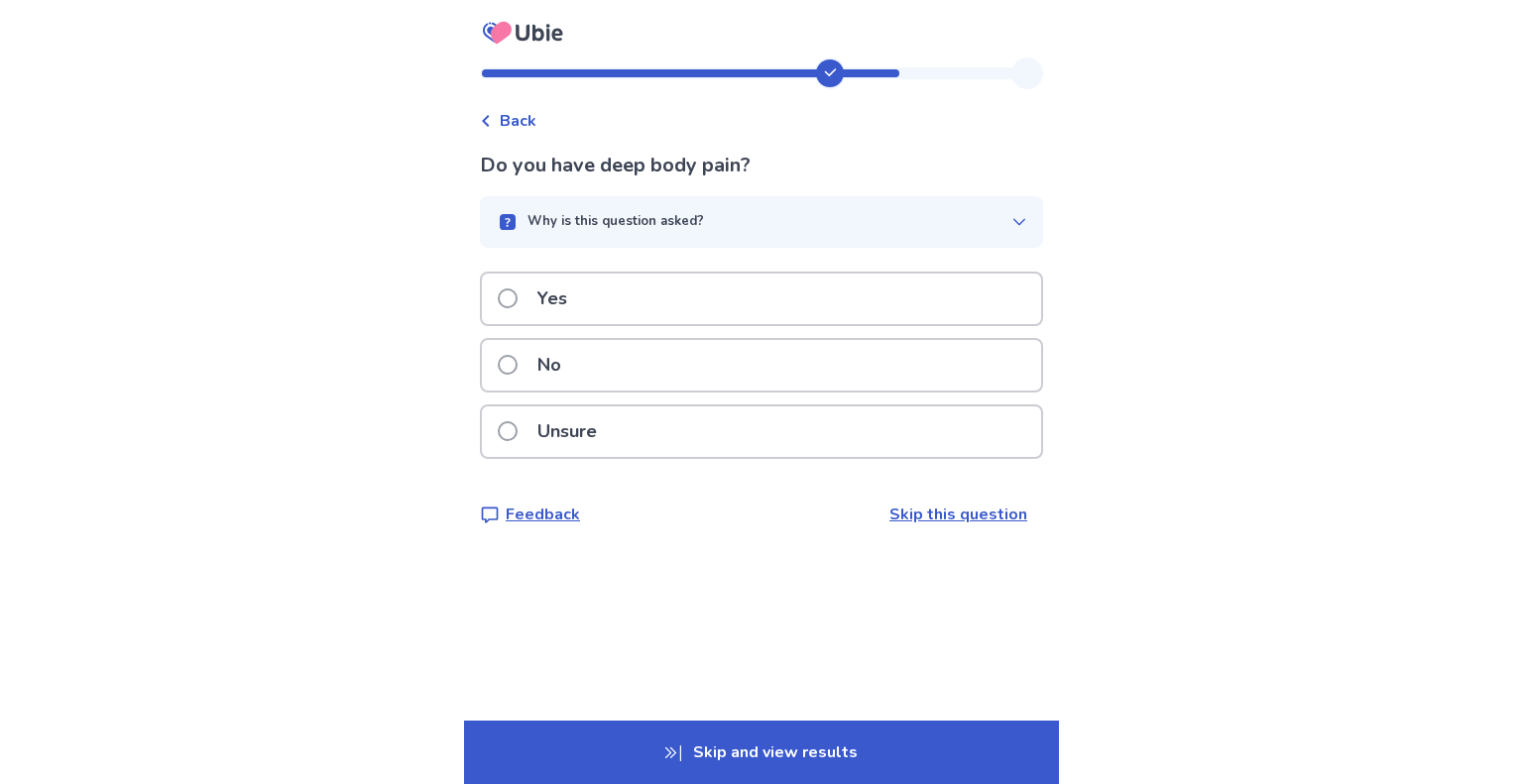 click on "Why is this question asked?" at bounding box center (616, 222) 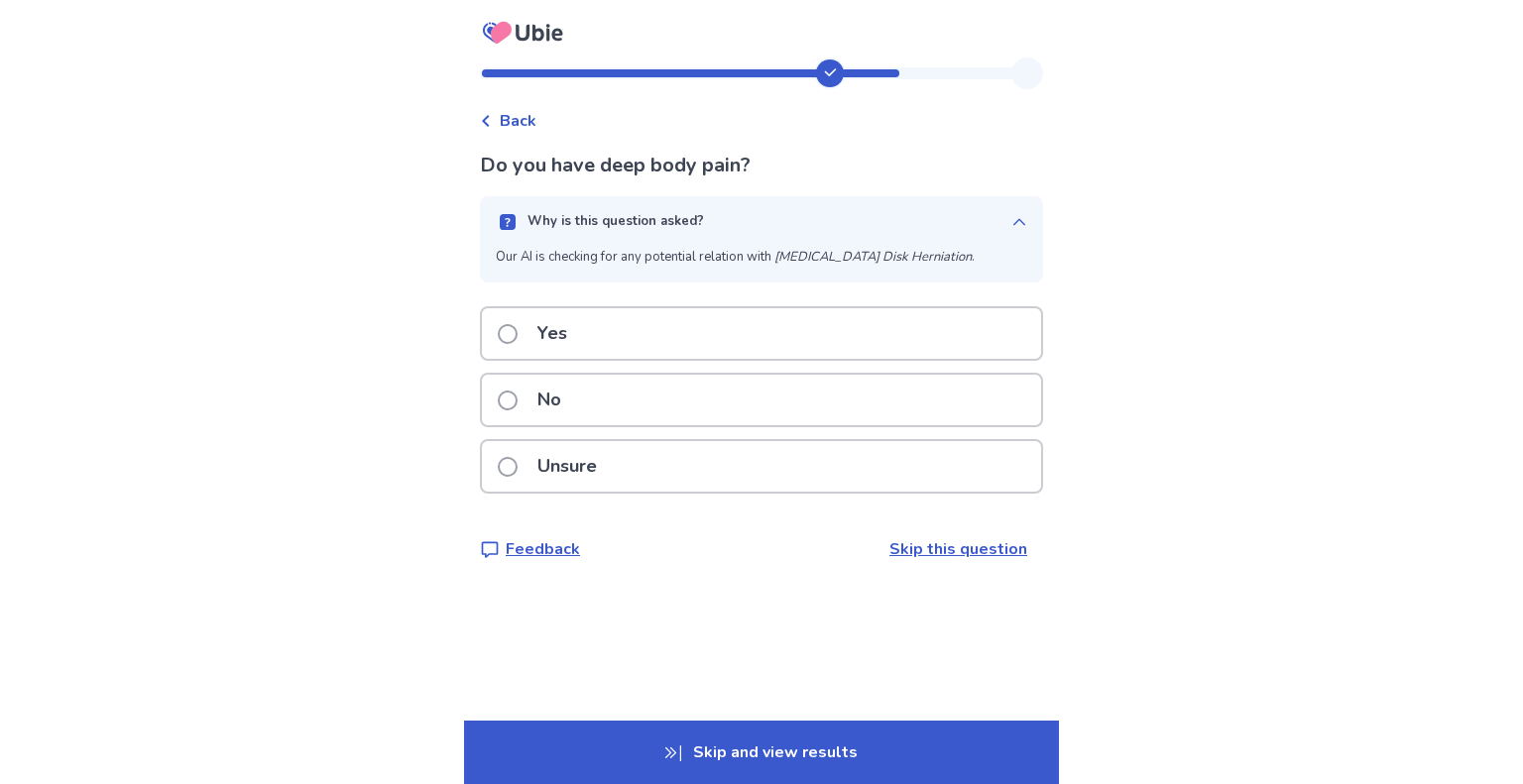 click on "Why is this question asked?" at bounding box center (616, 222) 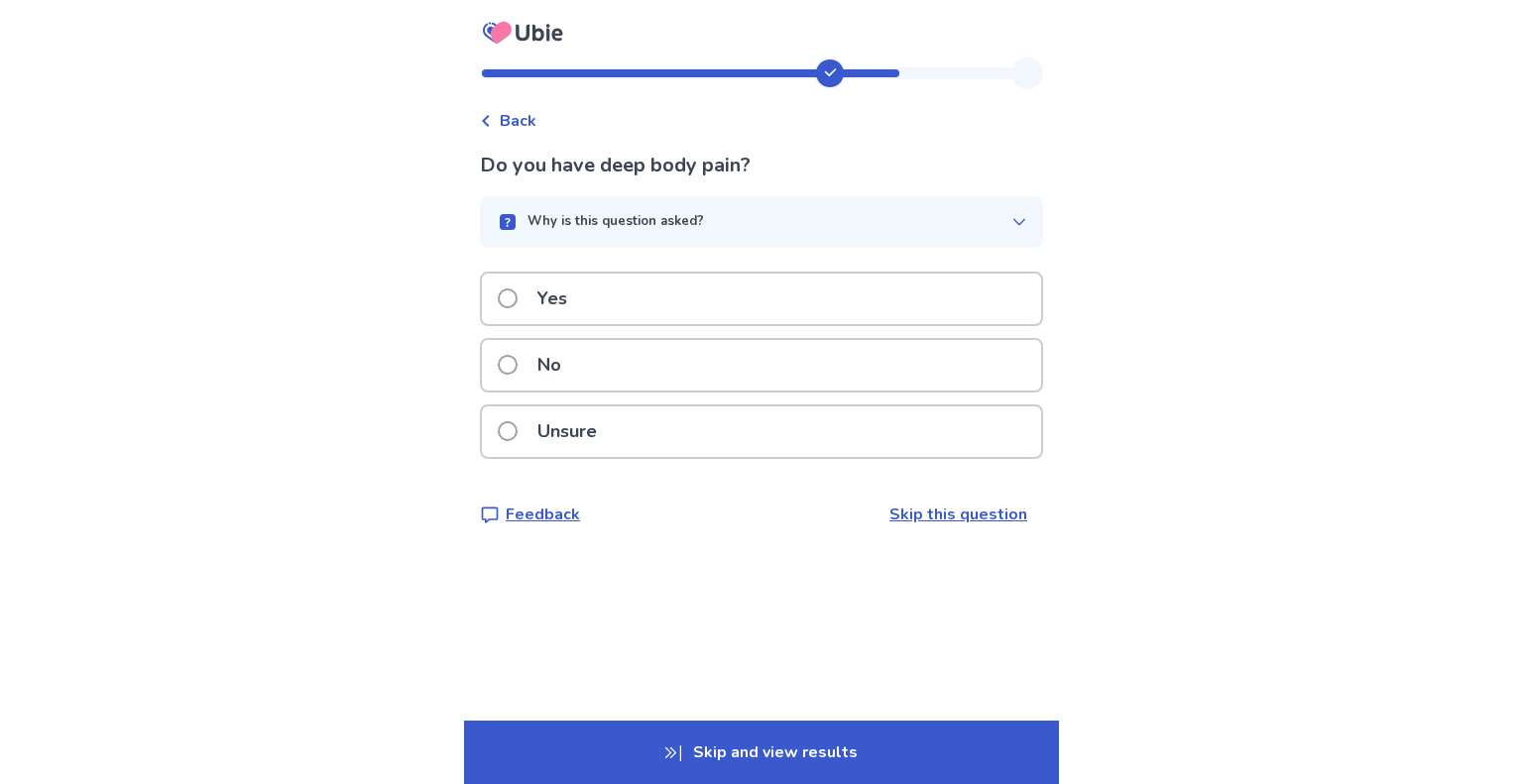 click on "Yes" at bounding box center (762, 298) 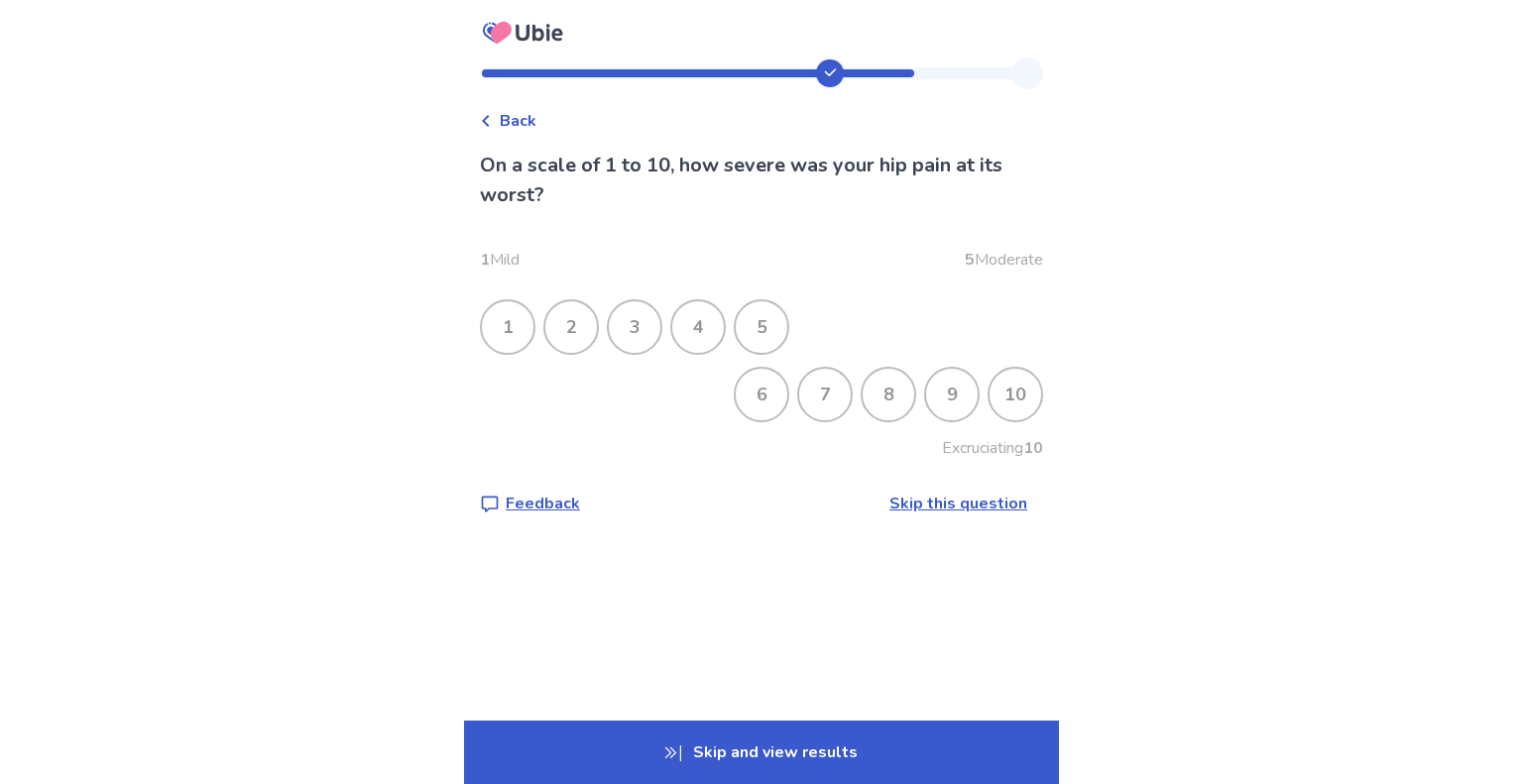 click on "6" at bounding box center (762, 394) 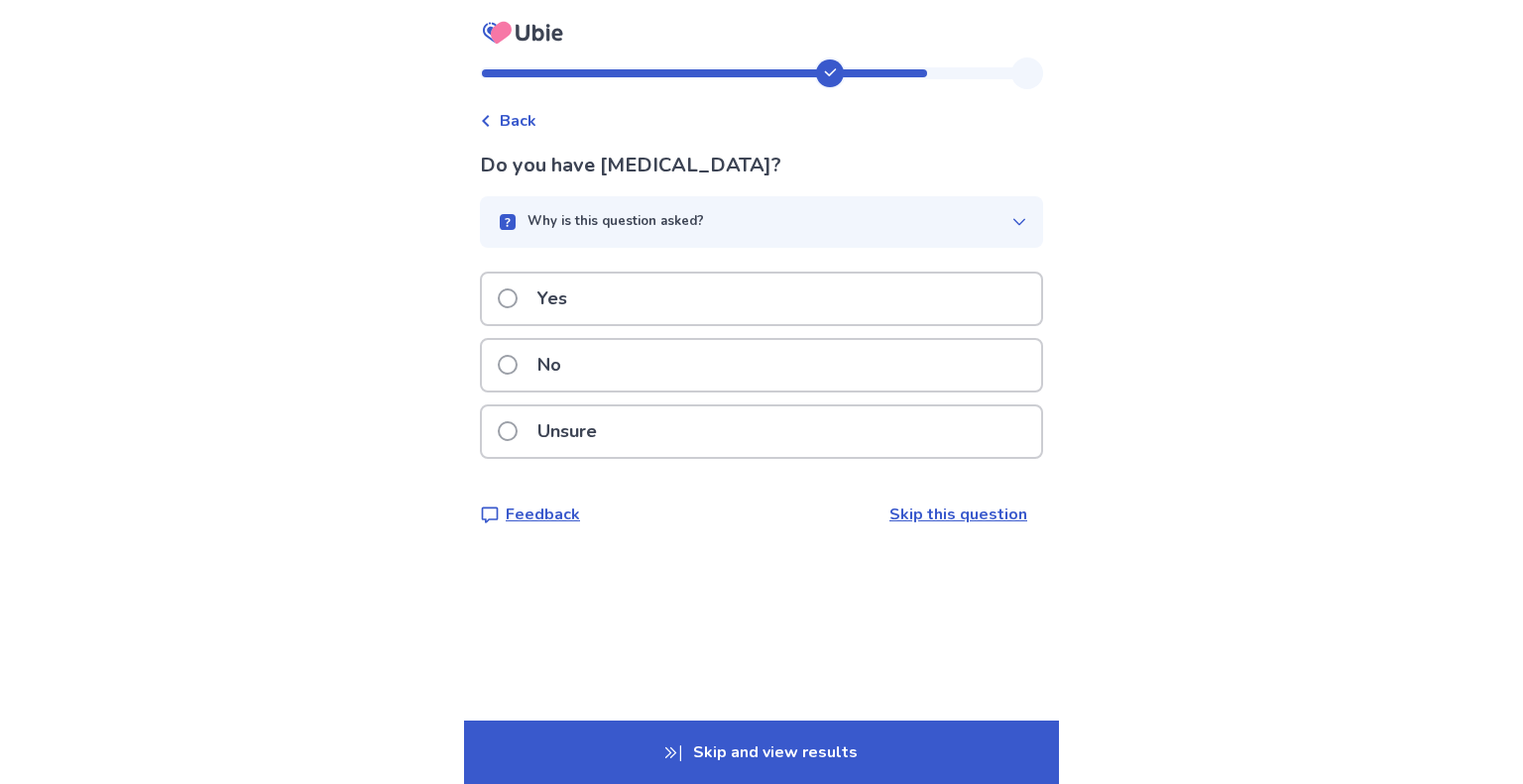 click on "Why is this question asked?" at bounding box center (616, 222) 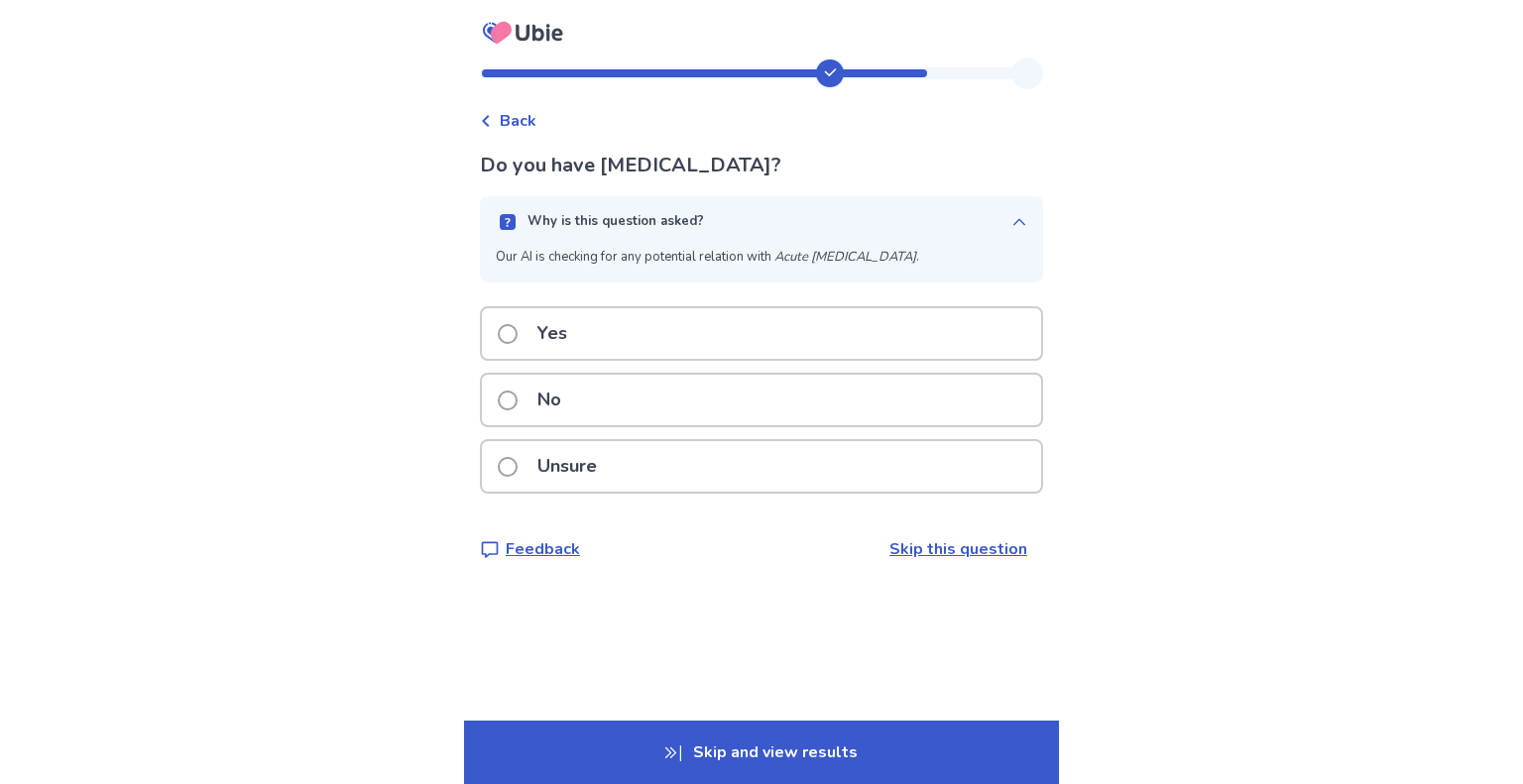 click on "Why is this question asked?" at bounding box center (616, 222) 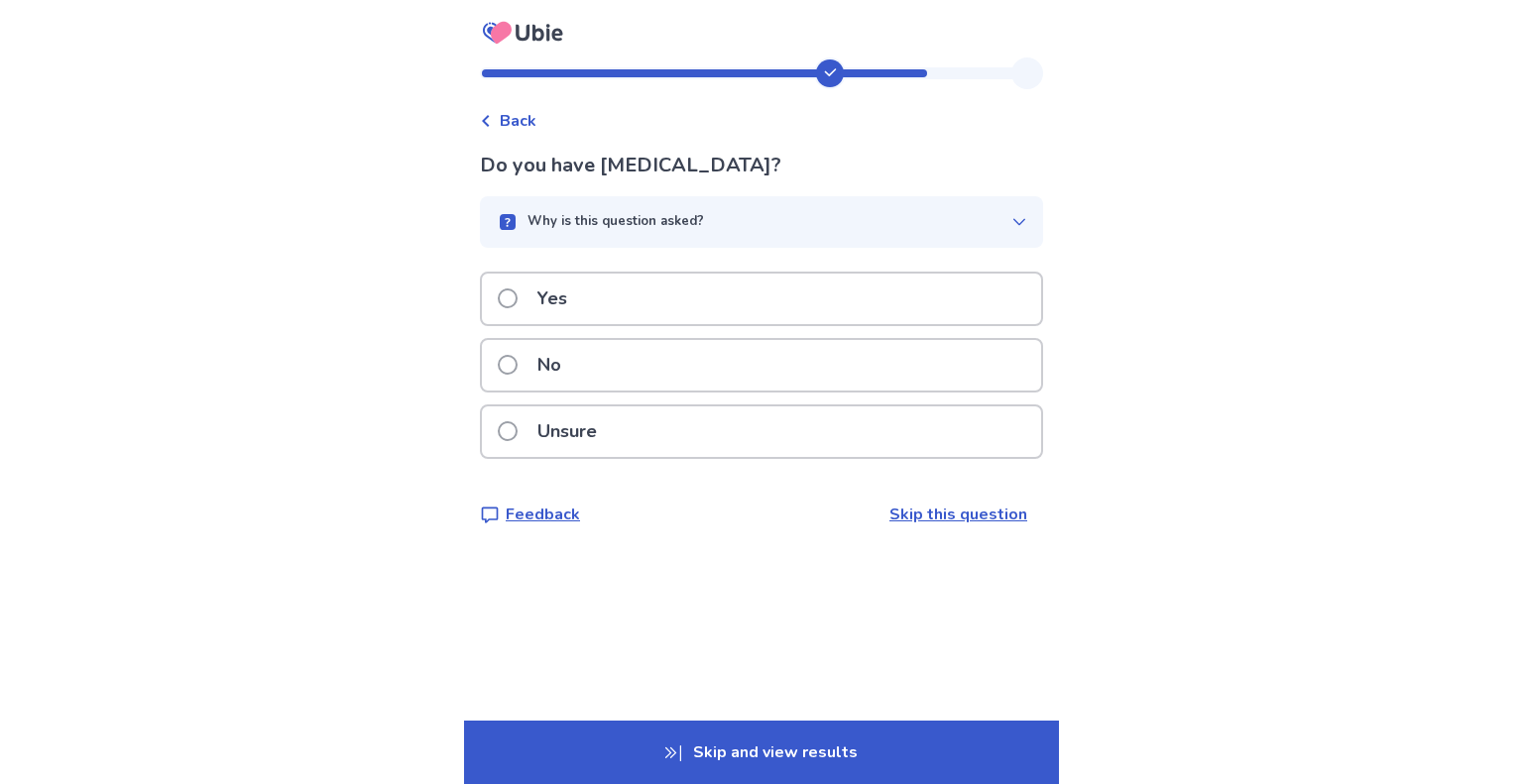 click on "Yes" at bounding box center [762, 298] 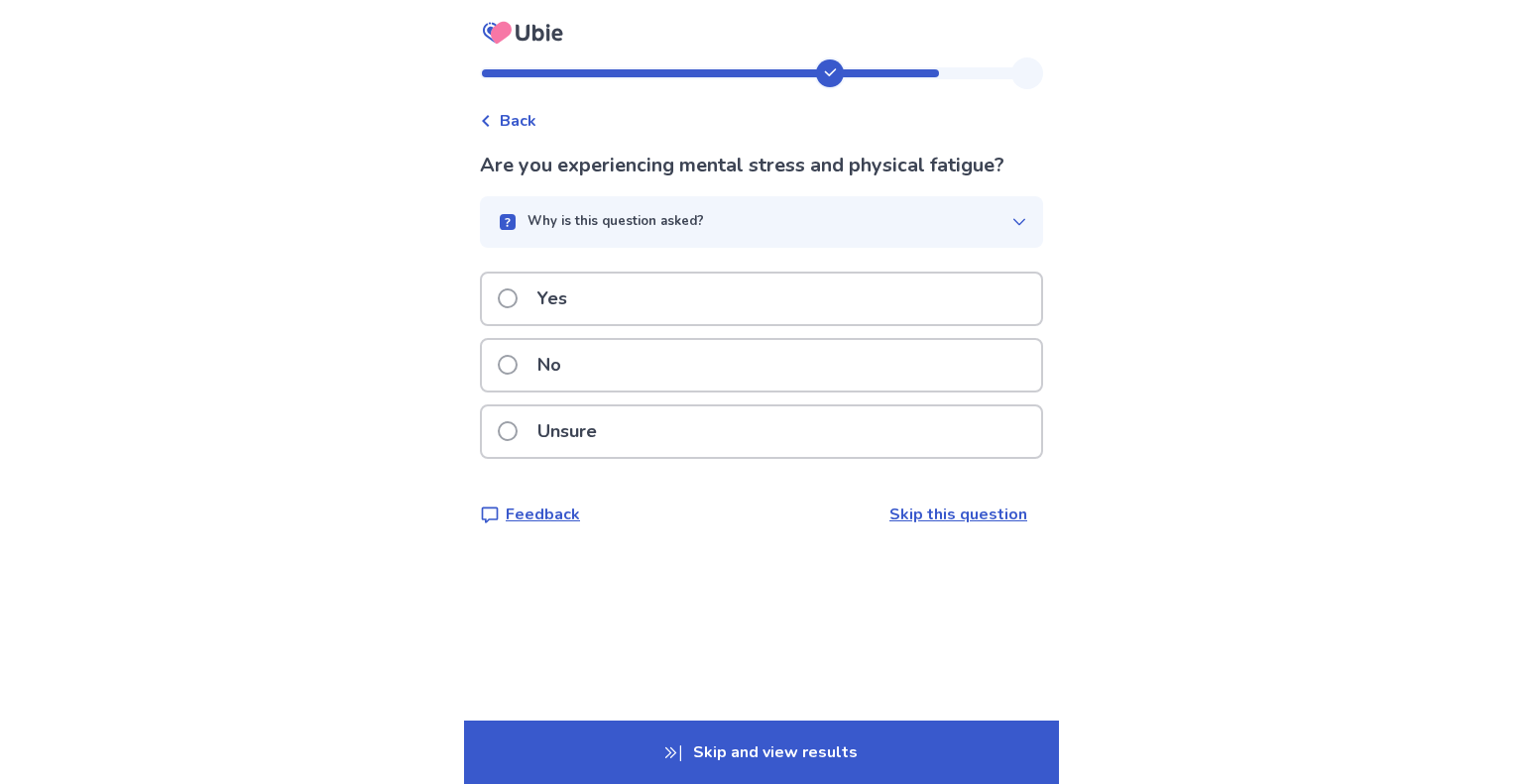 click on "Why is this question asked?" at bounding box center (754, 222) 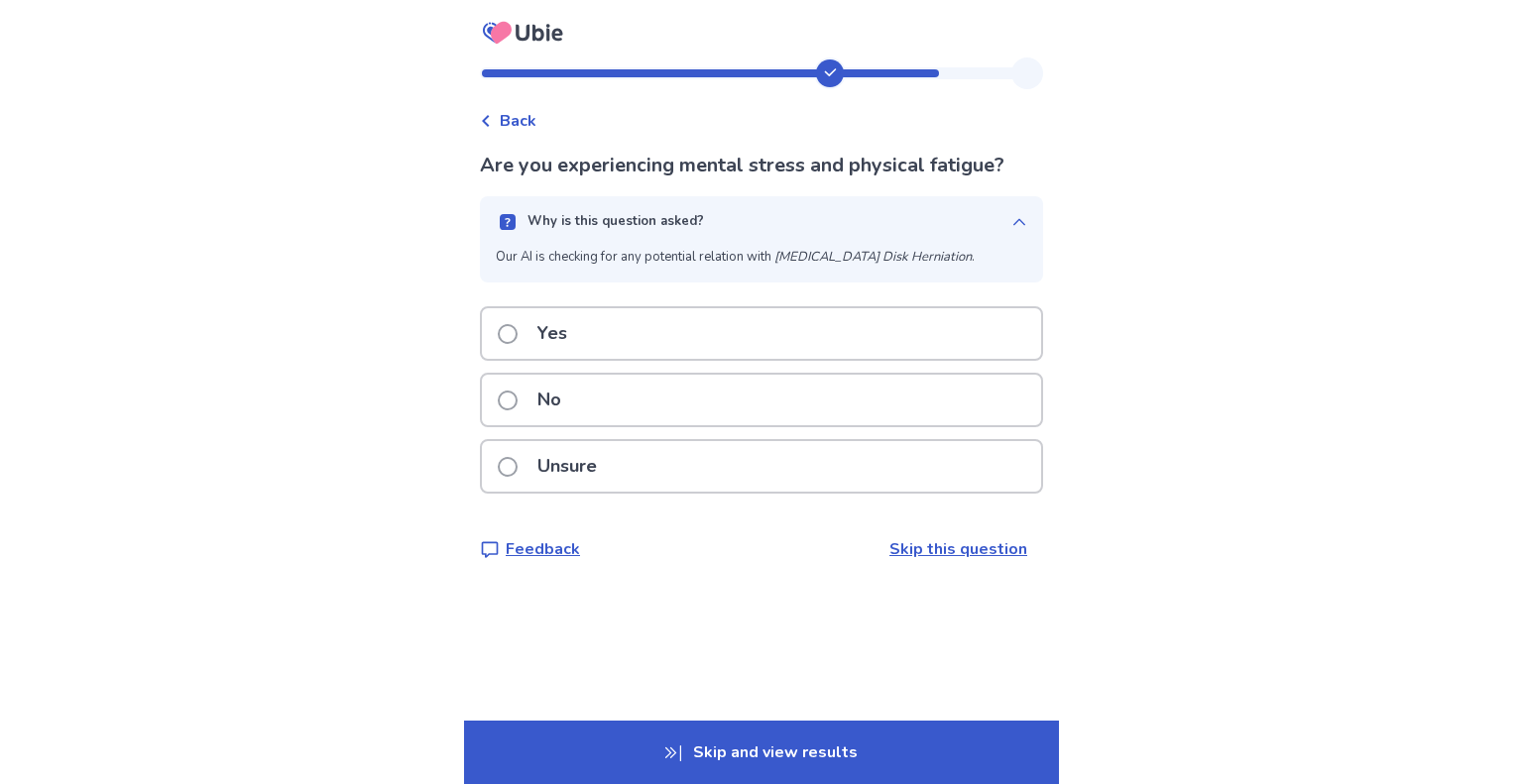 click on "Why is this question asked?" at bounding box center (754, 222) 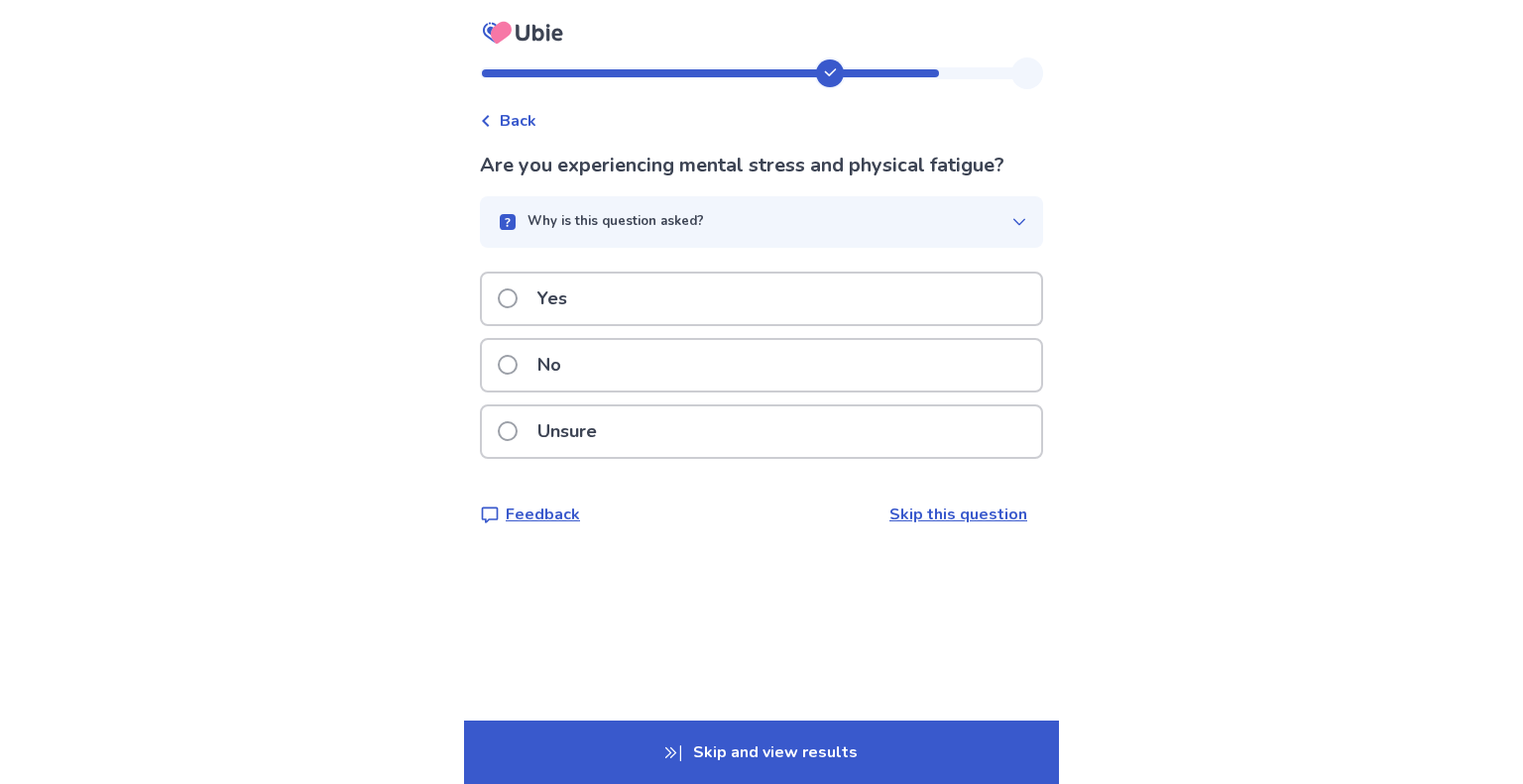 click on "No" at bounding box center [762, 365] 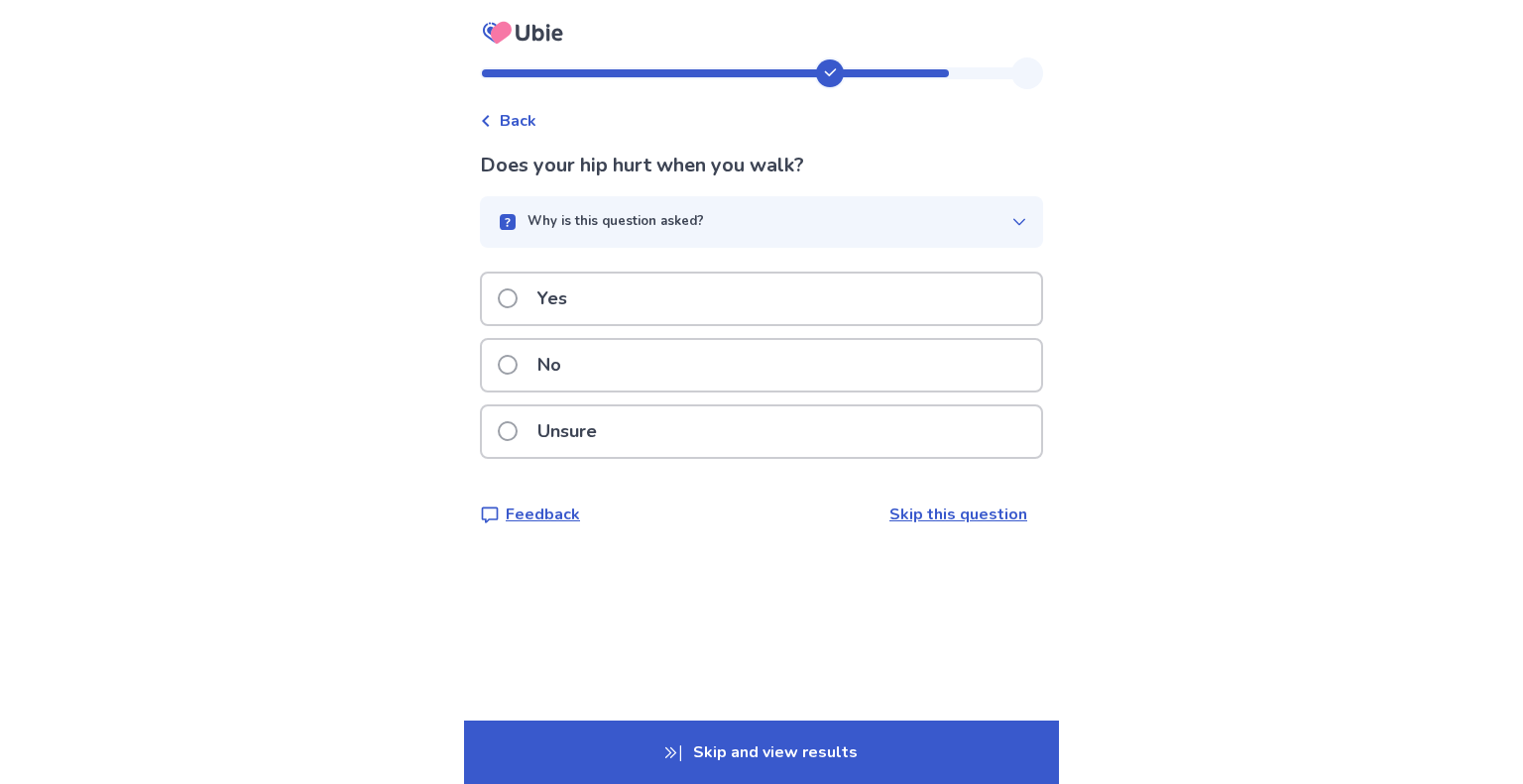 click on "Why is this question asked?" at bounding box center [762, 222] 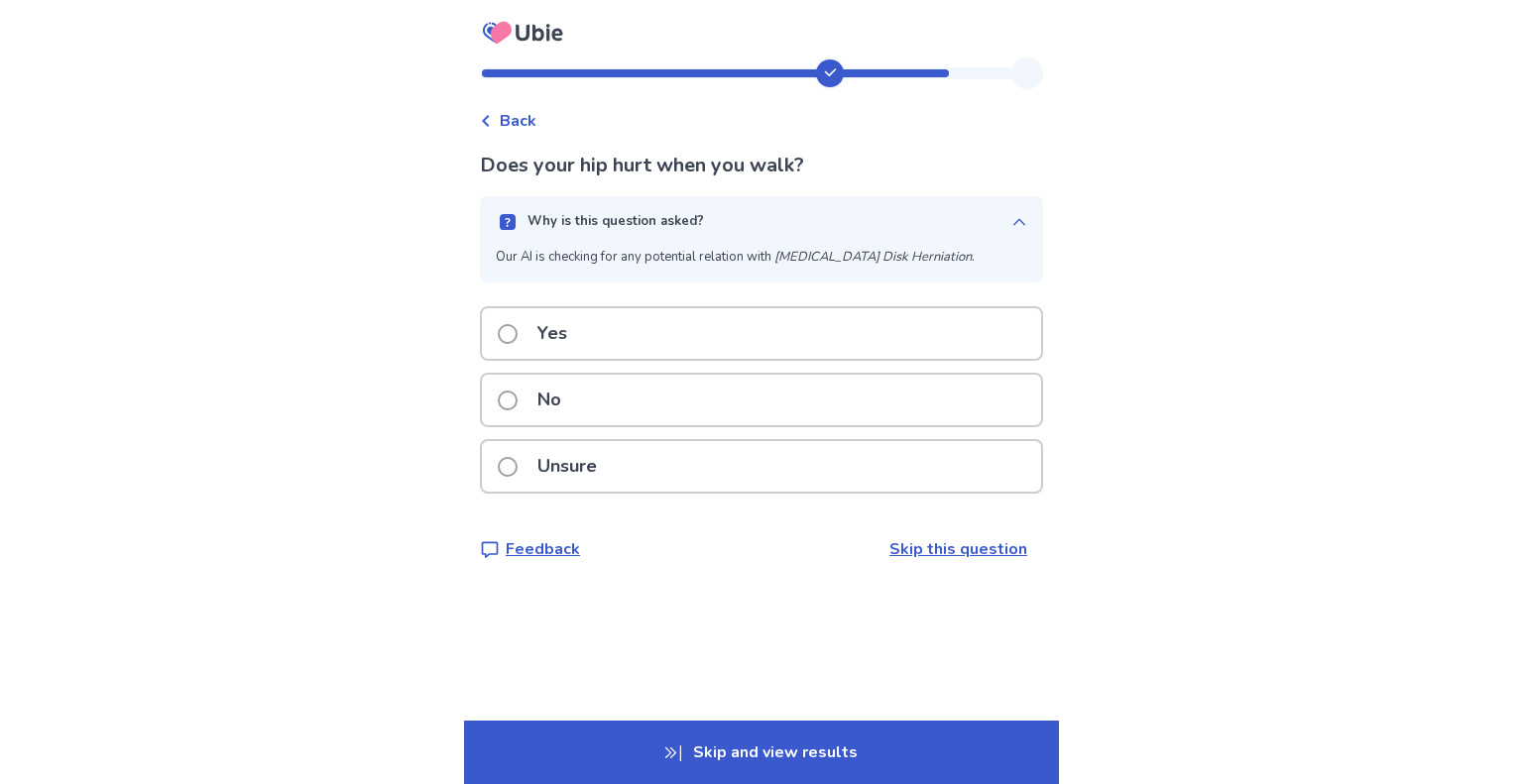 click on "Why is this question asked?" at bounding box center [762, 222] 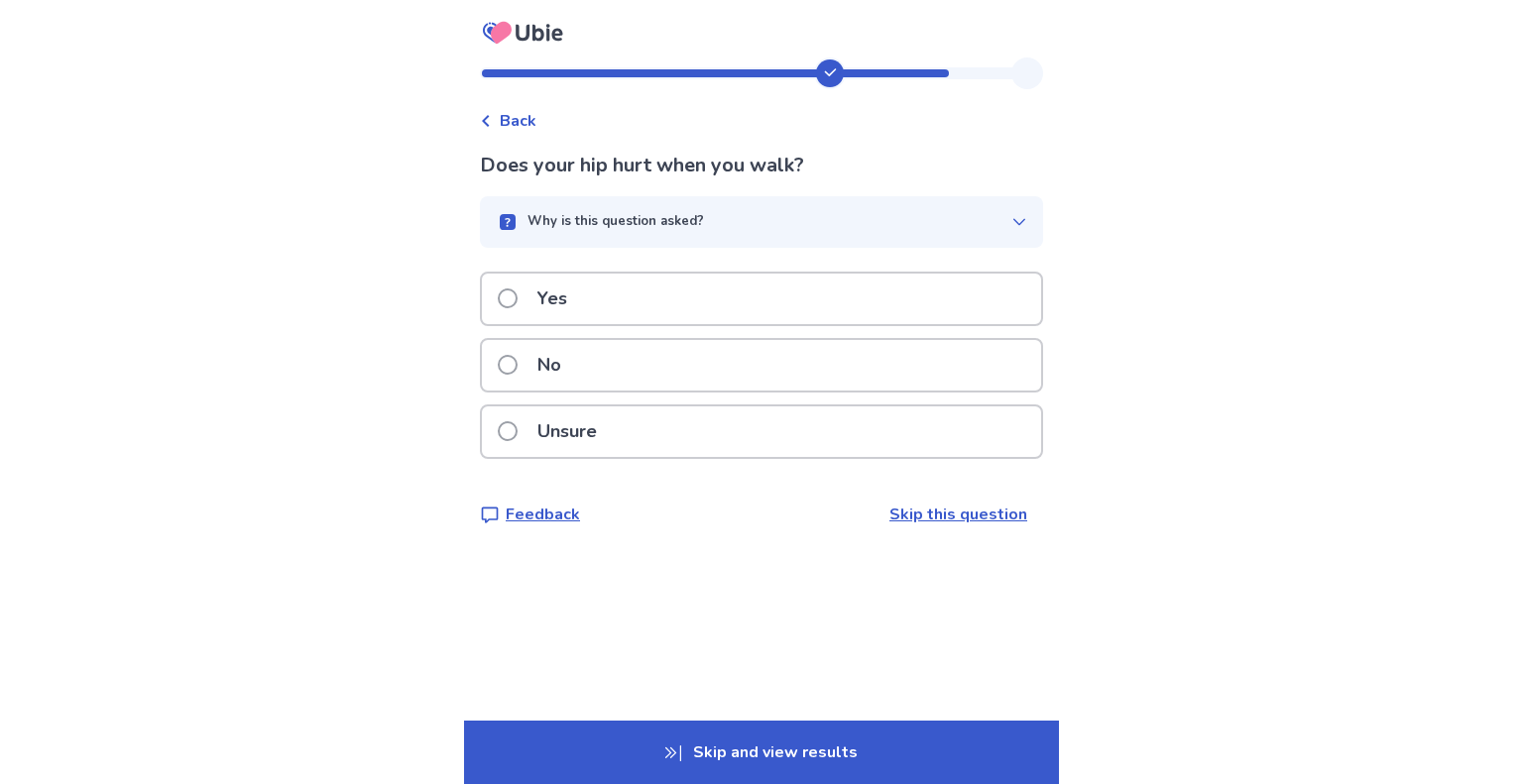 click on "Yes" at bounding box center [762, 298] 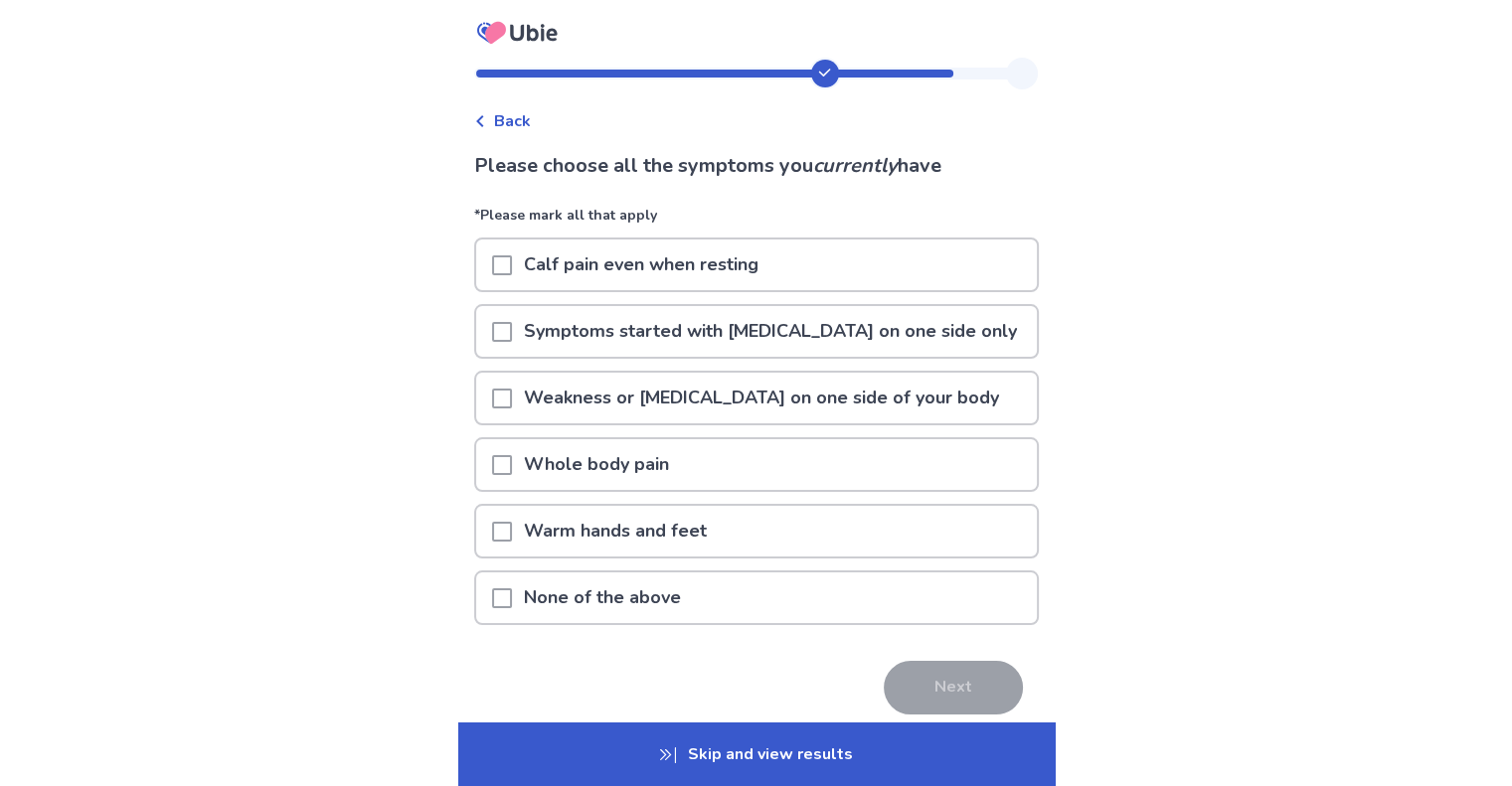 click on "None of the above" at bounding box center (756, 597) 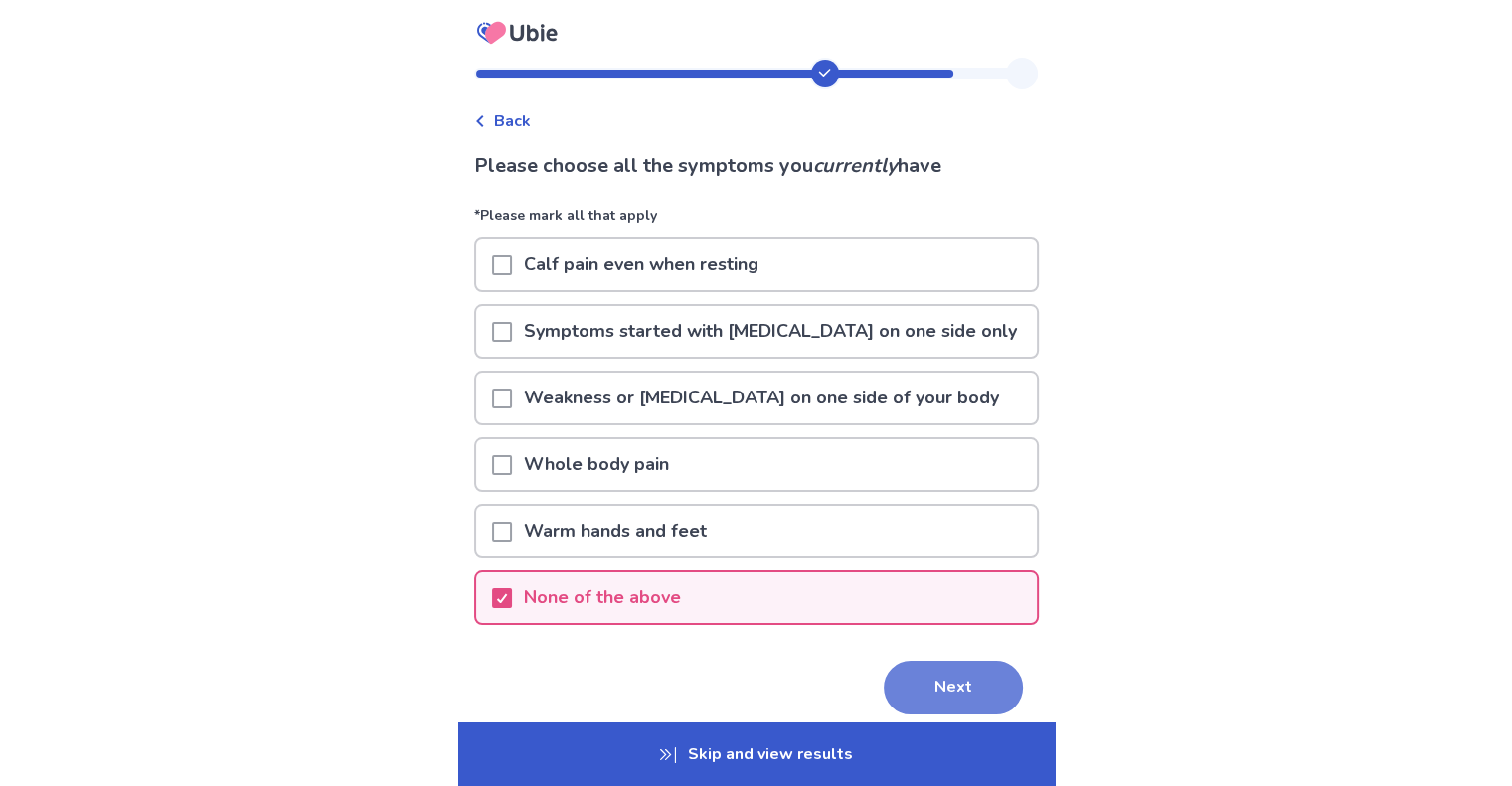 click on "Next" at bounding box center (953, 688) 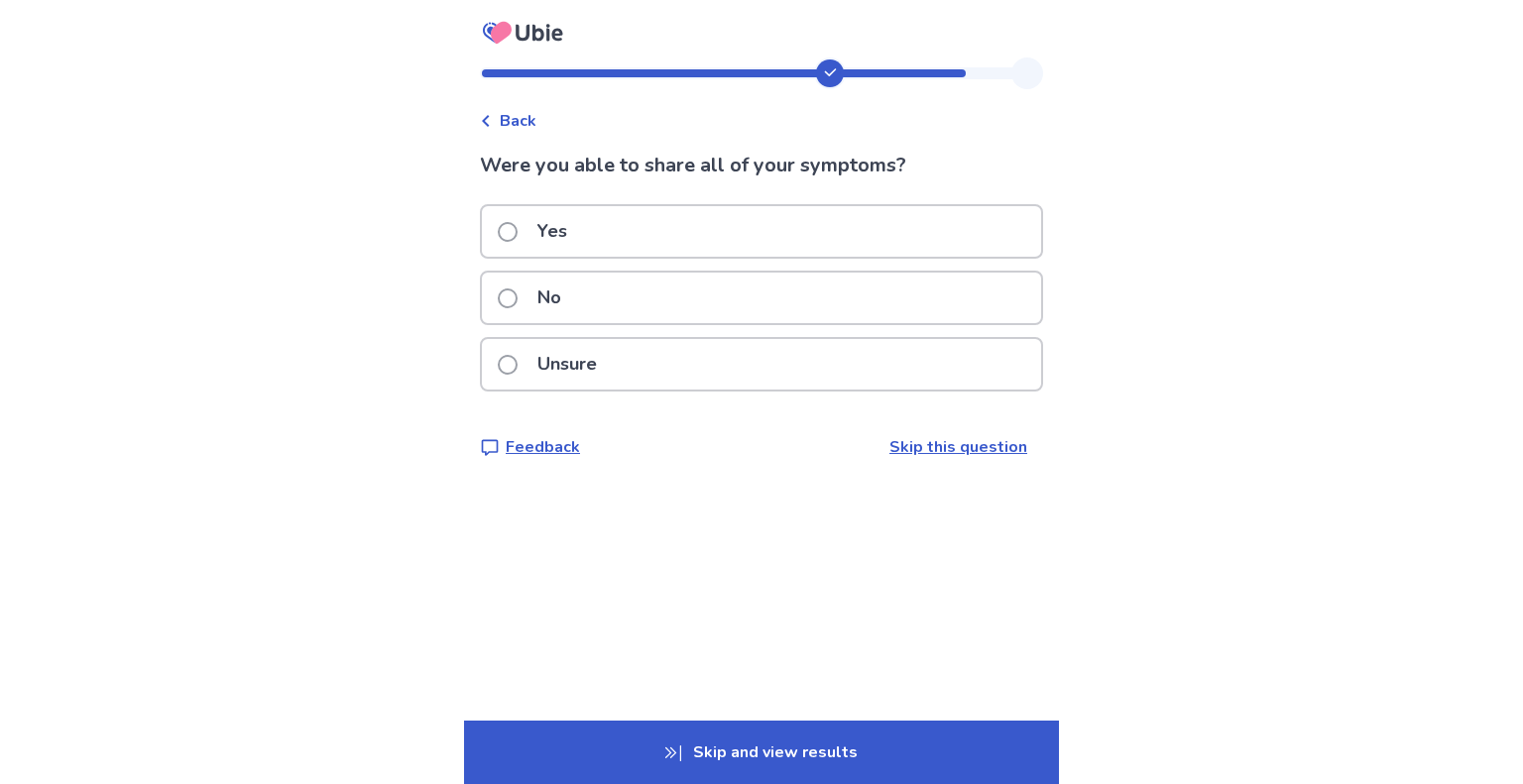 click on "No" at bounding box center (762, 297) 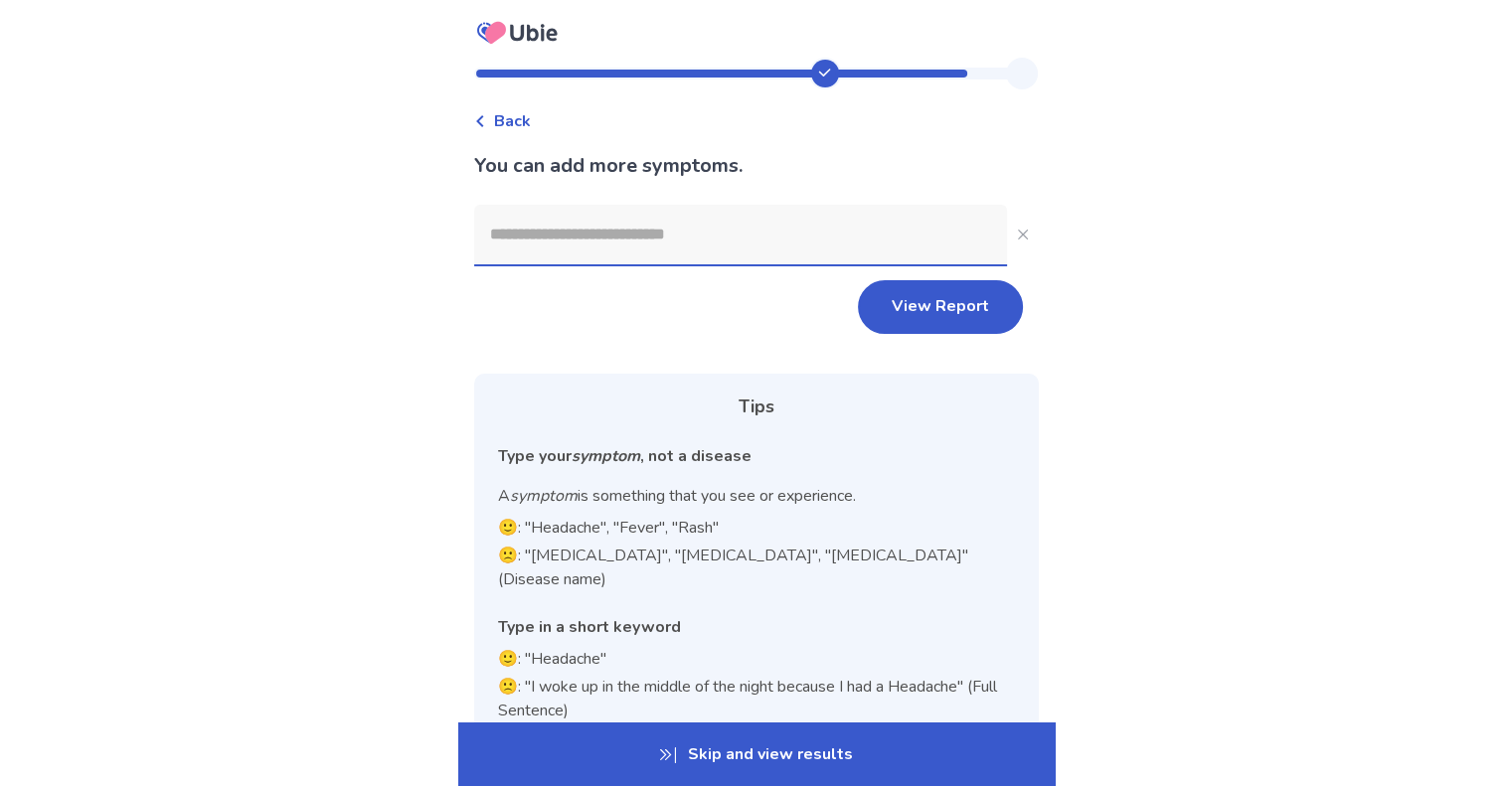 click 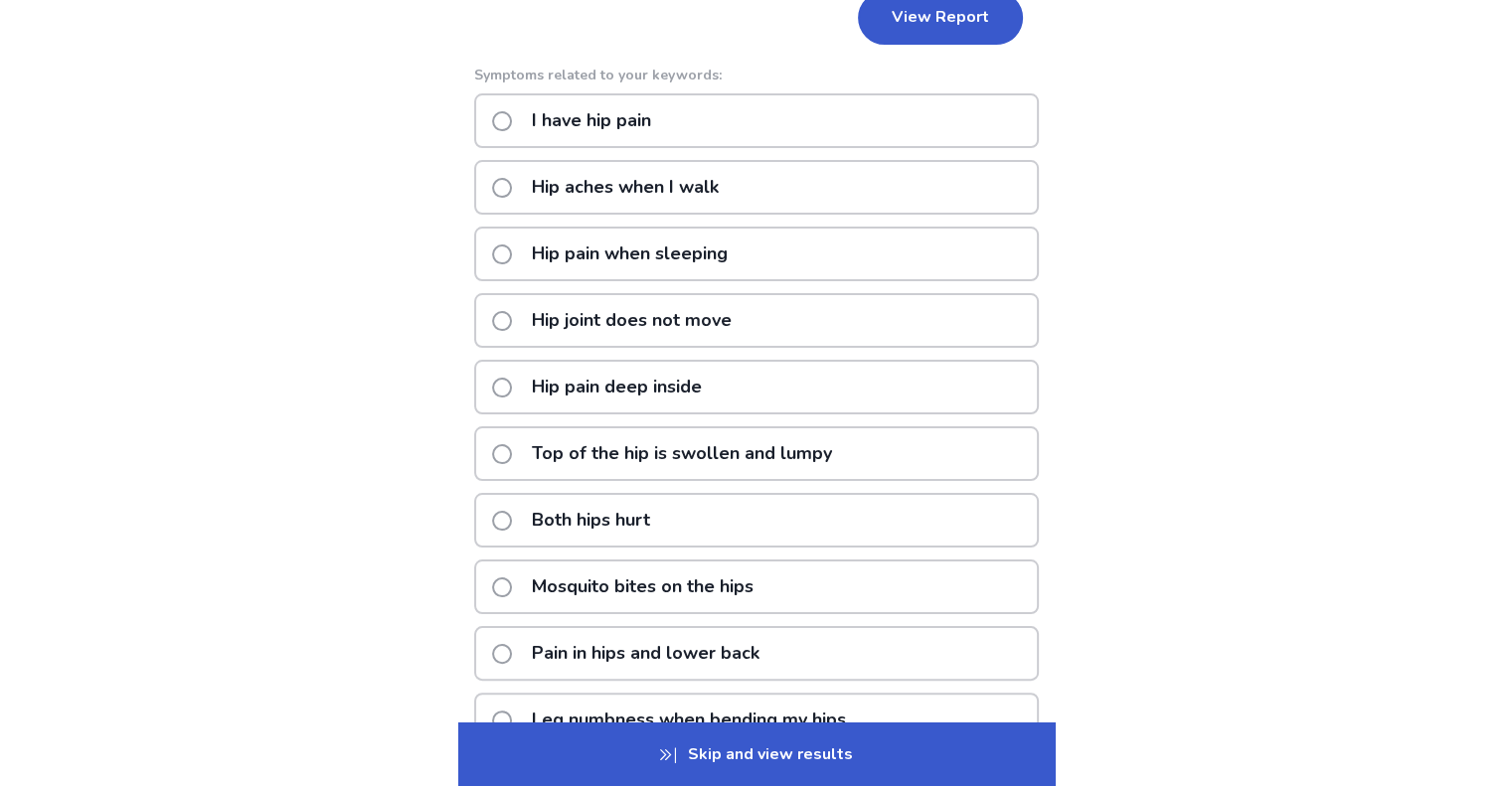 scroll, scrollTop: 0, scrollLeft: 0, axis: both 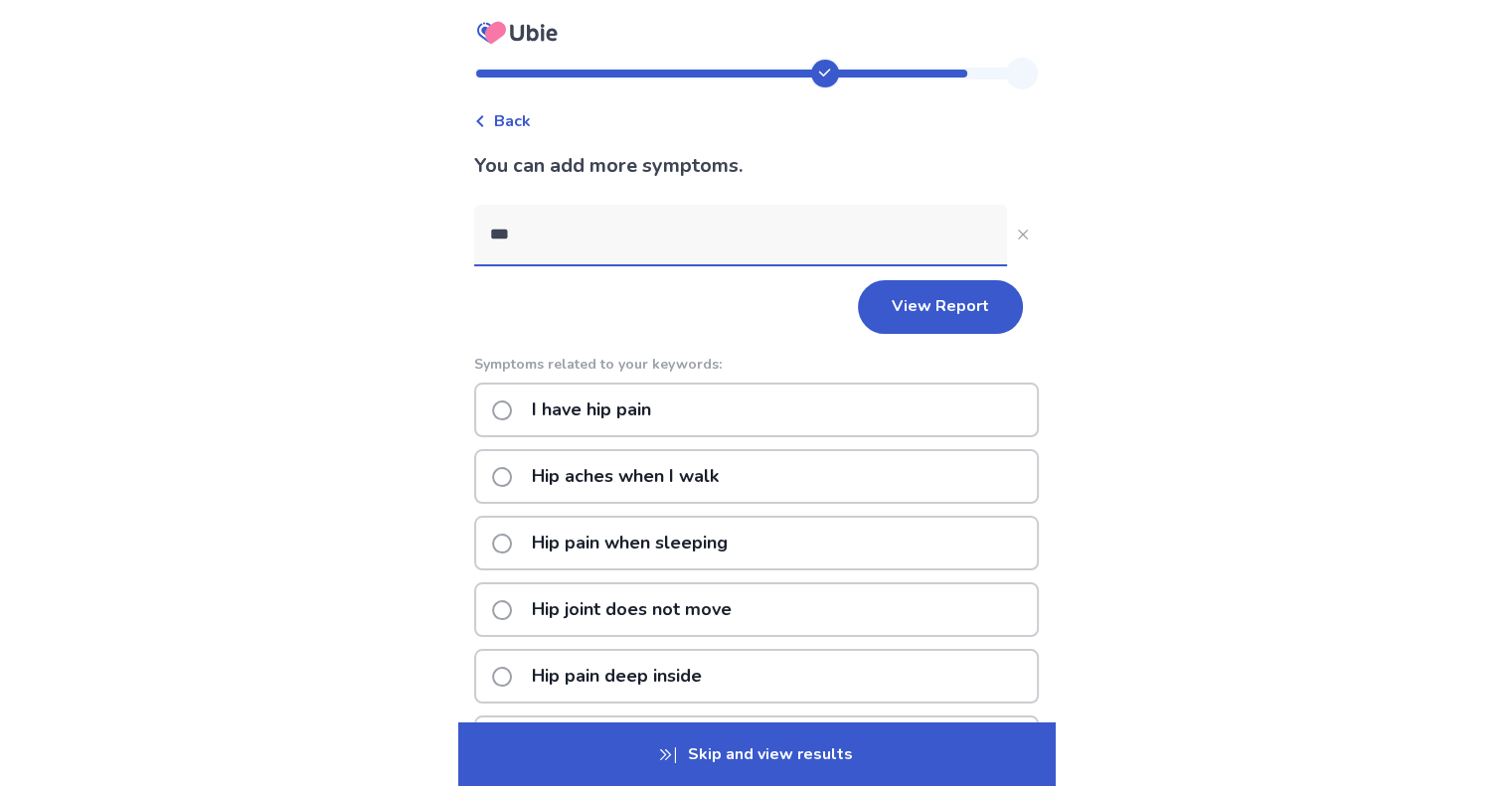 drag, startPoint x: 544, startPoint y: 241, endPoint x: 459, endPoint y: 222, distance: 87.09765 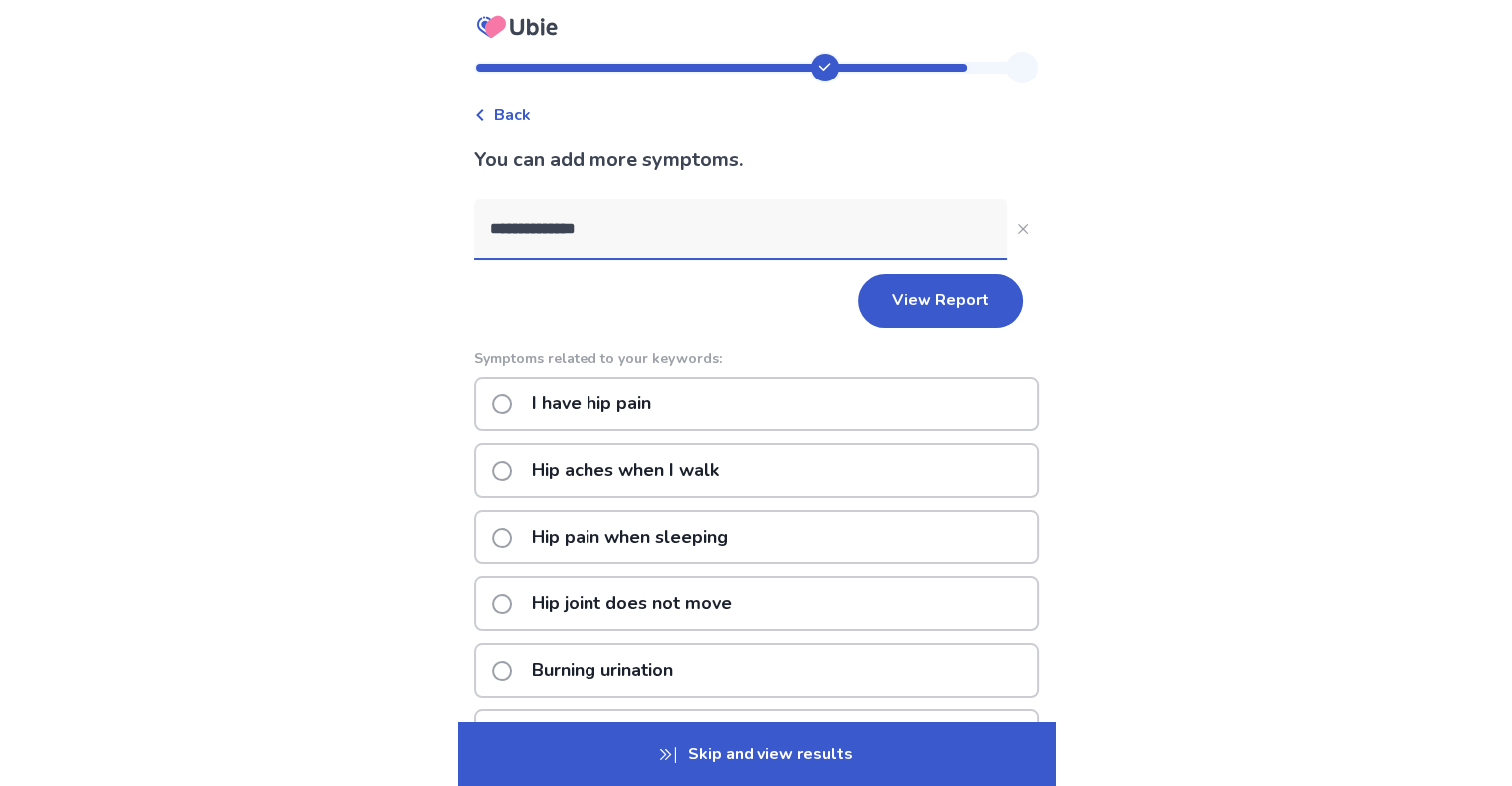 scroll, scrollTop: 0, scrollLeft: 0, axis: both 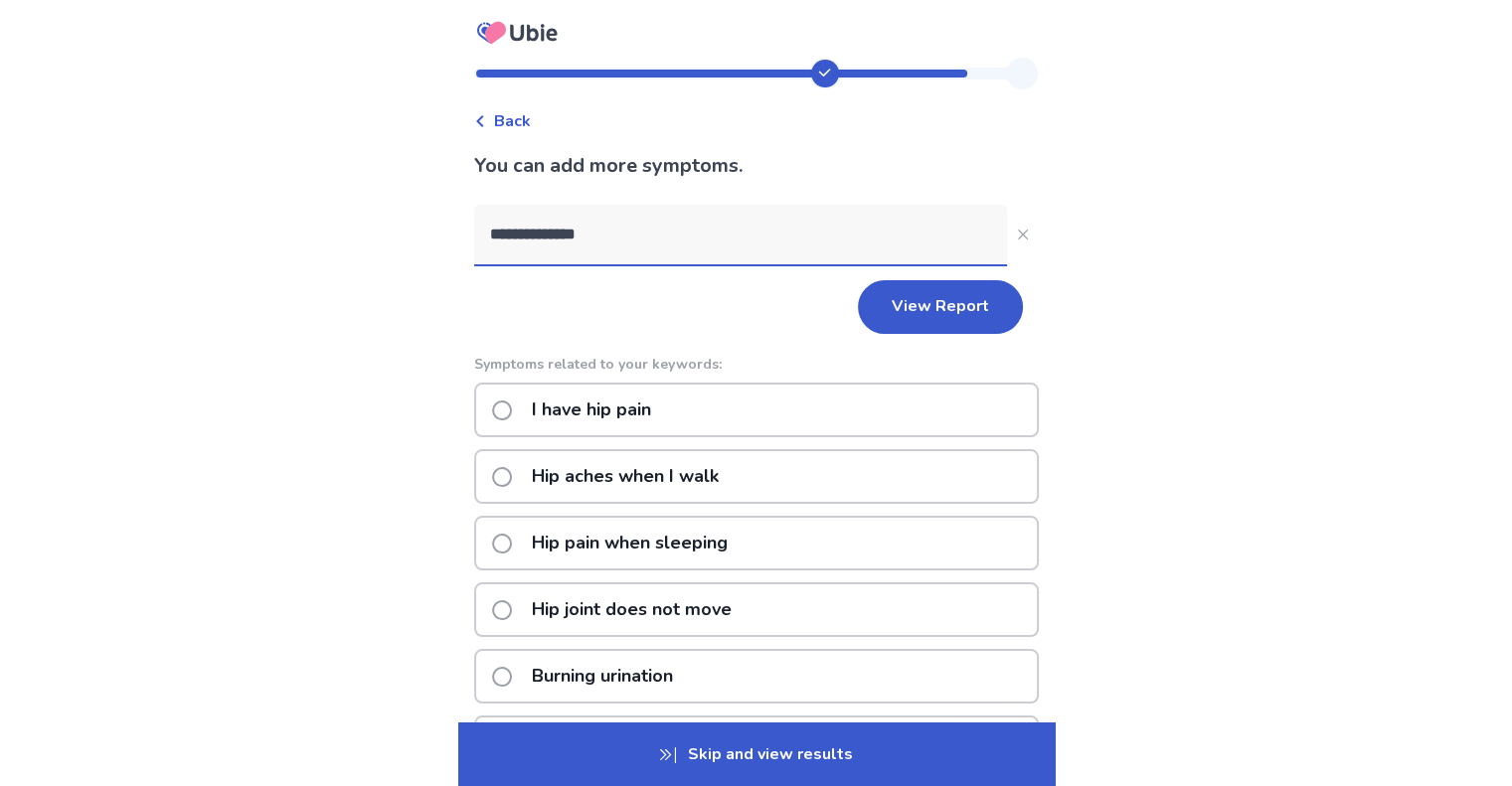 drag, startPoint x: 635, startPoint y: 241, endPoint x: 415, endPoint y: 222, distance: 220.81893 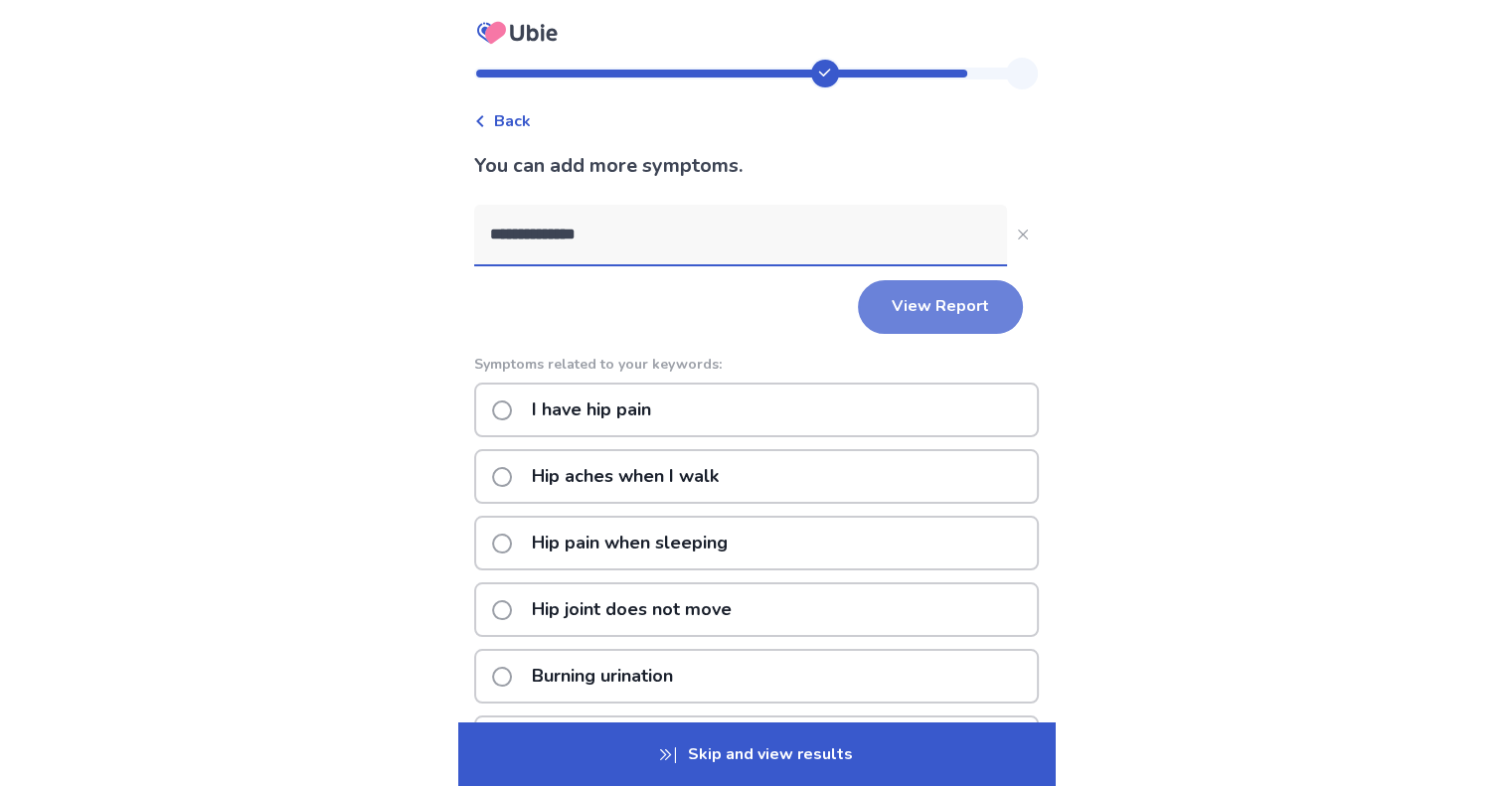 type on "**********" 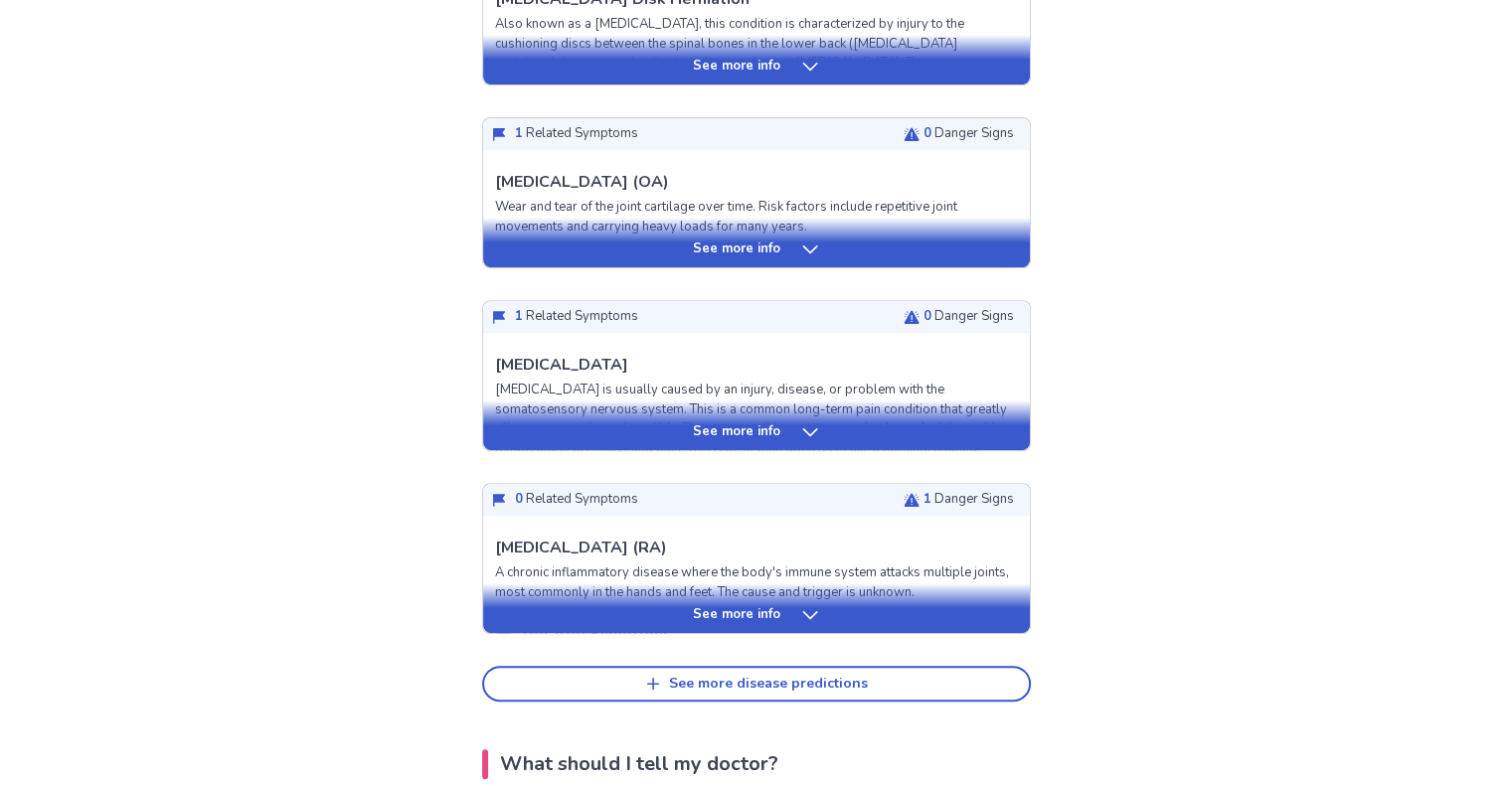 scroll, scrollTop: 696, scrollLeft: 0, axis: vertical 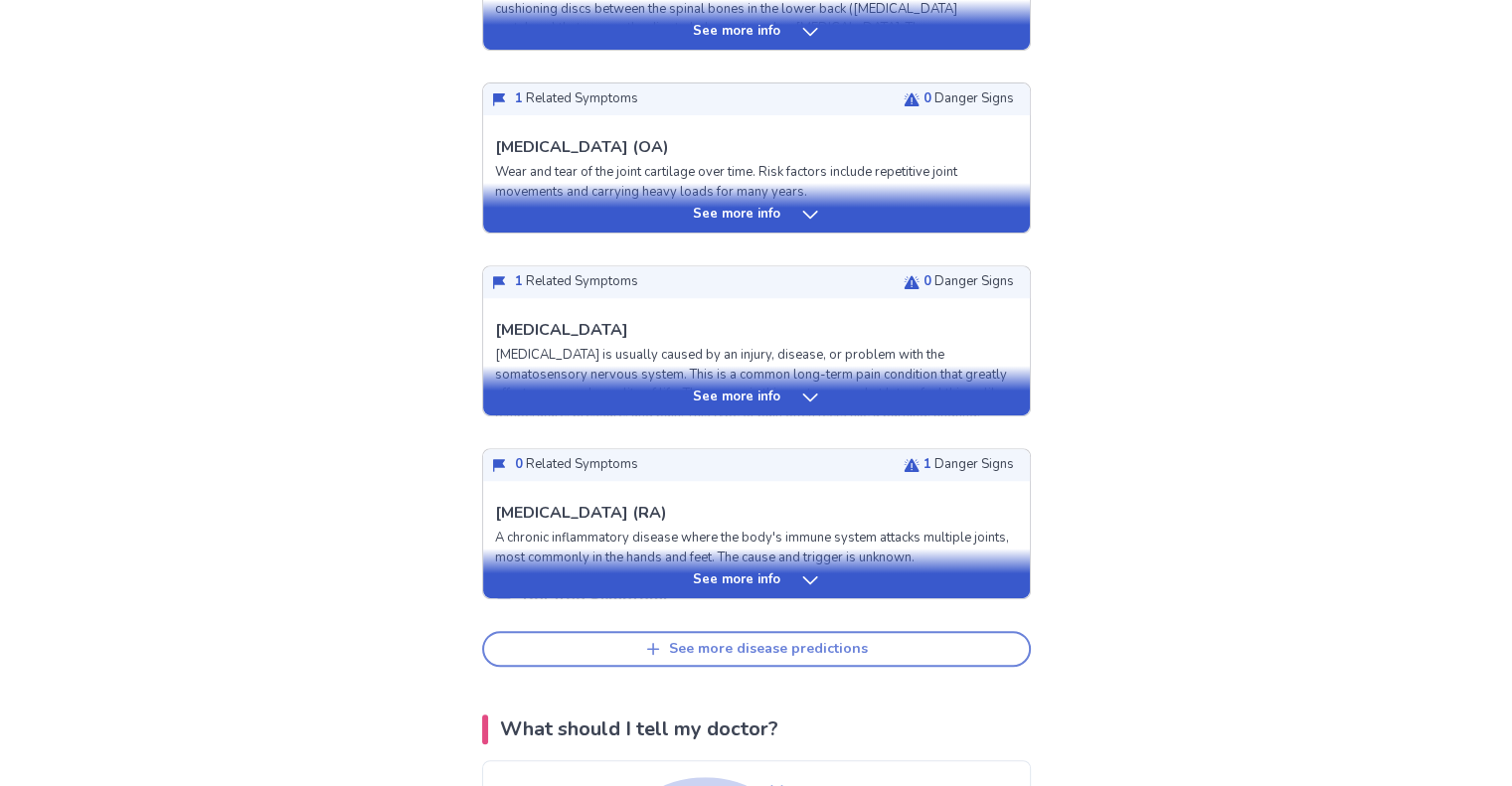 click on "See more disease predictions" at bounding box center [768, 649] 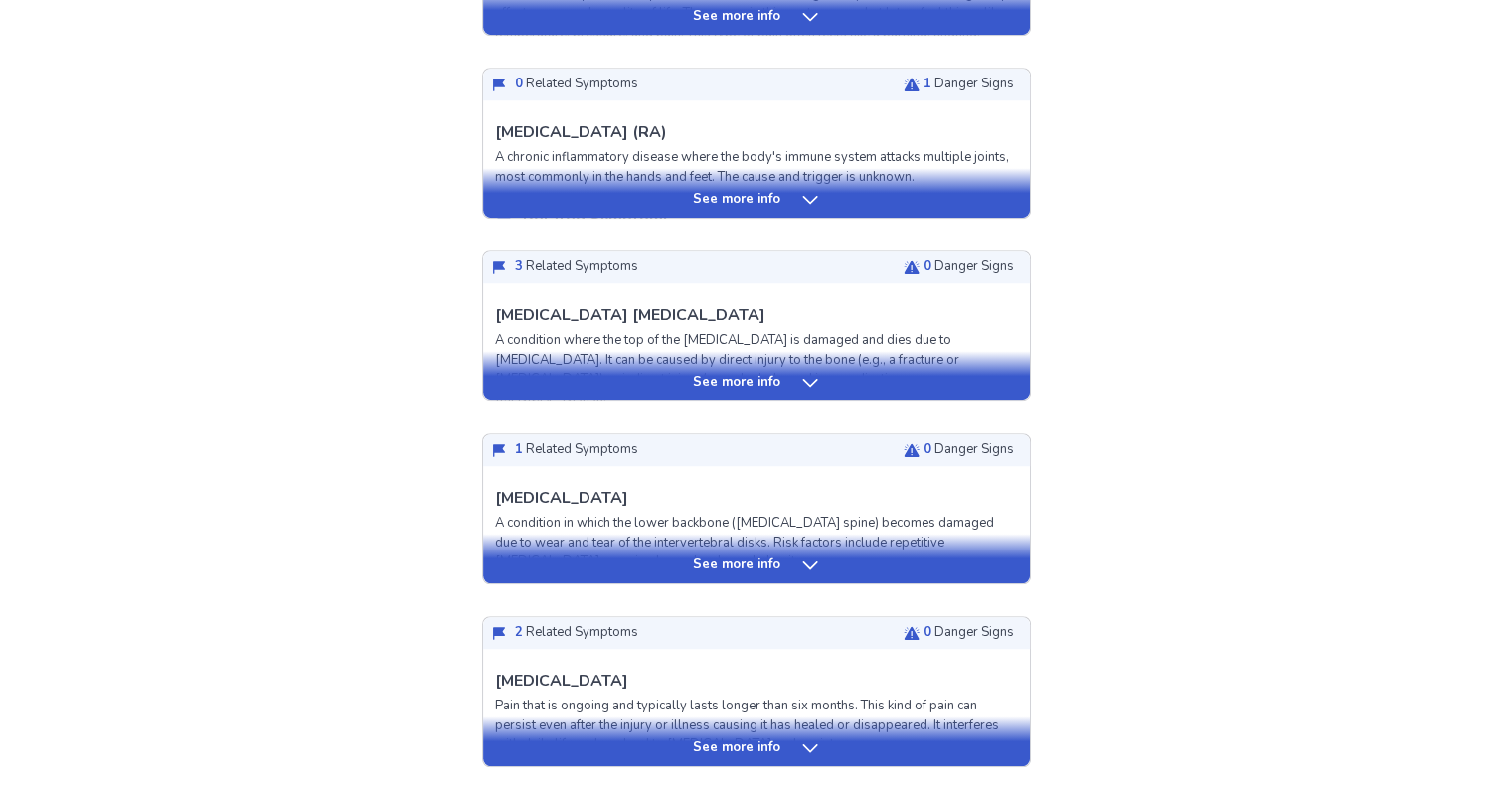 scroll, scrollTop: 894, scrollLeft: 0, axis: vertical 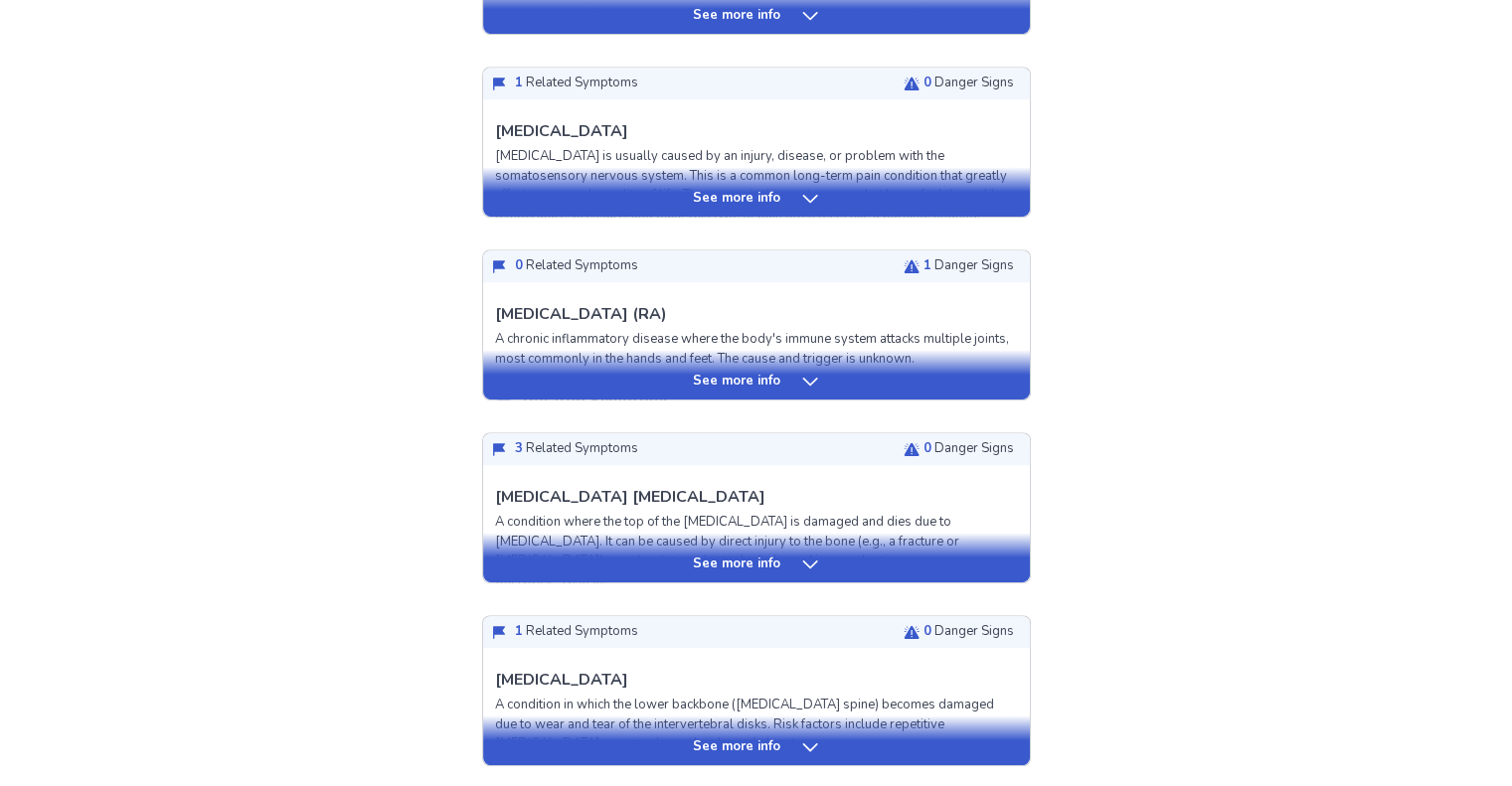 click on "See more info" at bounding box center (737, 382) 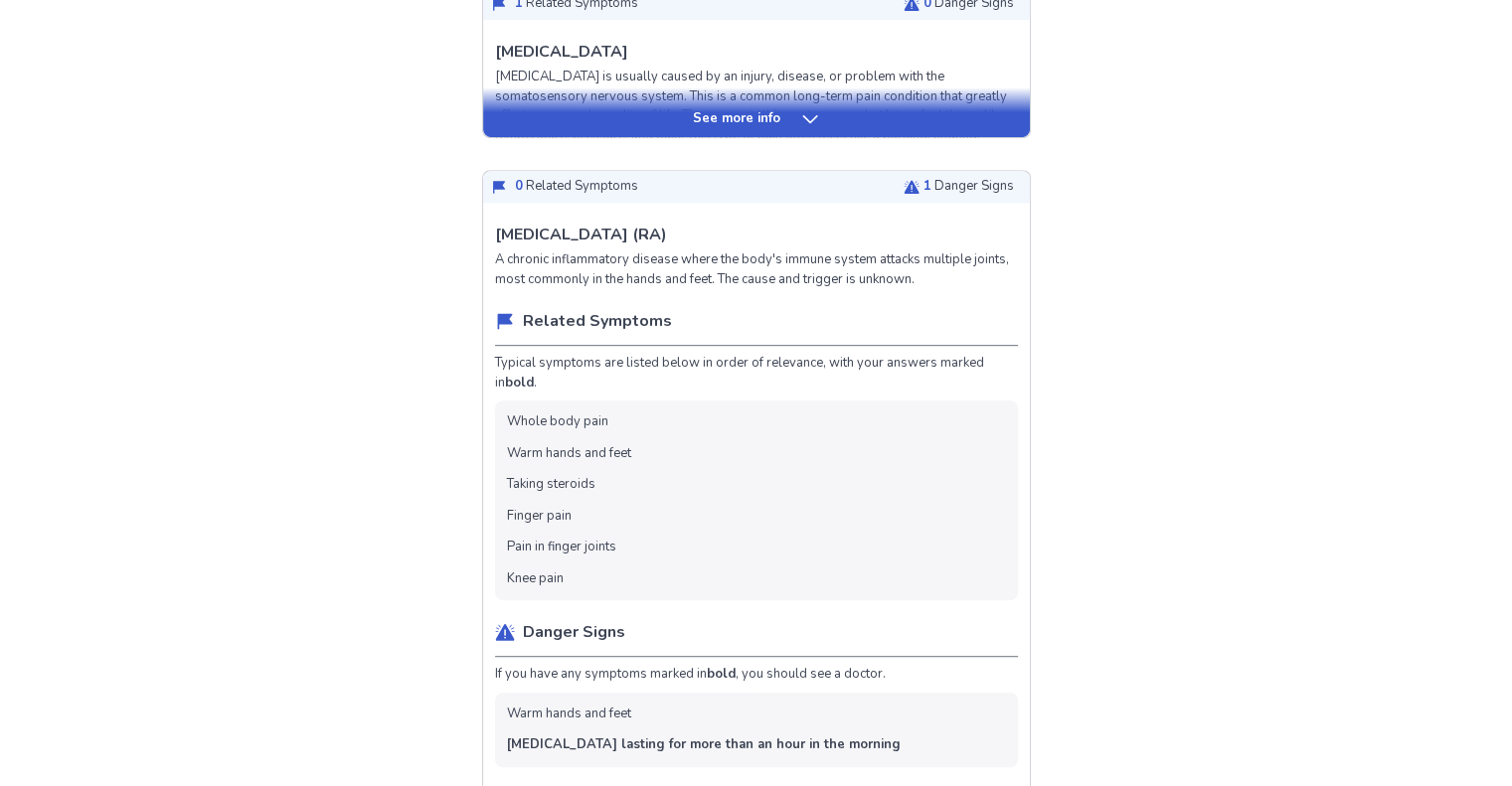 scroll, scrollTop: 894, scrollLeft: 0, axis: vertical 